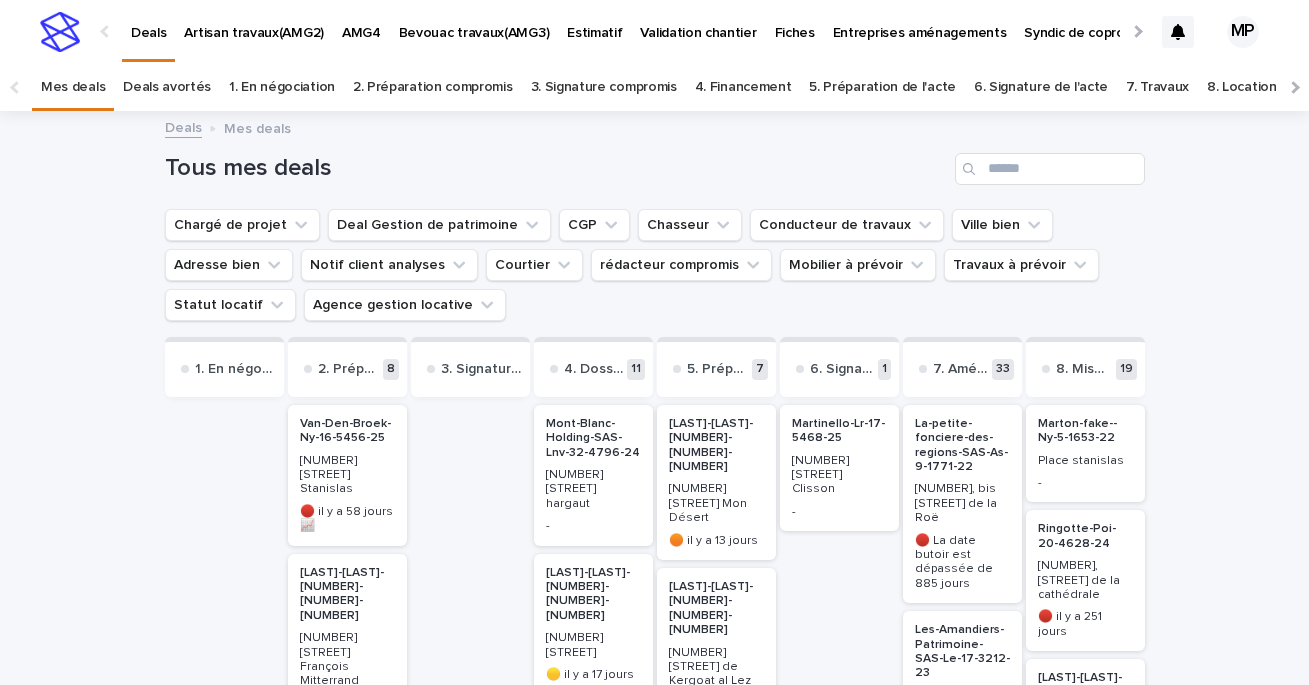 scroll, scrollTop: 0, scrollLeft: 0, axis: both 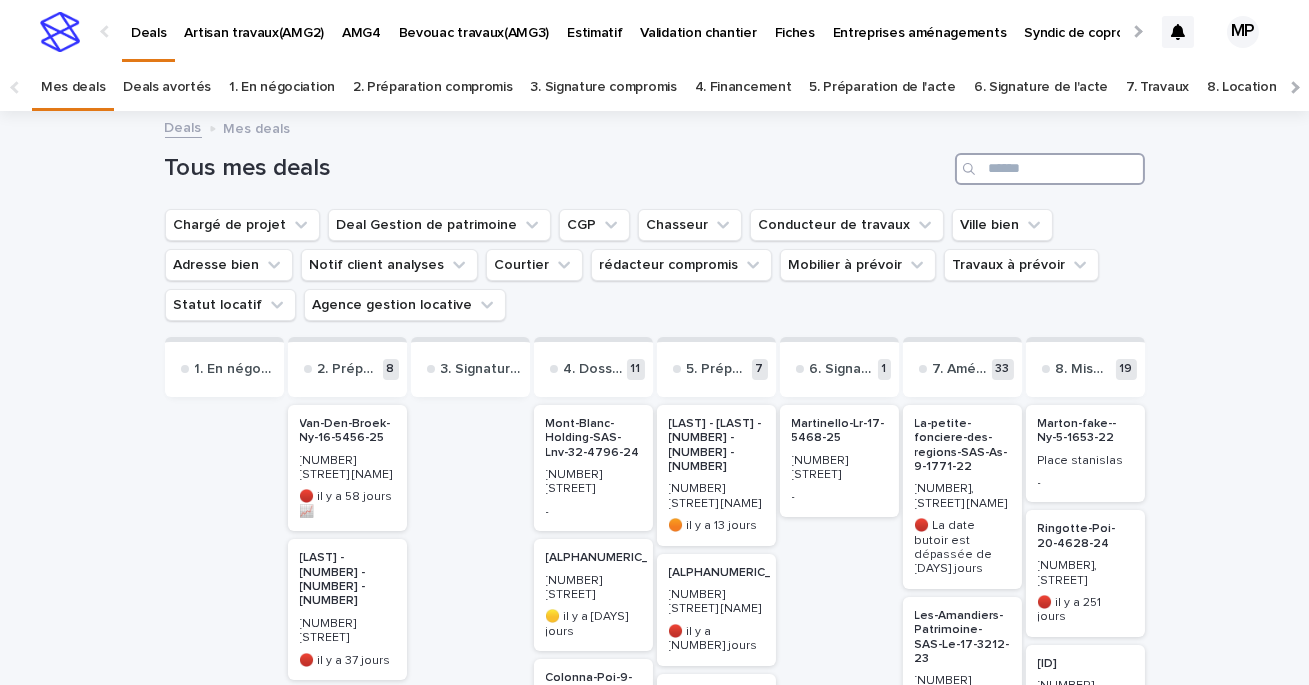 click at bounding box center [1050, 169] 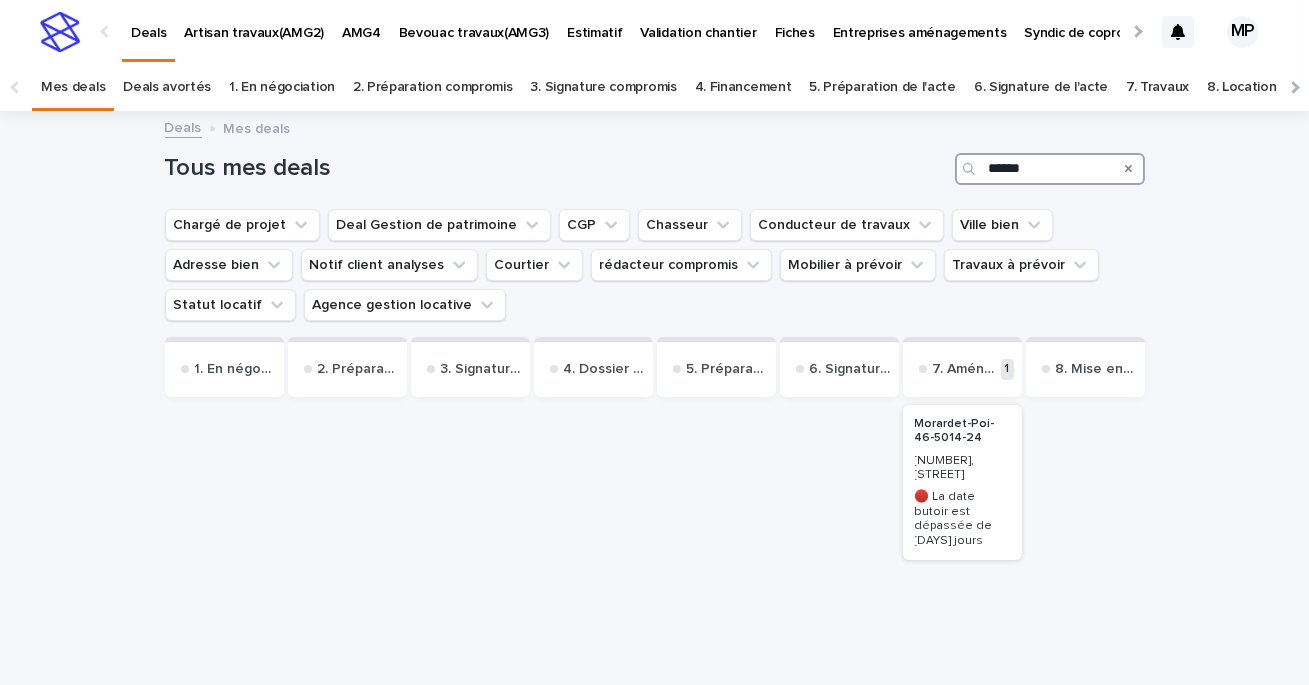 type on "******" 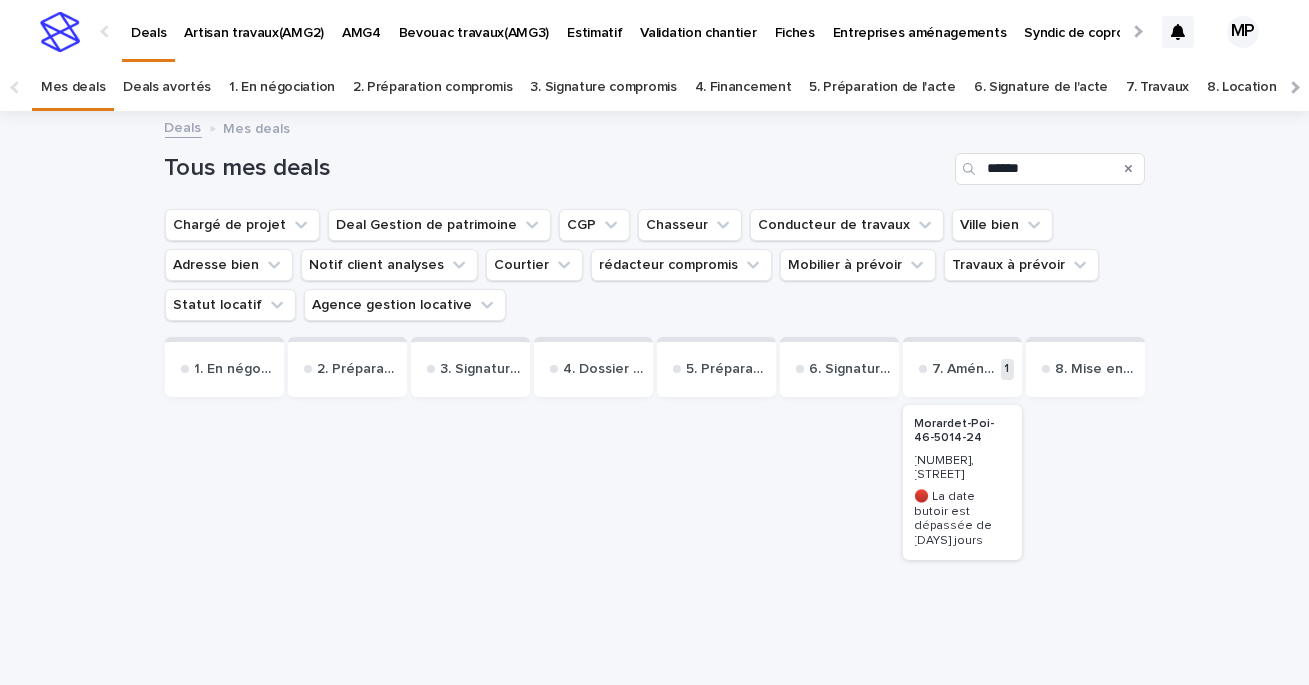 click on "Morardet-Poi-46-5014-24" at bounding box center [962, 431] 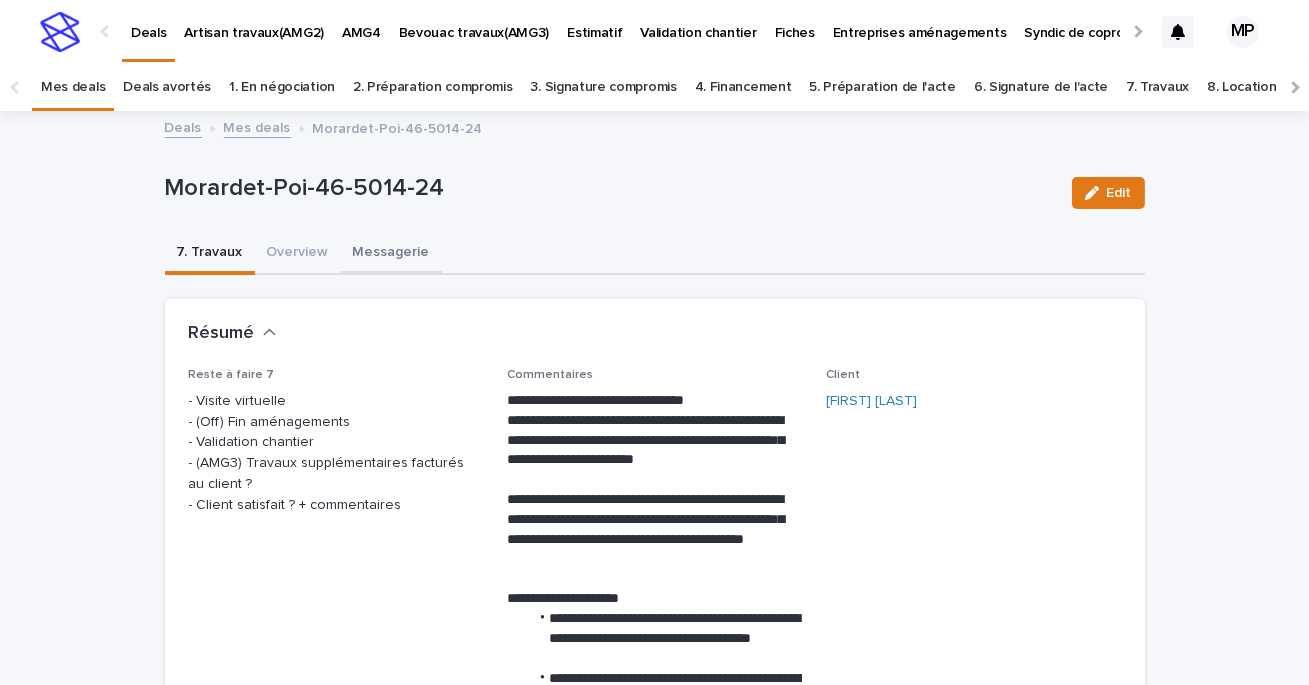 click on "Messagerie" at bounding box center (391, 254) 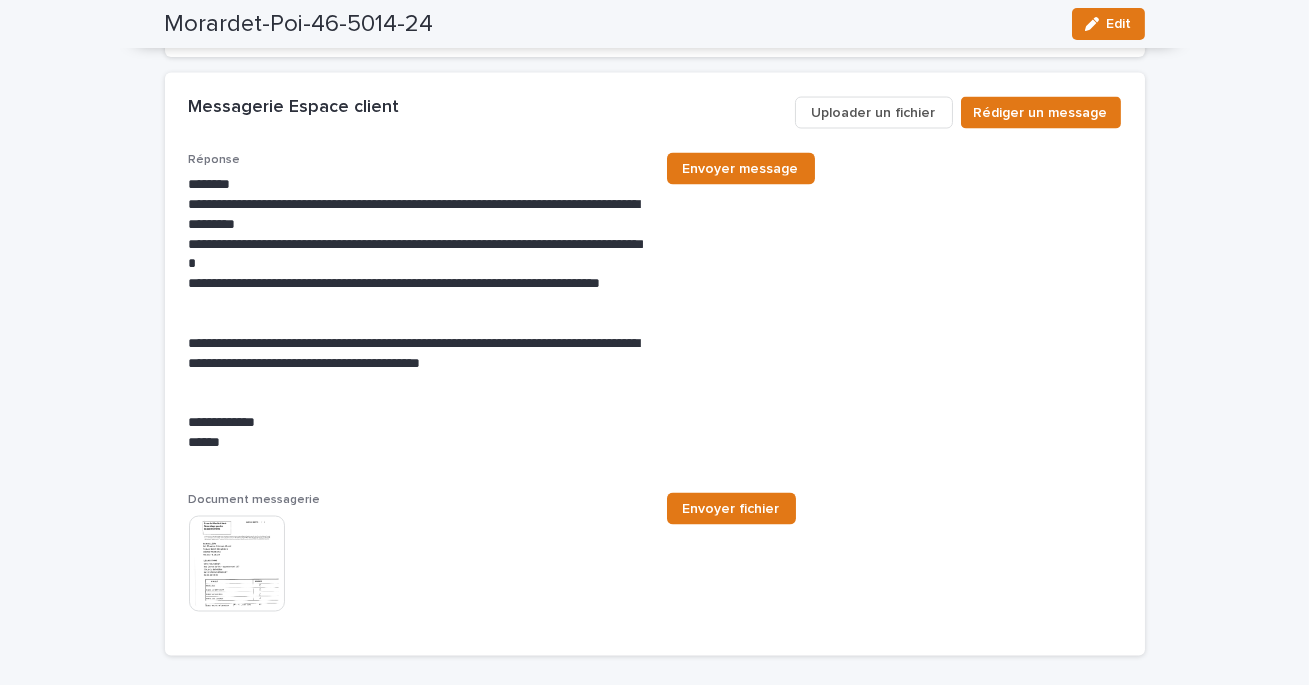 scroll, scrollTop: 6506, scrollLeft: 0, axis: vertical 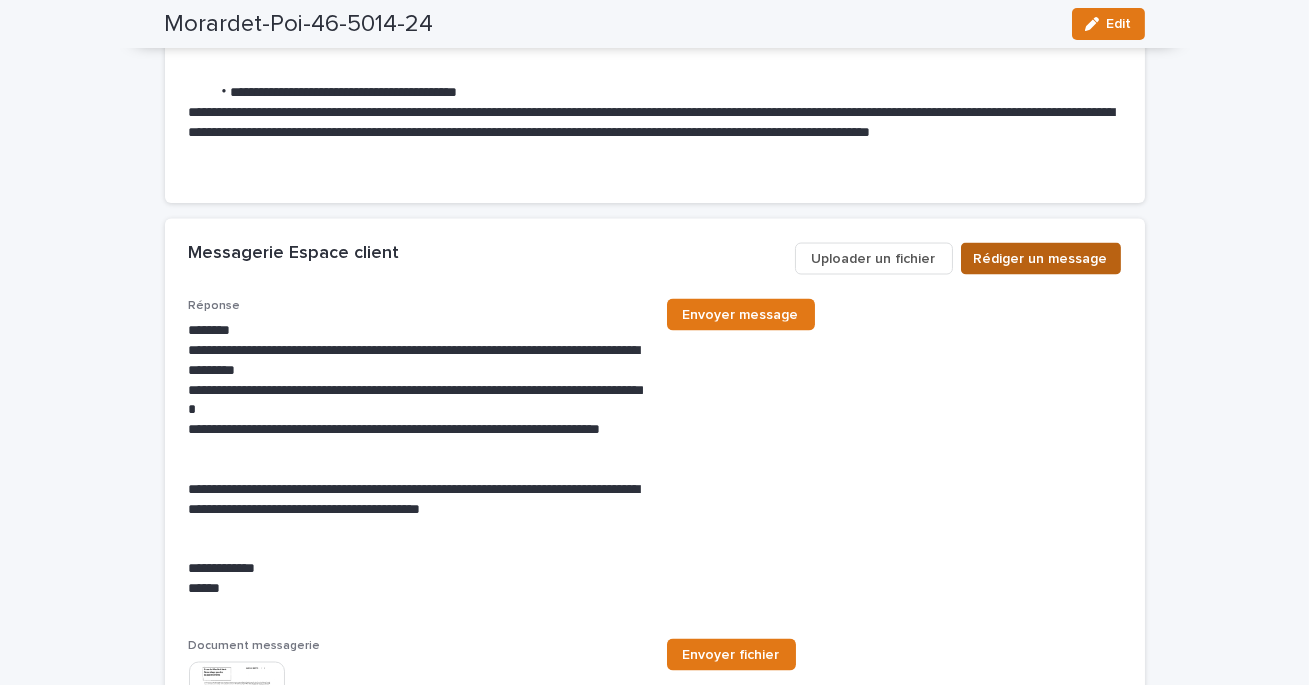 click on "Rédiger un message" at bounding box center (1041, 259) 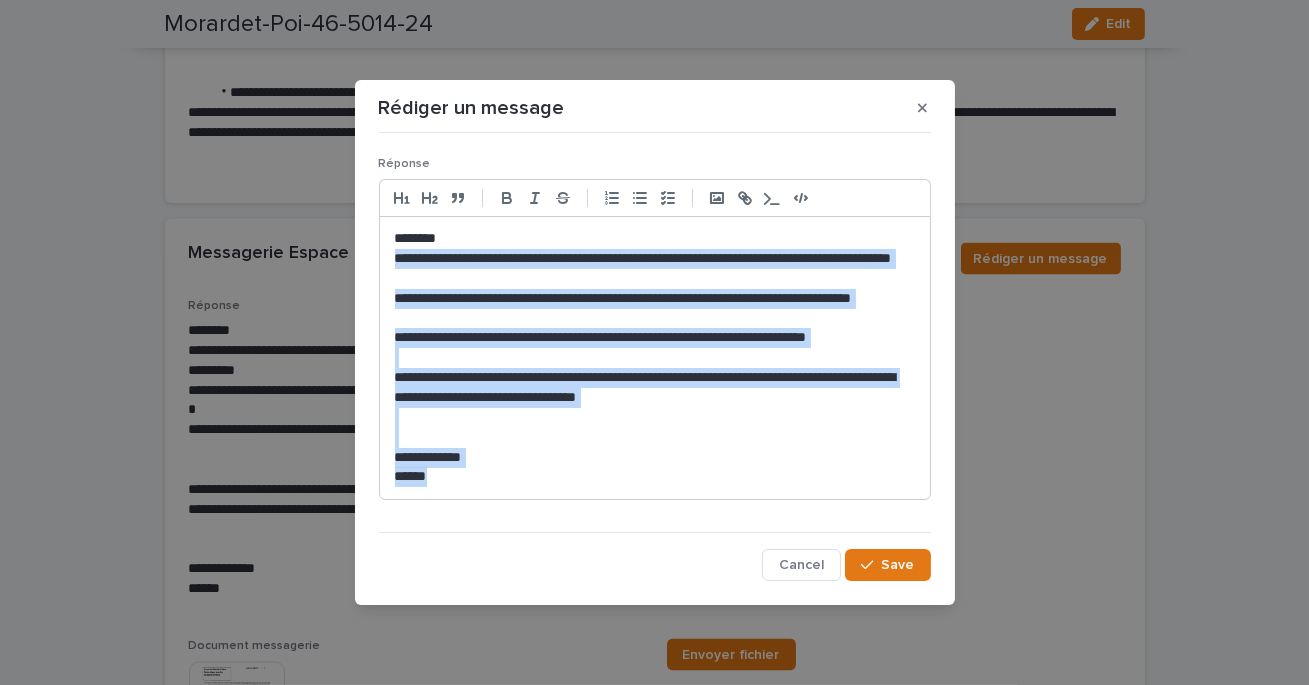 drag, startPoint x: 447, startPoint y: 473, endPoint x: 394, endPoint y: 258, distance: 221.43622 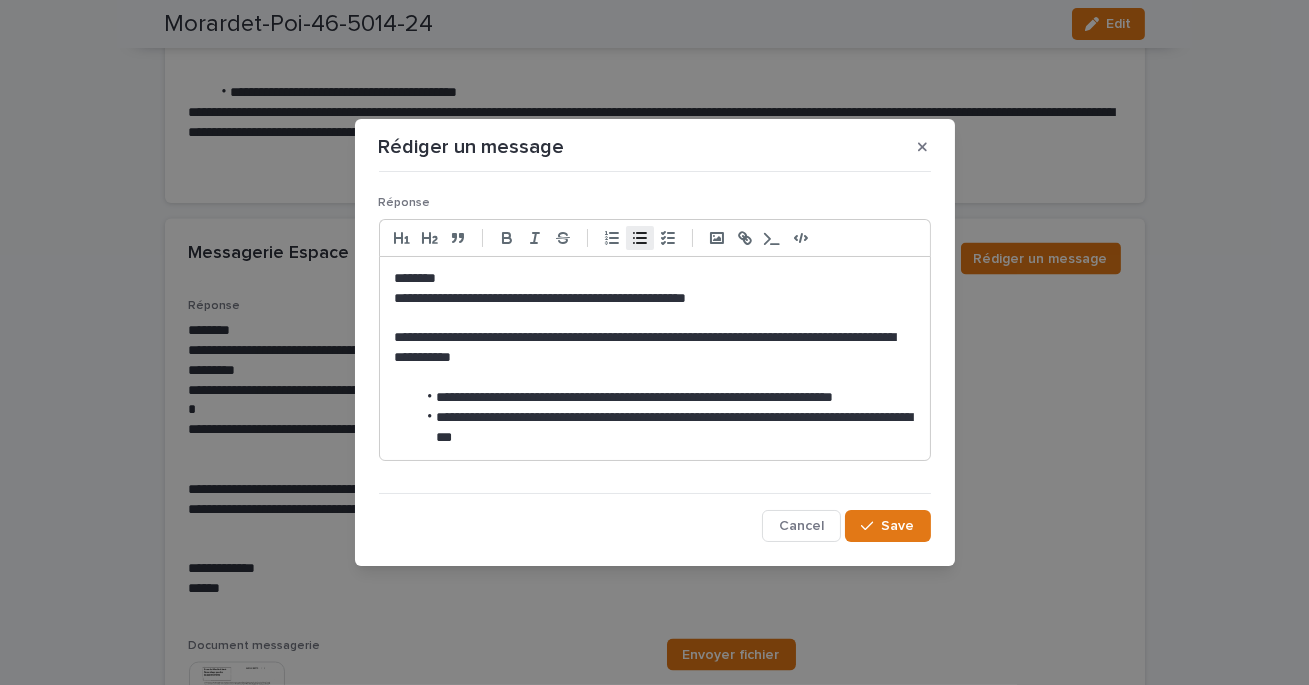 click on "**********" at bounding box center [655, 358] 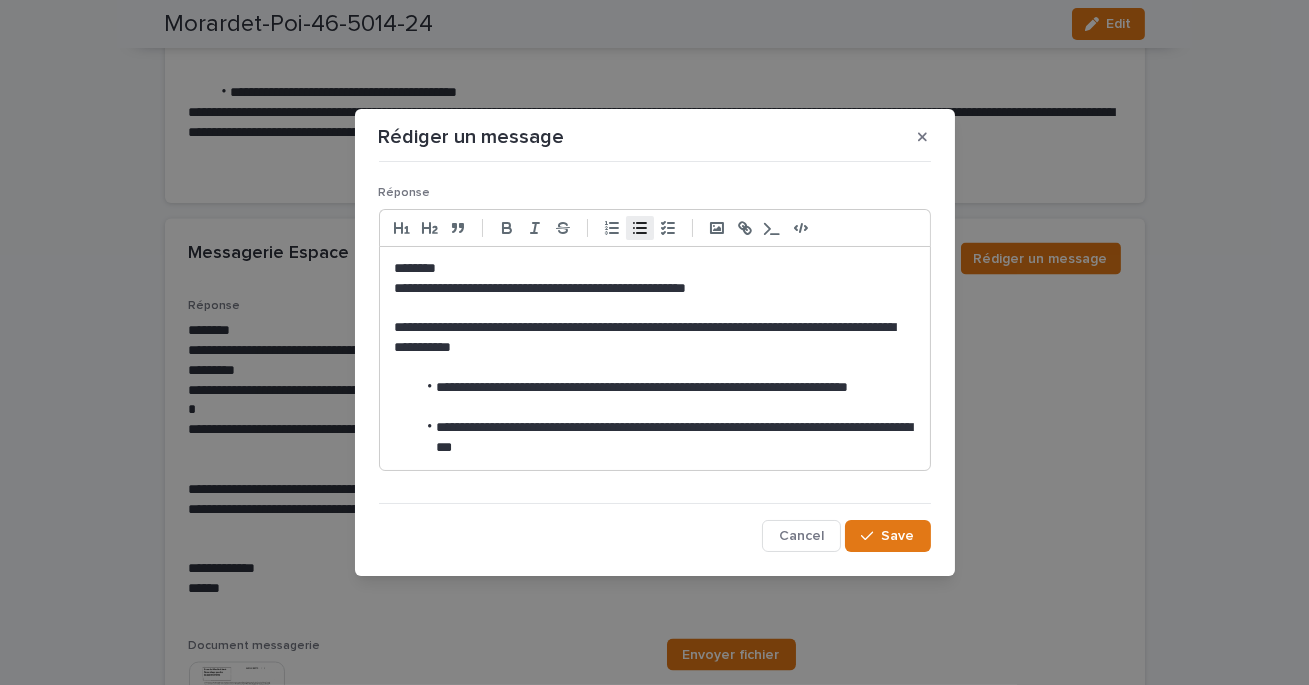 click on "**********" at bounding box center [665, 438] 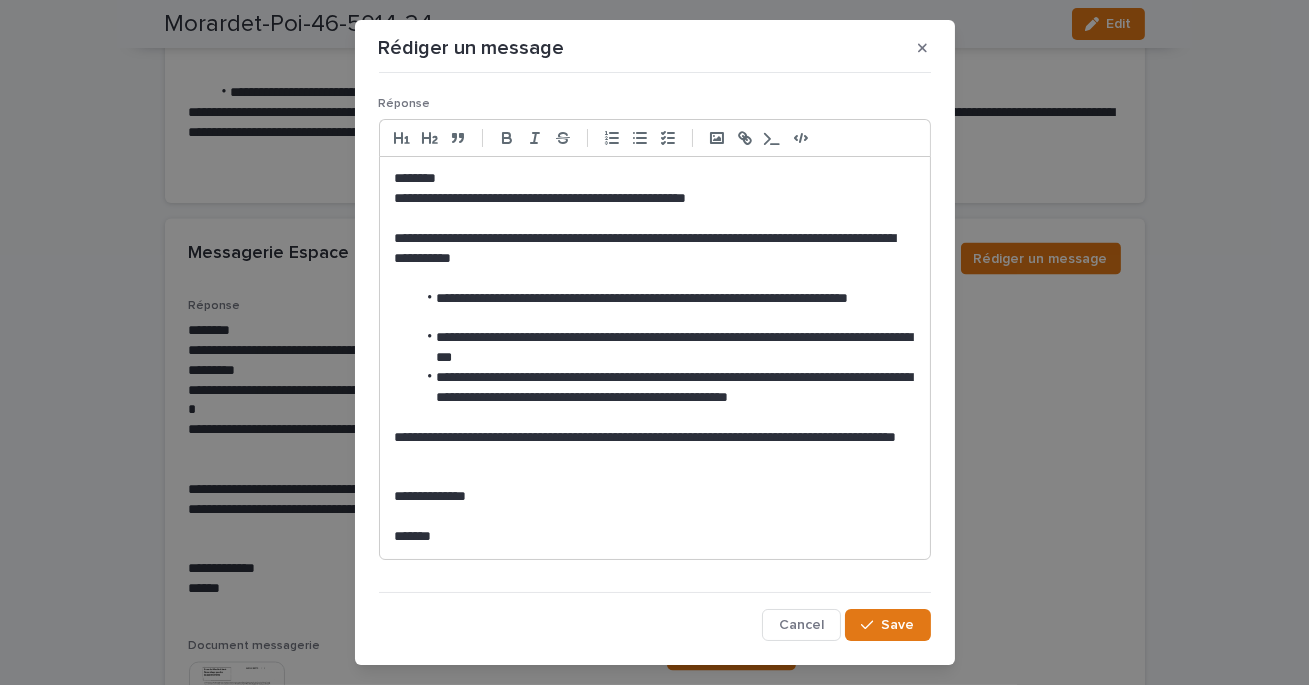 click on "**********" at bounding box center (655, 249) 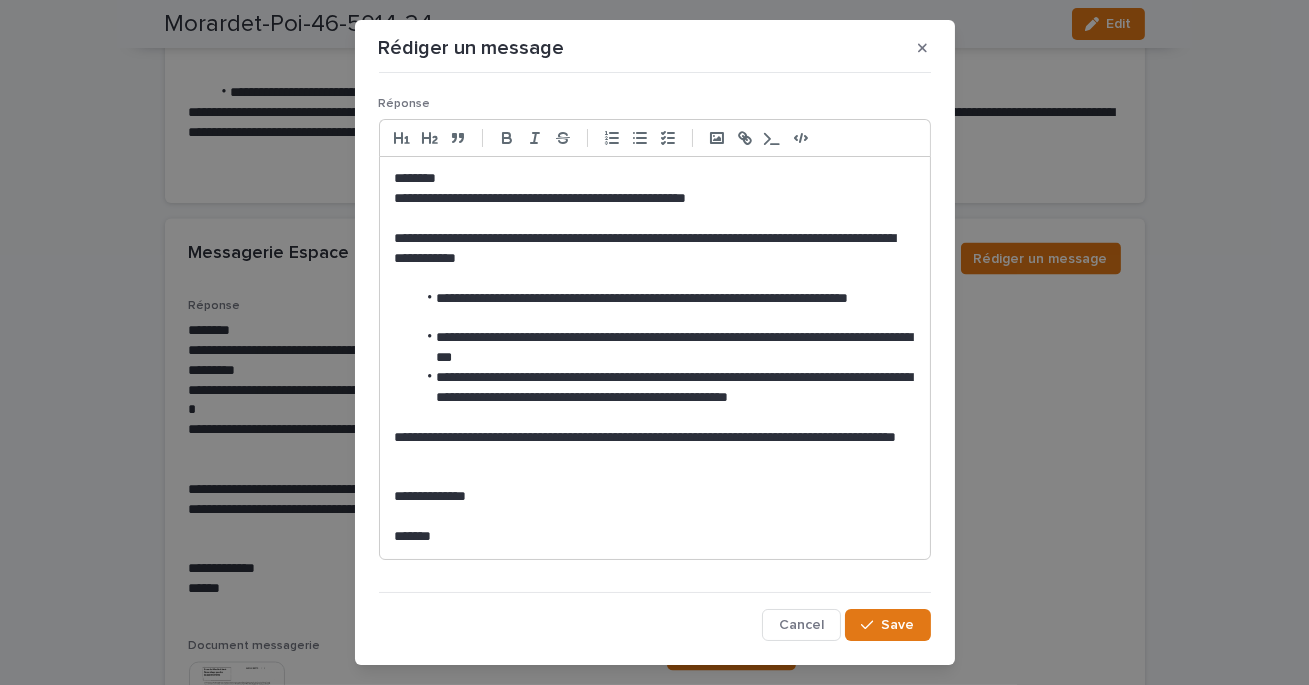 click on "**********" at bounding box center (665, 348) 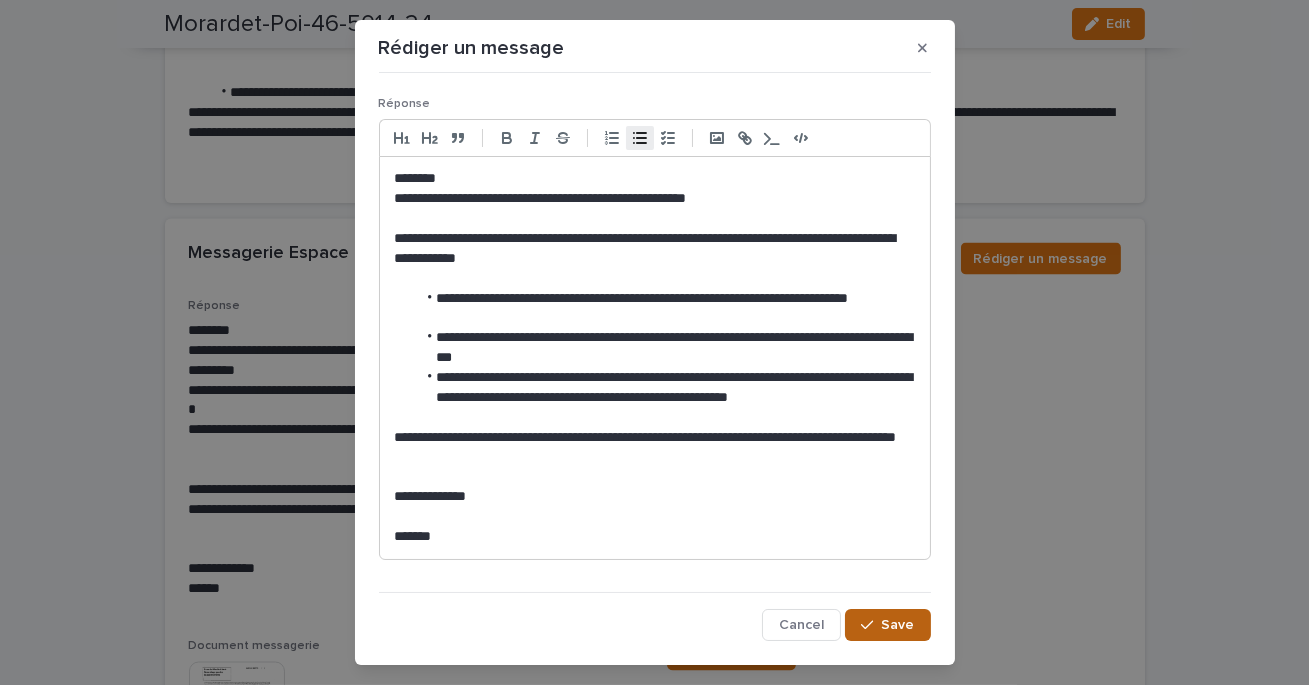 click on "Save" at bounding box center (898, 625) 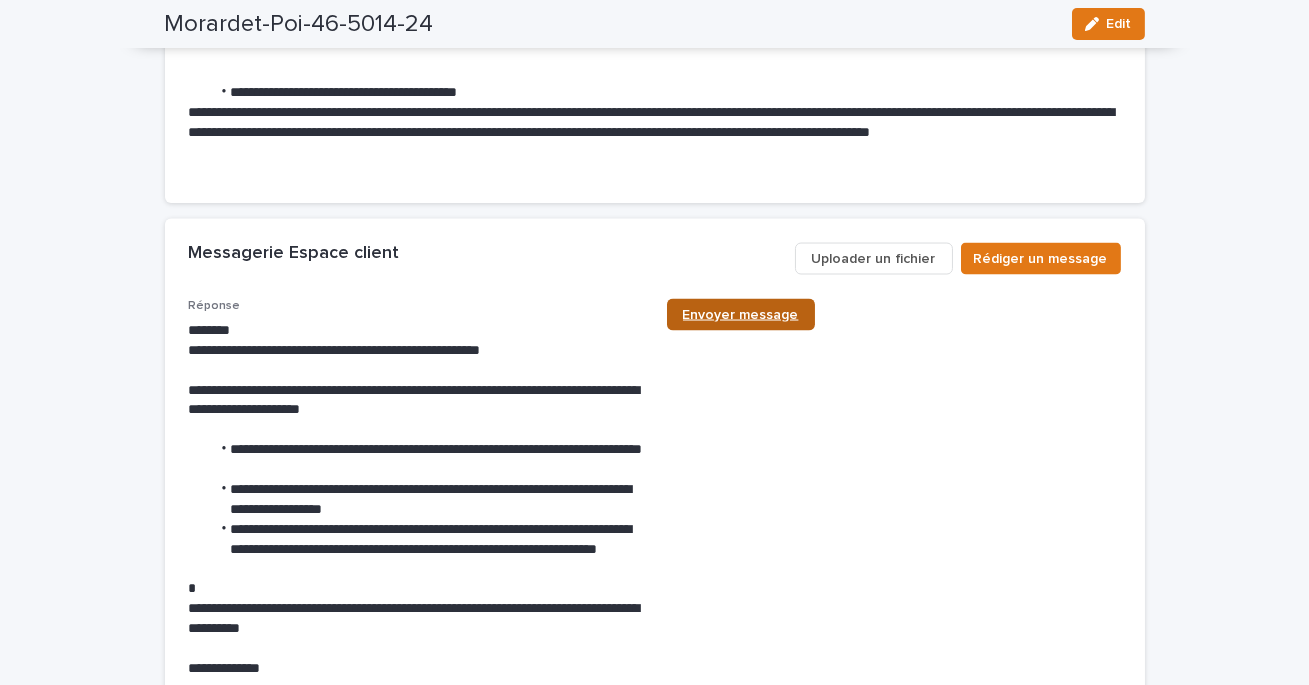 click on "Envoyer message" at bounding box center [741, 315] 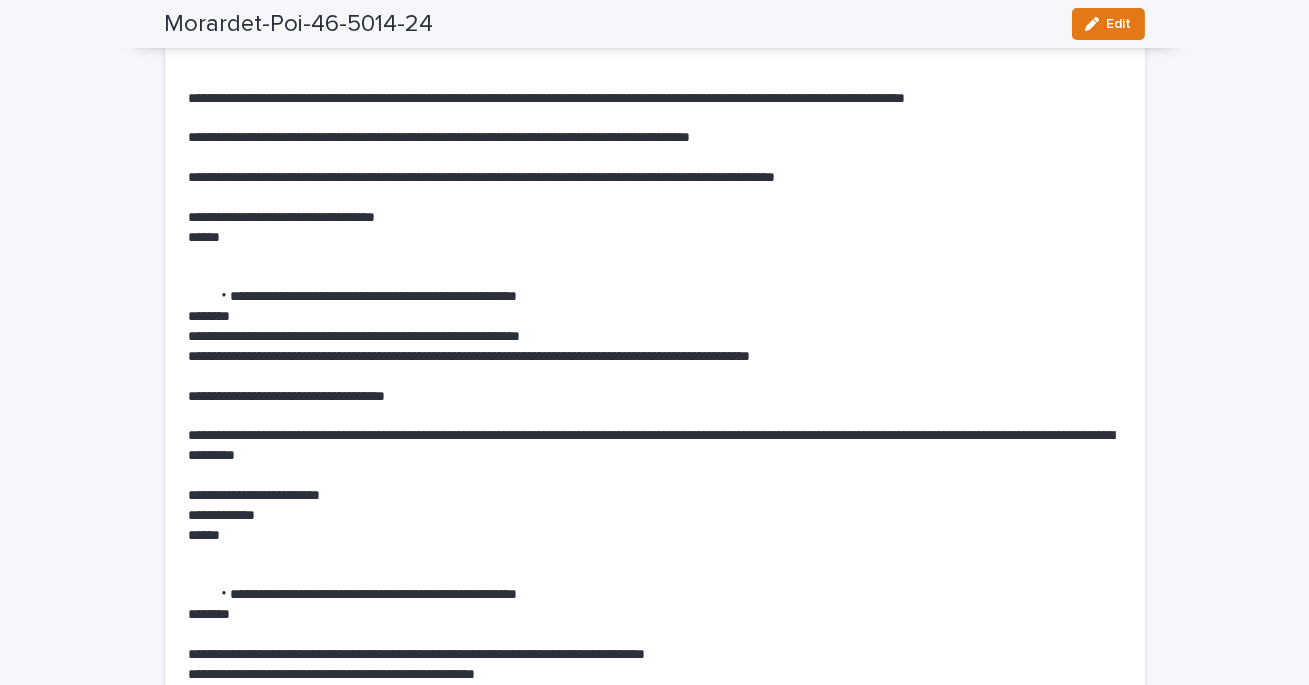 scroll, scrollTop: 0, scrollLeft: 0, axis: both 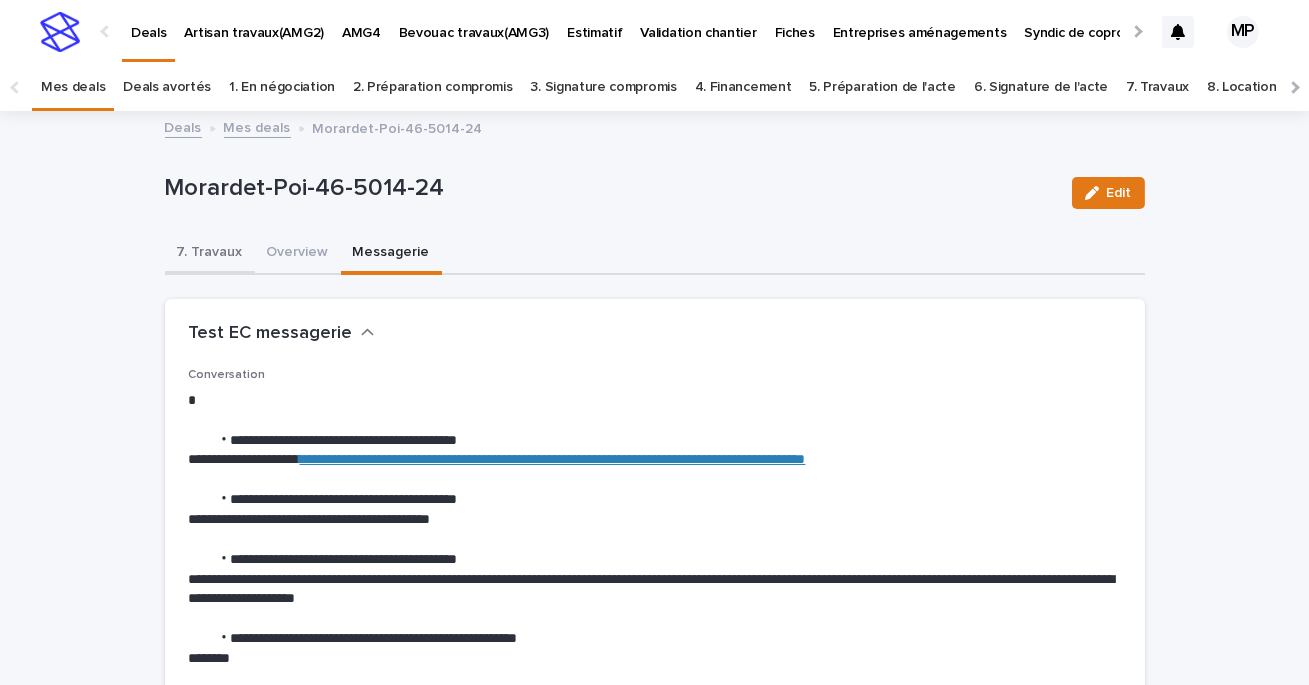 click on "7. Travaux" at bounding box center [210, 254] 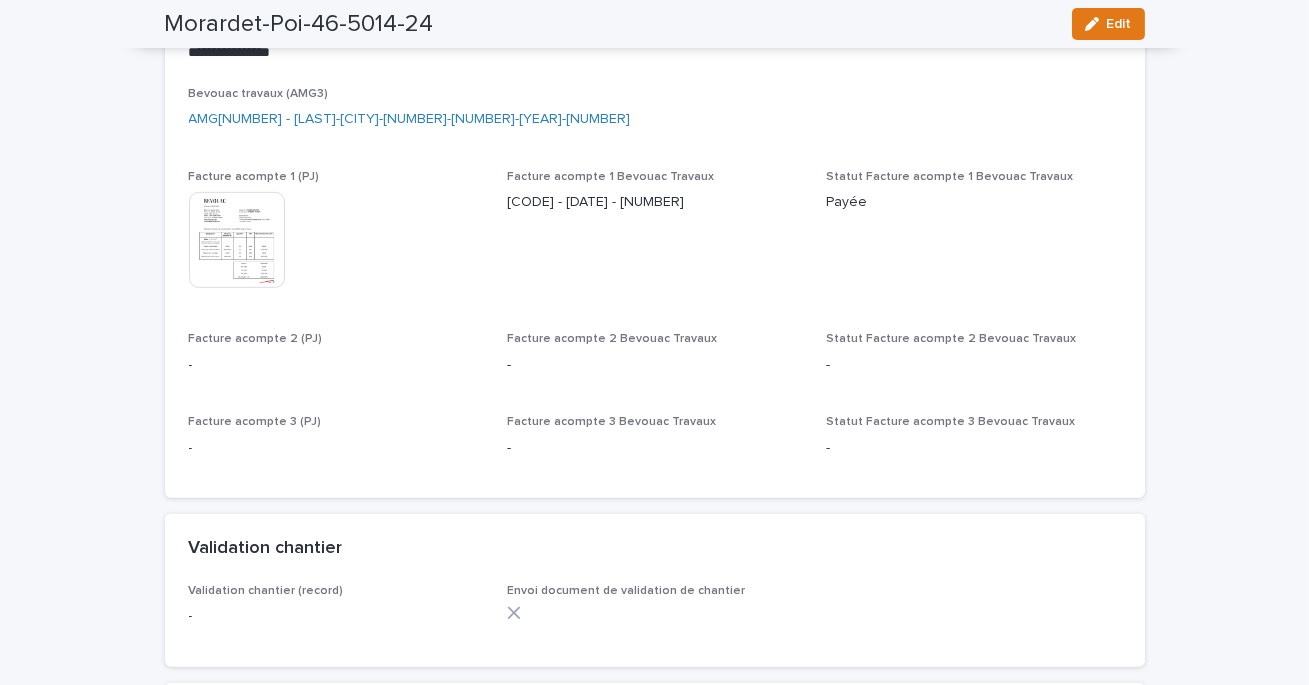 scroll, scrollTop: 1985, scrollLeft: 0, axis: vertical 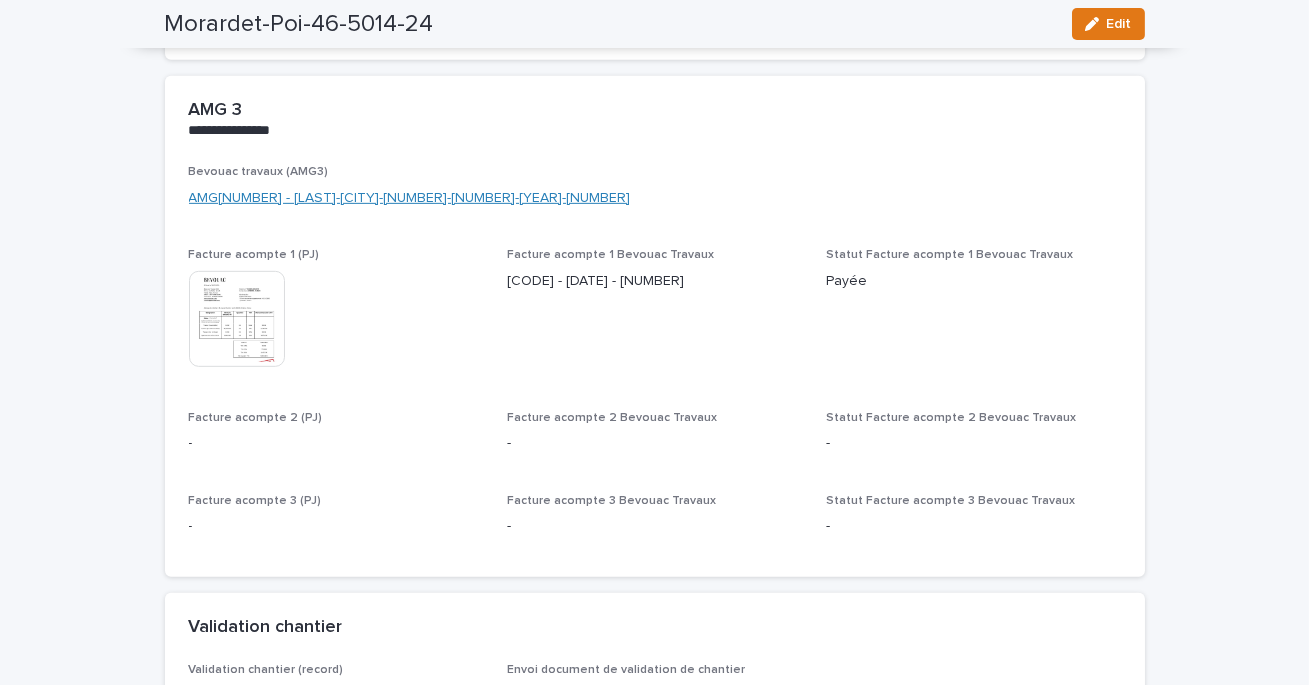 click on "AMG[NUMBER] - [LAST]-[CITY]-[NUMBER]-[NUMBER]-[YEAR]-[NUMBER]" at bounding box center [410, 198] 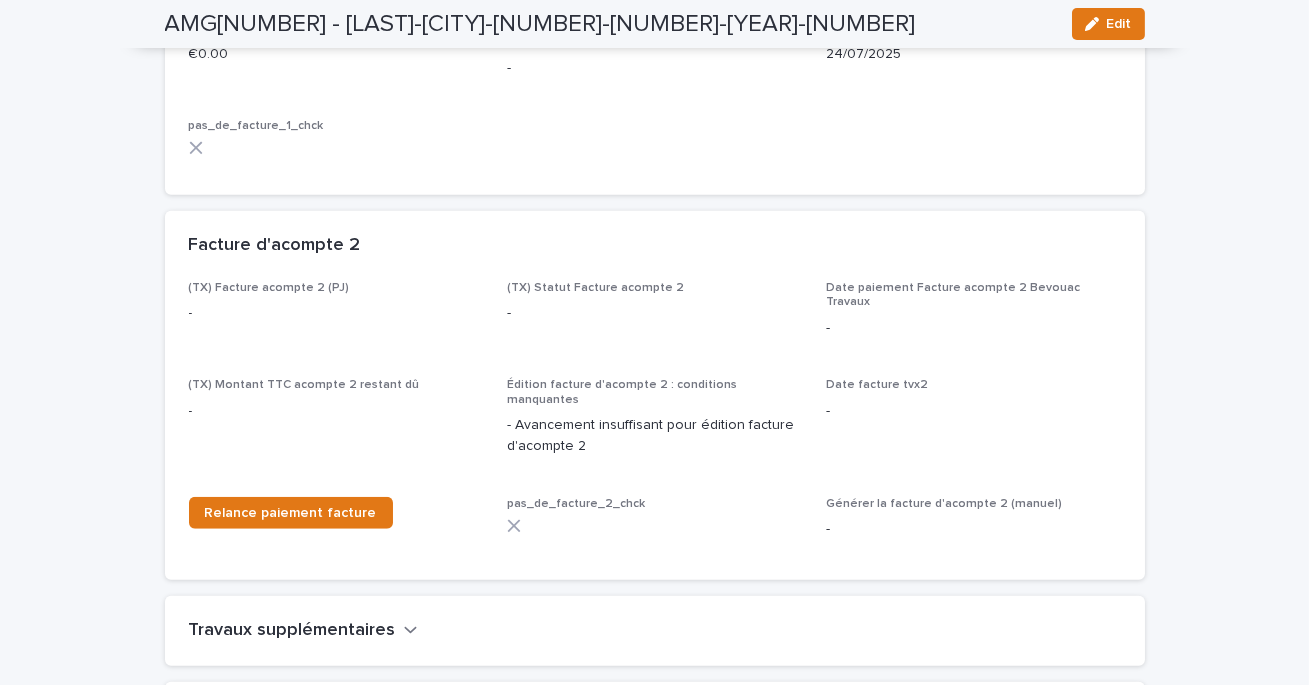 scroll, scrollTop: 1979, scrollLeft: 0, axis: vertical 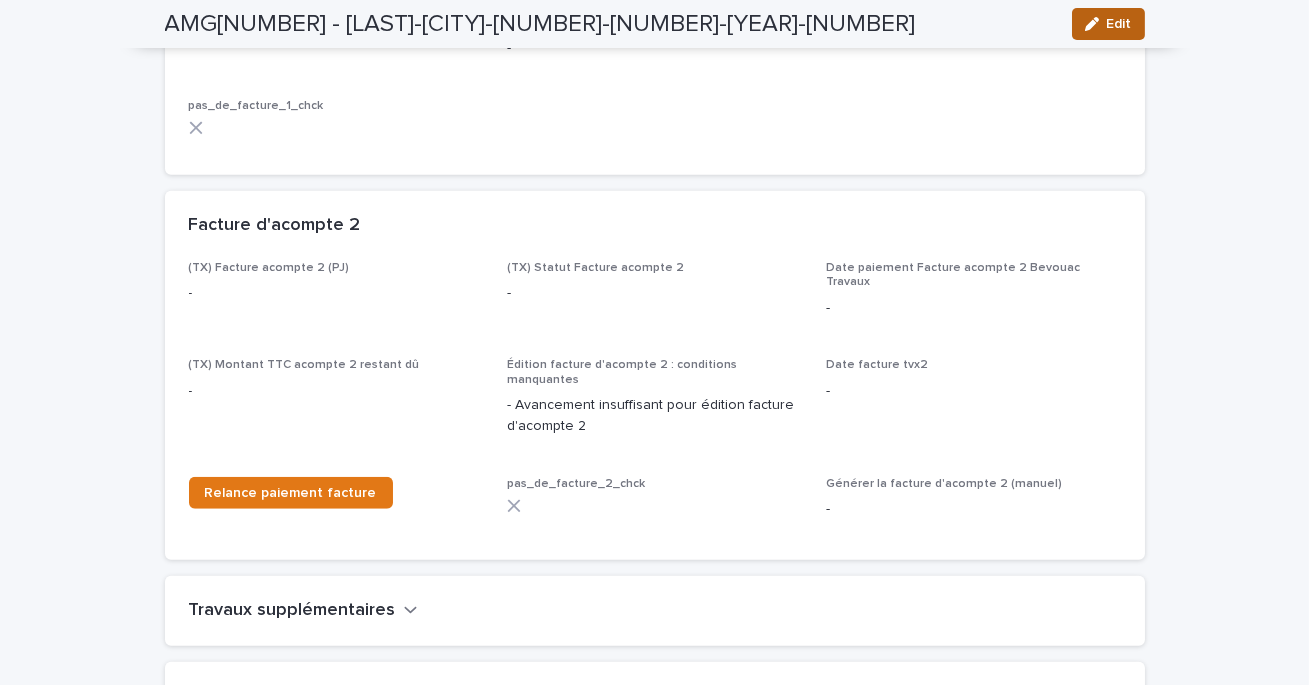 click on "Edit" at bounding box center [1108, 24] 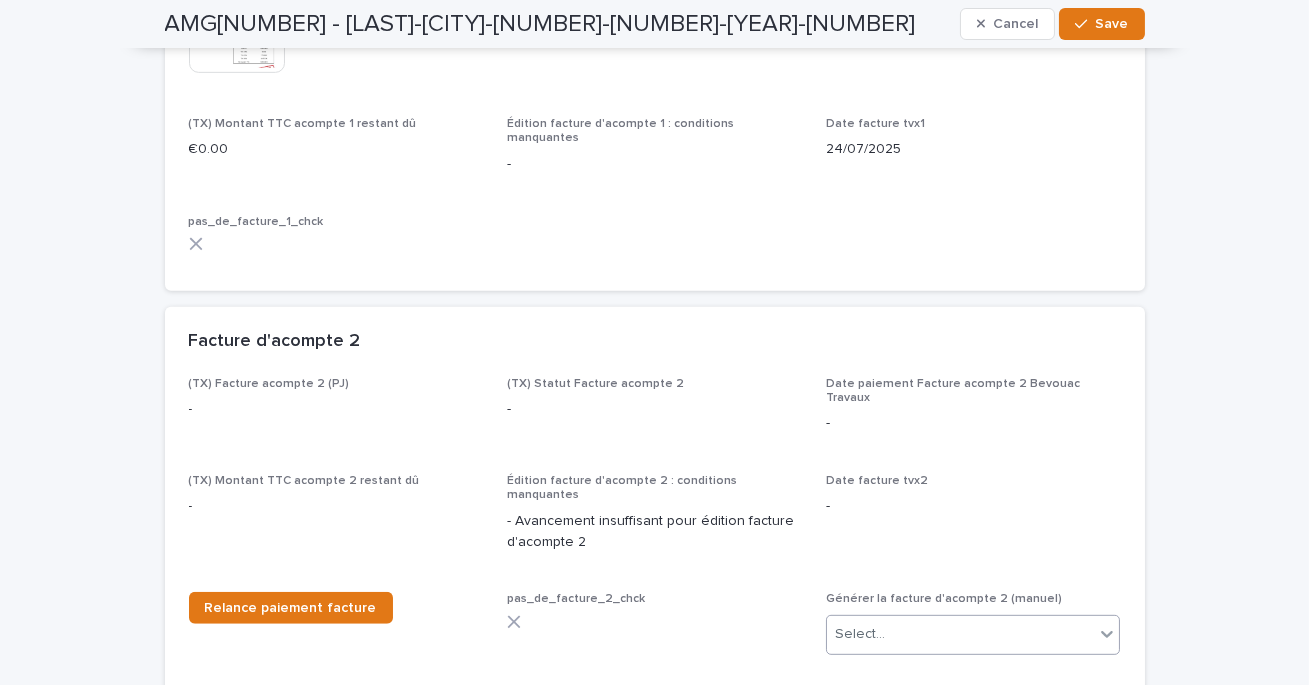 click on "Select..." at bounding box center [961, 634] 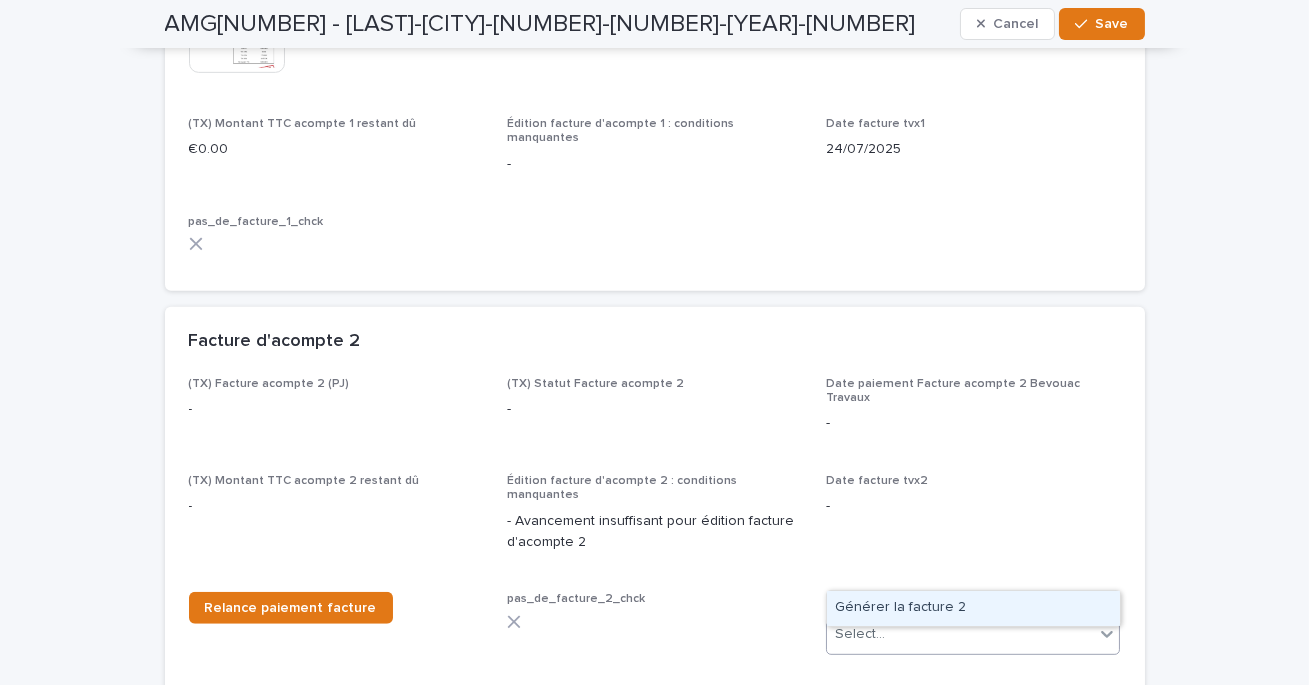 click on "Générer la facture 2" at bounding box center [973, 608] 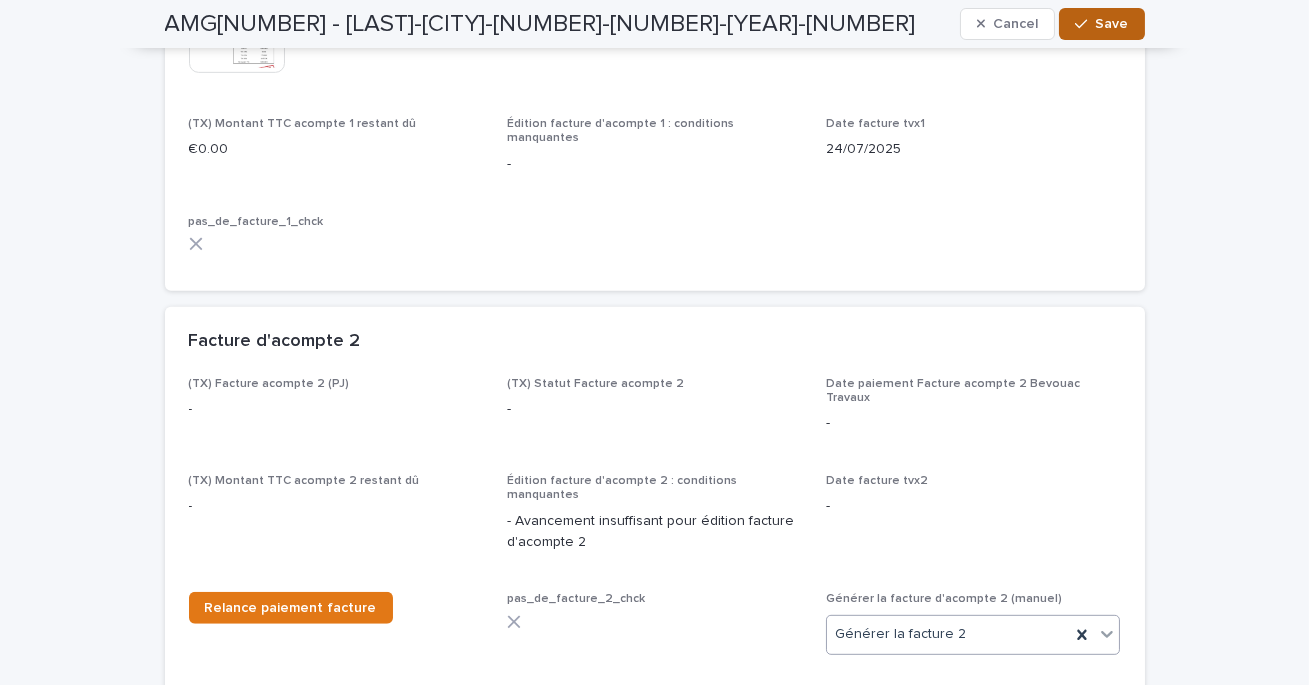 click on "Save" at bounding box center [1112, 24] 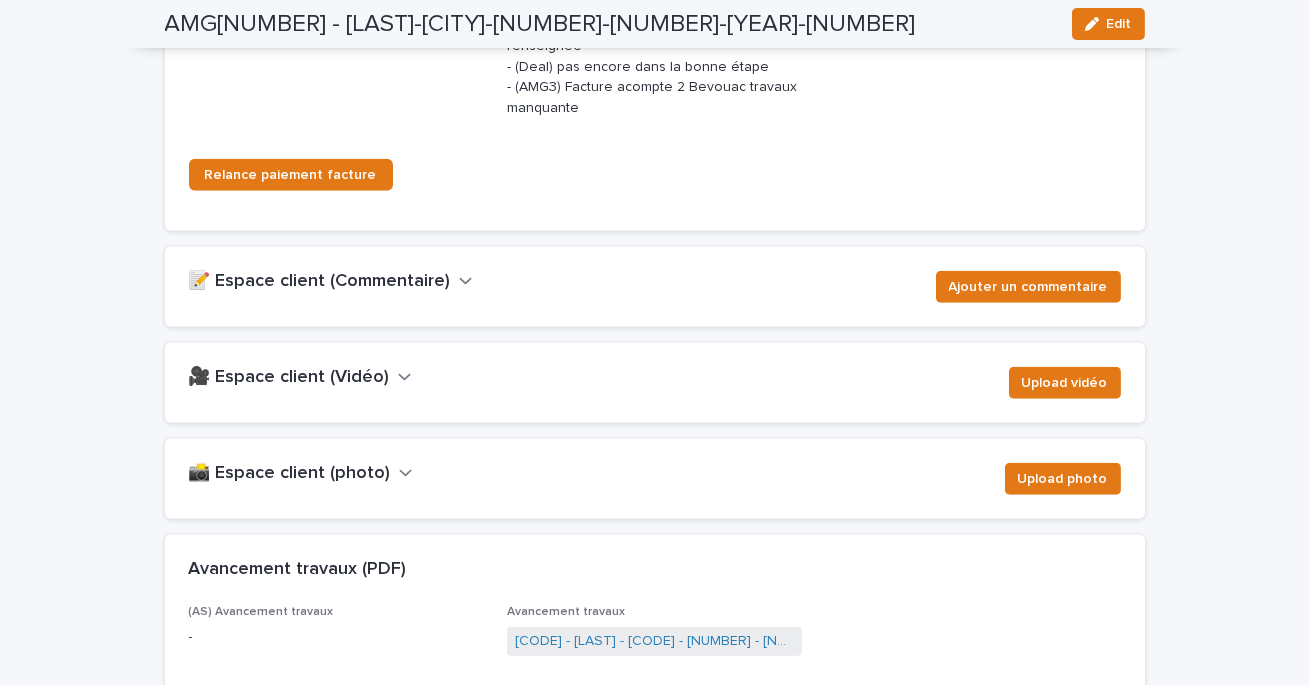 scroll, scrollTop: 3131, scrollLeft: 0, axis: vertical 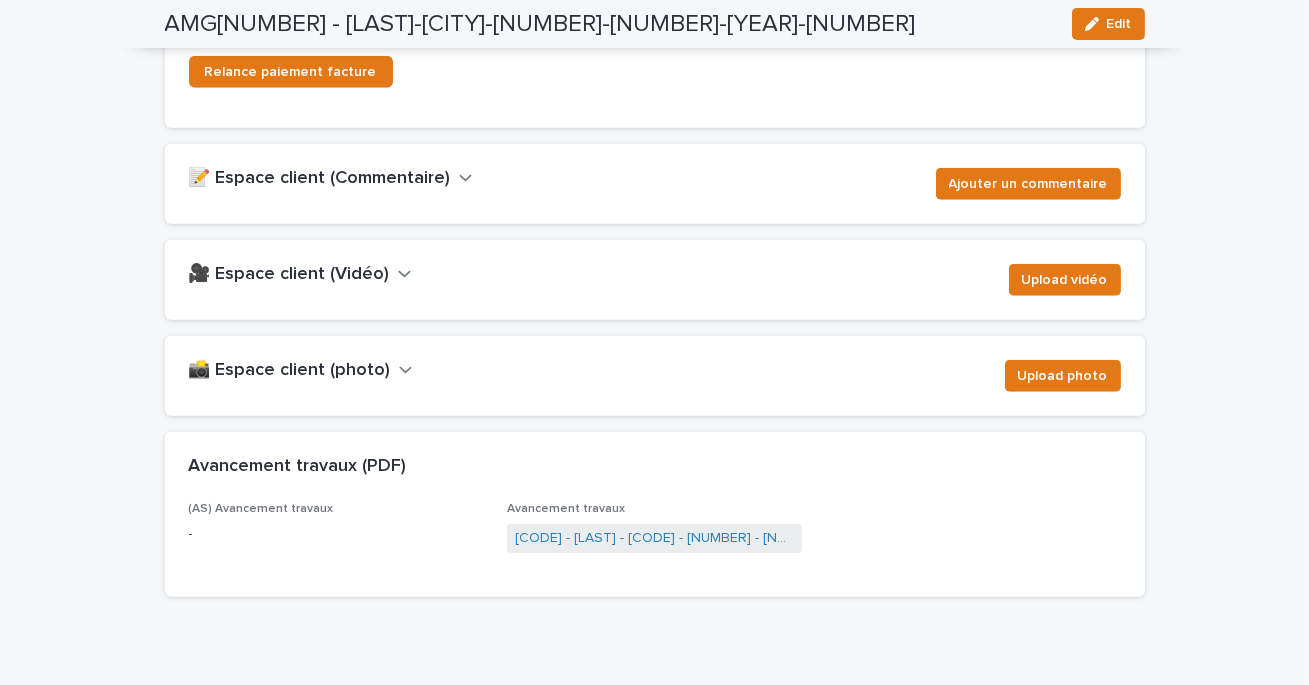 click on "📸 Espace client (photo)" at bounding box center [301, 371] 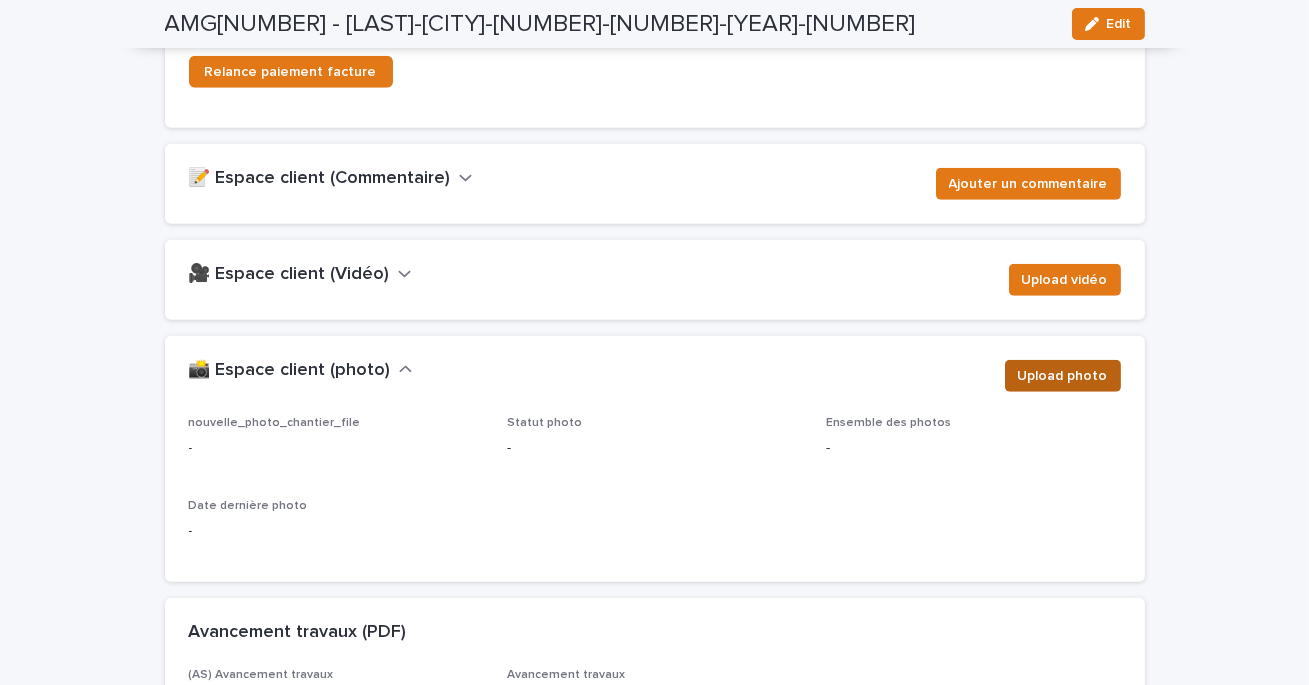 click on "Upload photo" at bounding box center [1063, 376] 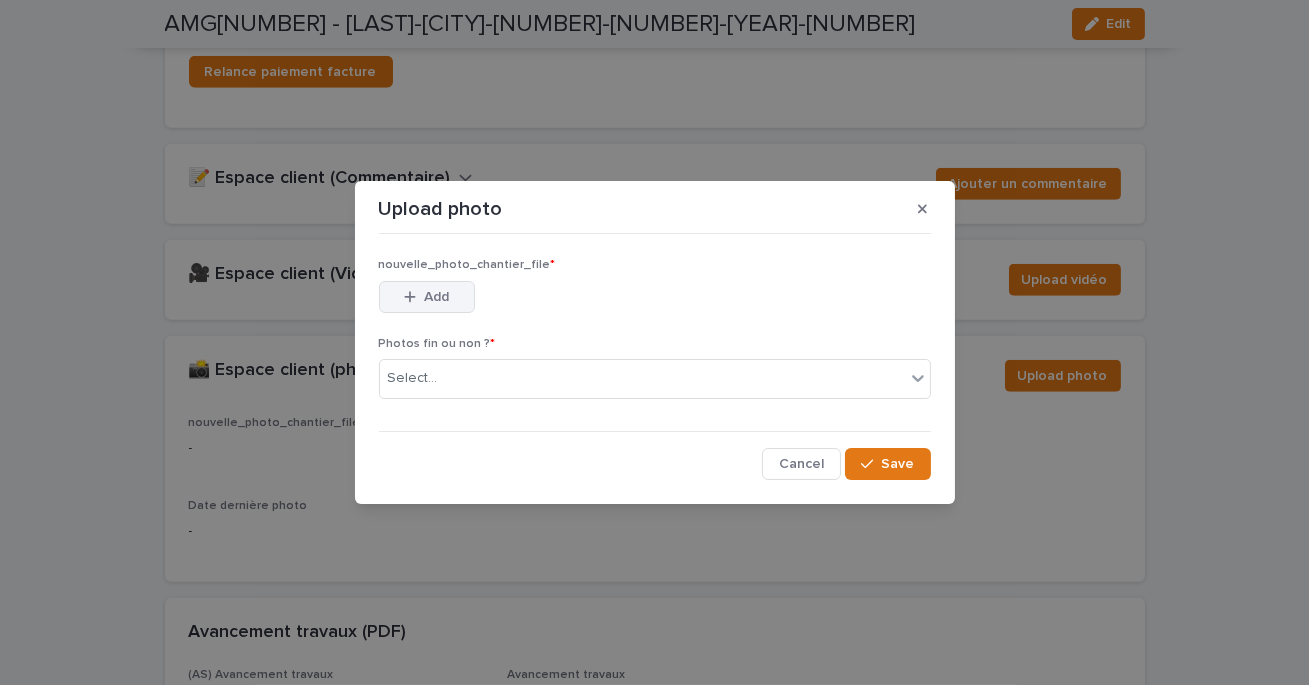 click on "Add" at bounding box center [436, 297] 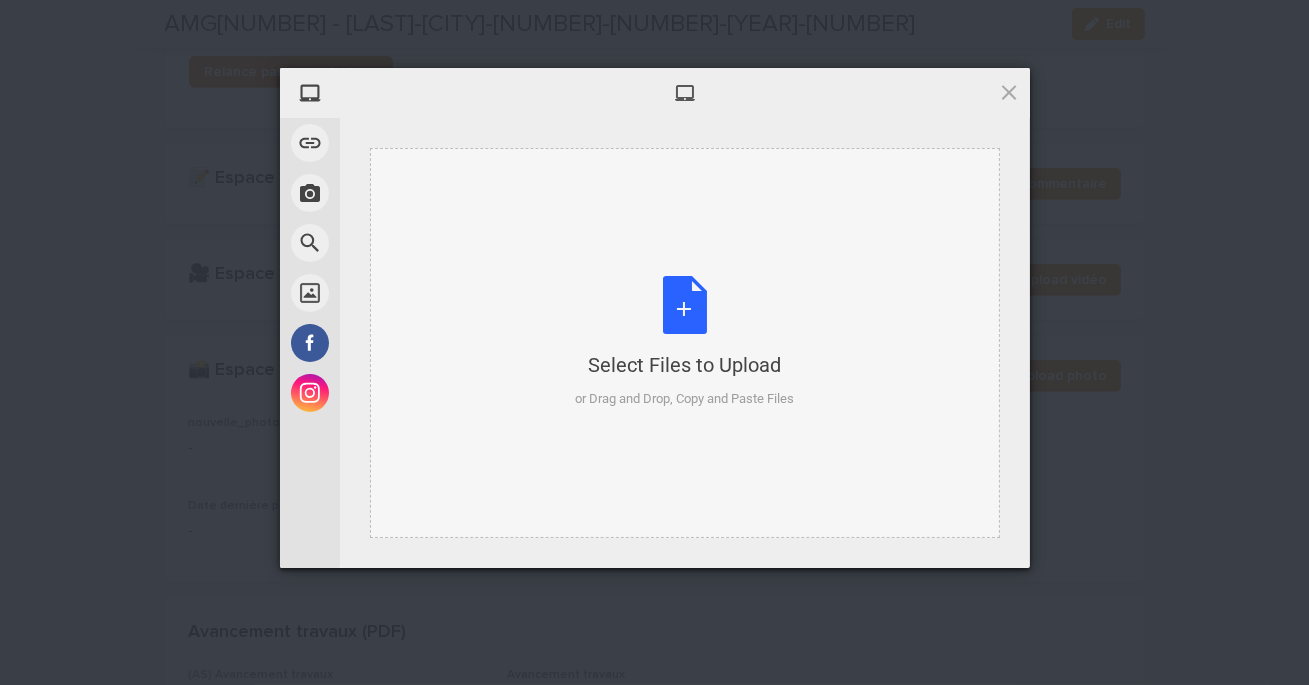 click on "Select Files to Upload
or Drag and Drop, Copy and Paste Files" at bounding box center [684, 342] 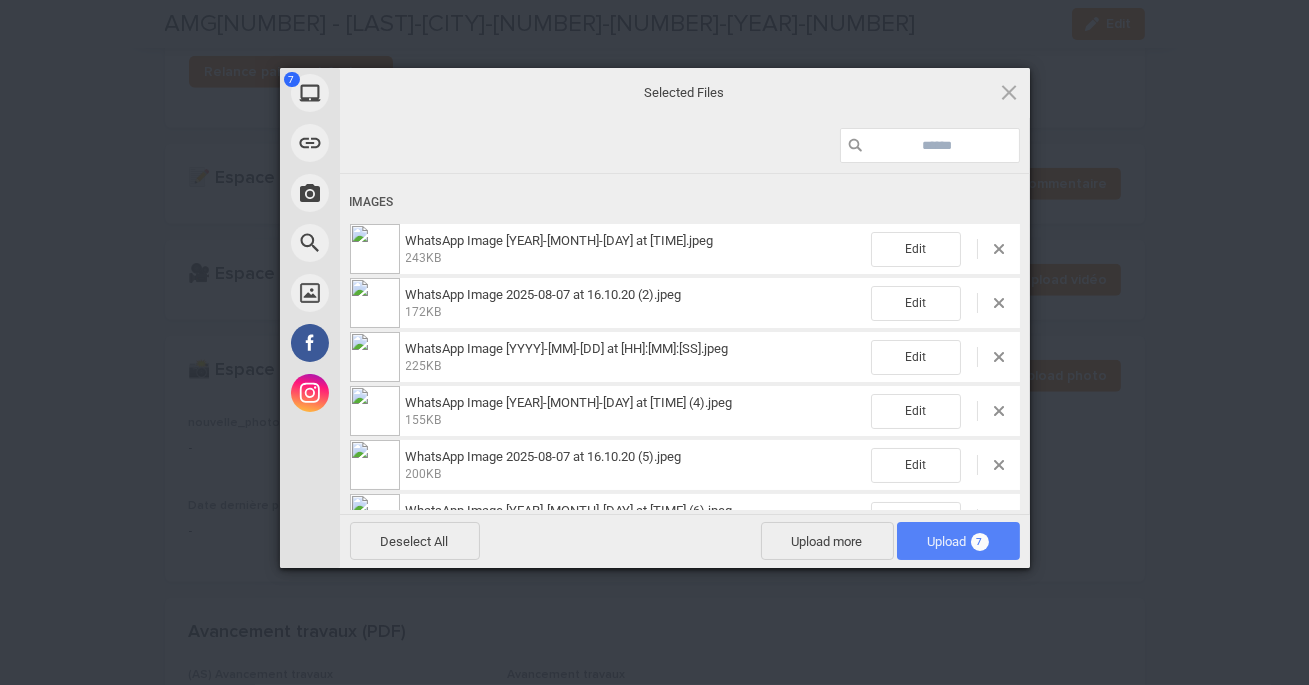 click on "Upload
7" at bounding box center [958, 541] 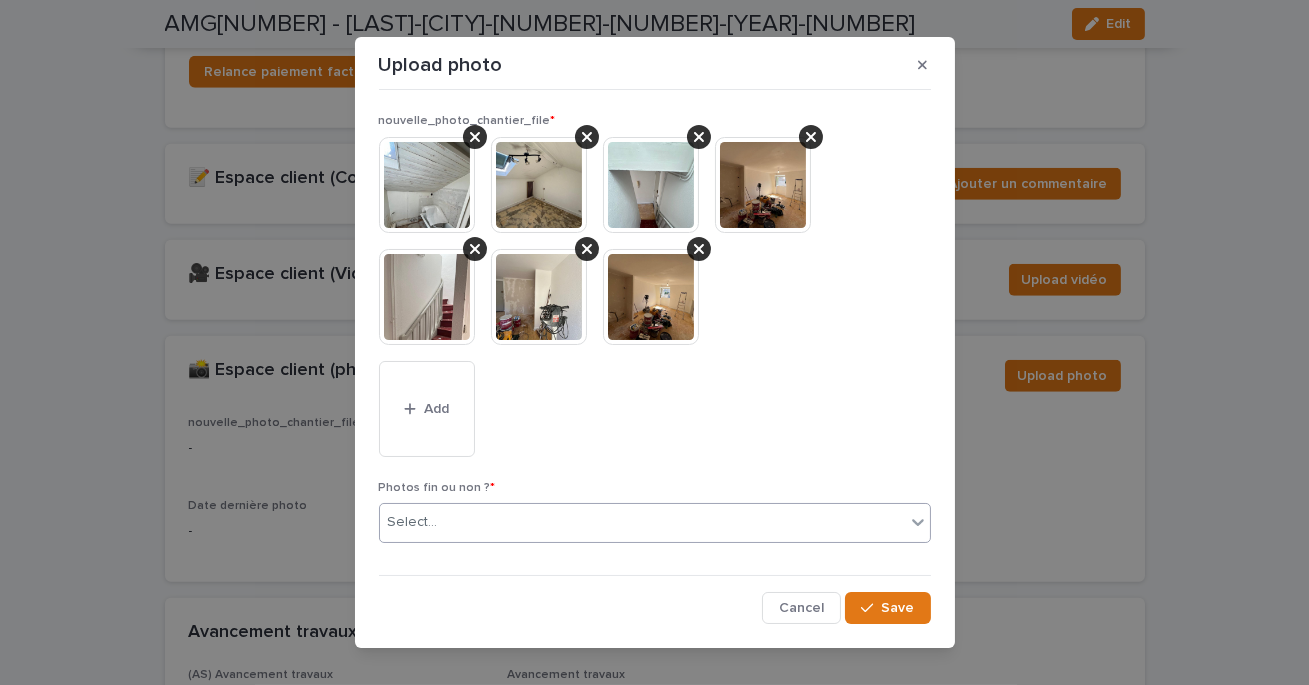 click on "Select..." at bounding box center (642, 522) 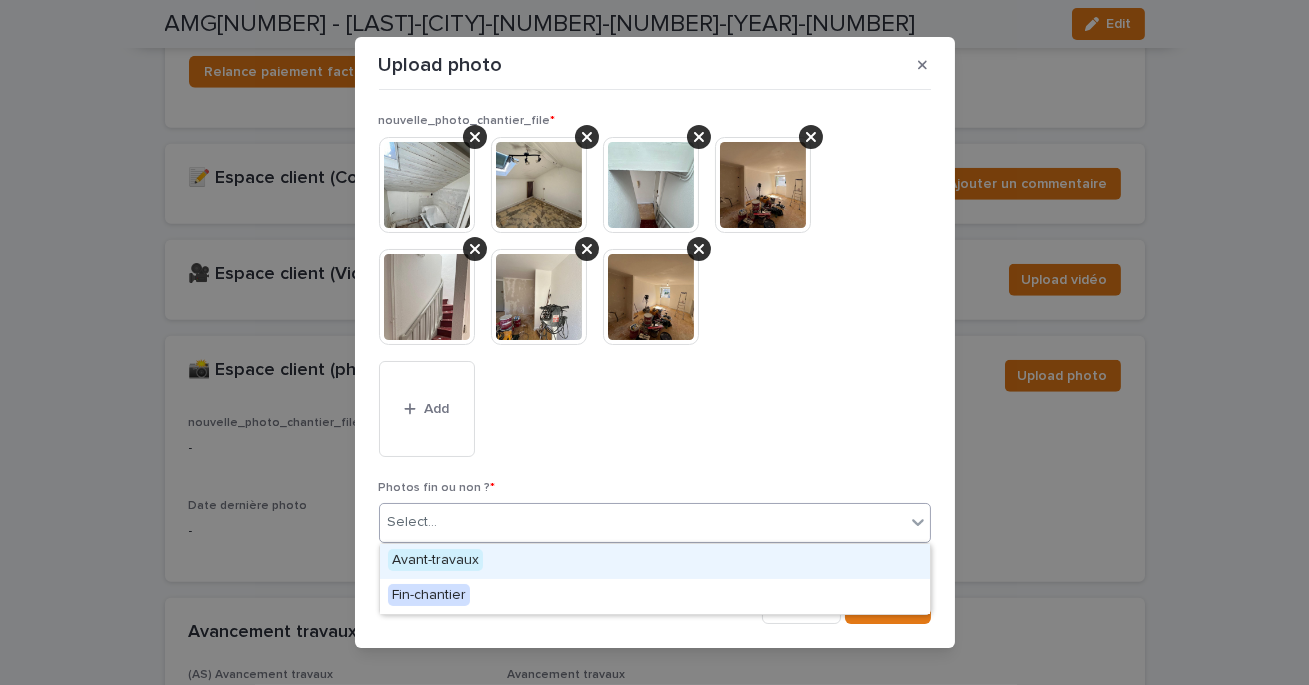 click on "Avant-travaux" at bounding box center (655, 561) 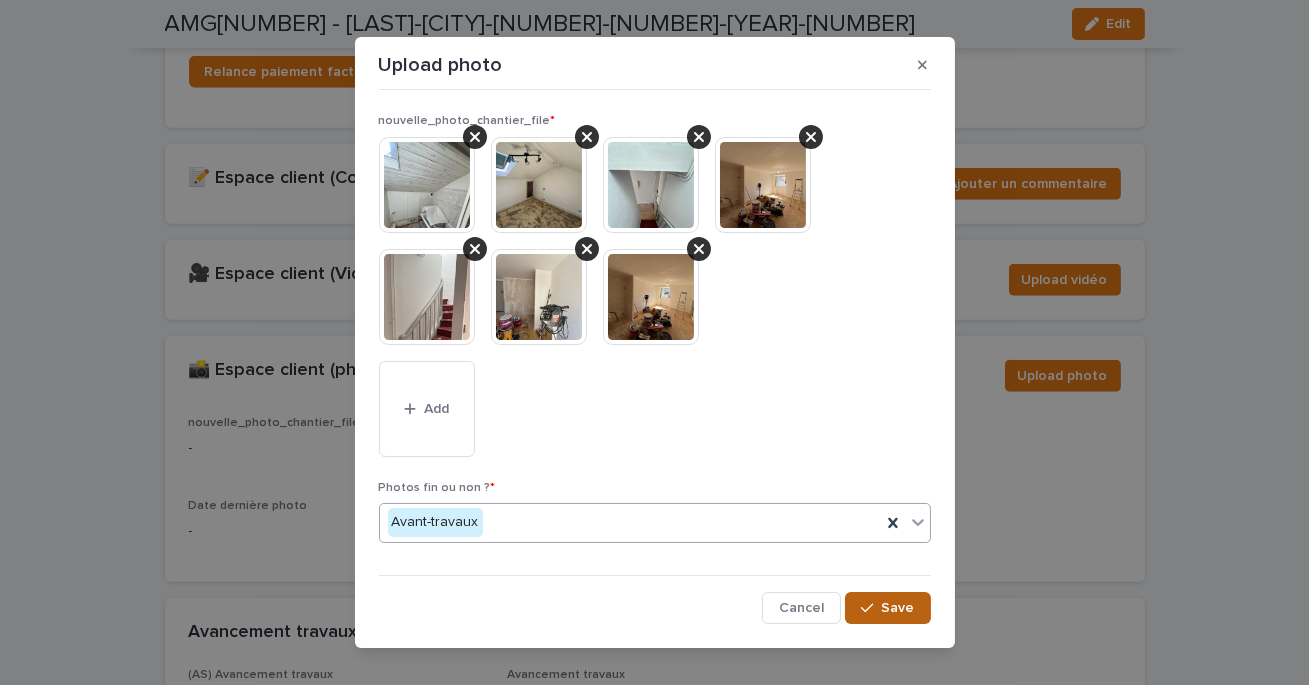 click on "Save" at bounding box center [898, 608] 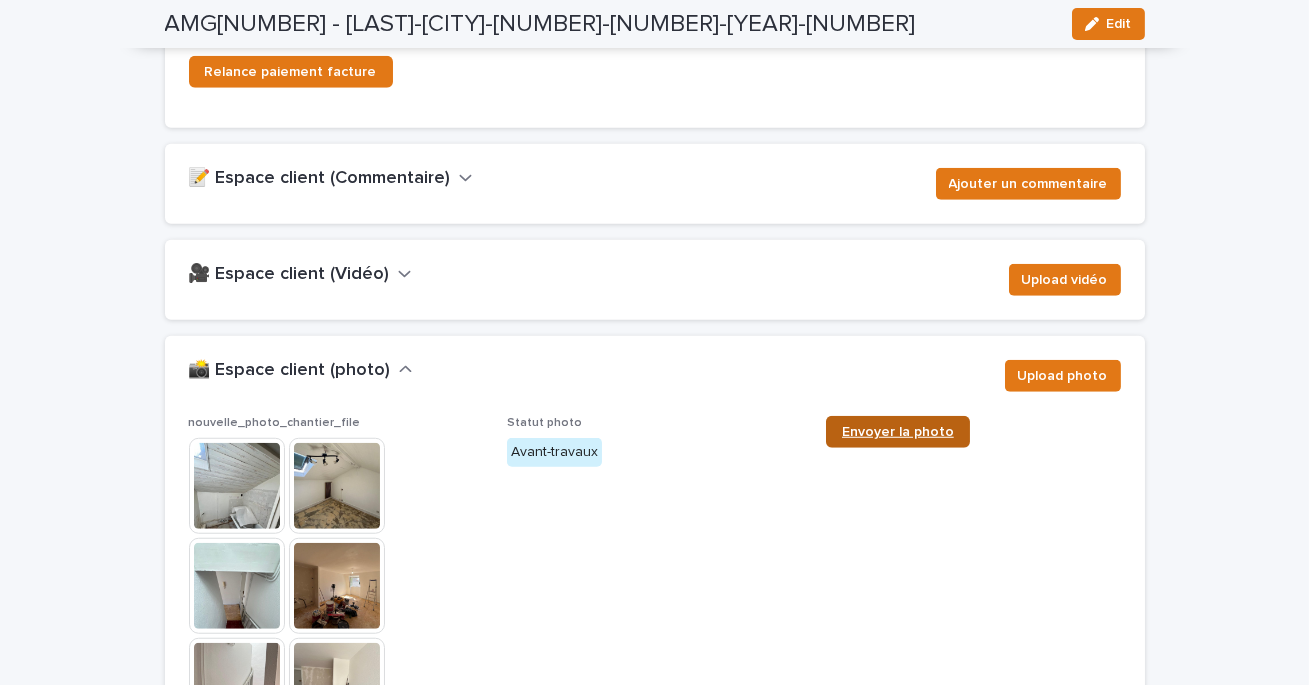 click on "Envoyer la photo" at bounding box center (898, 432) 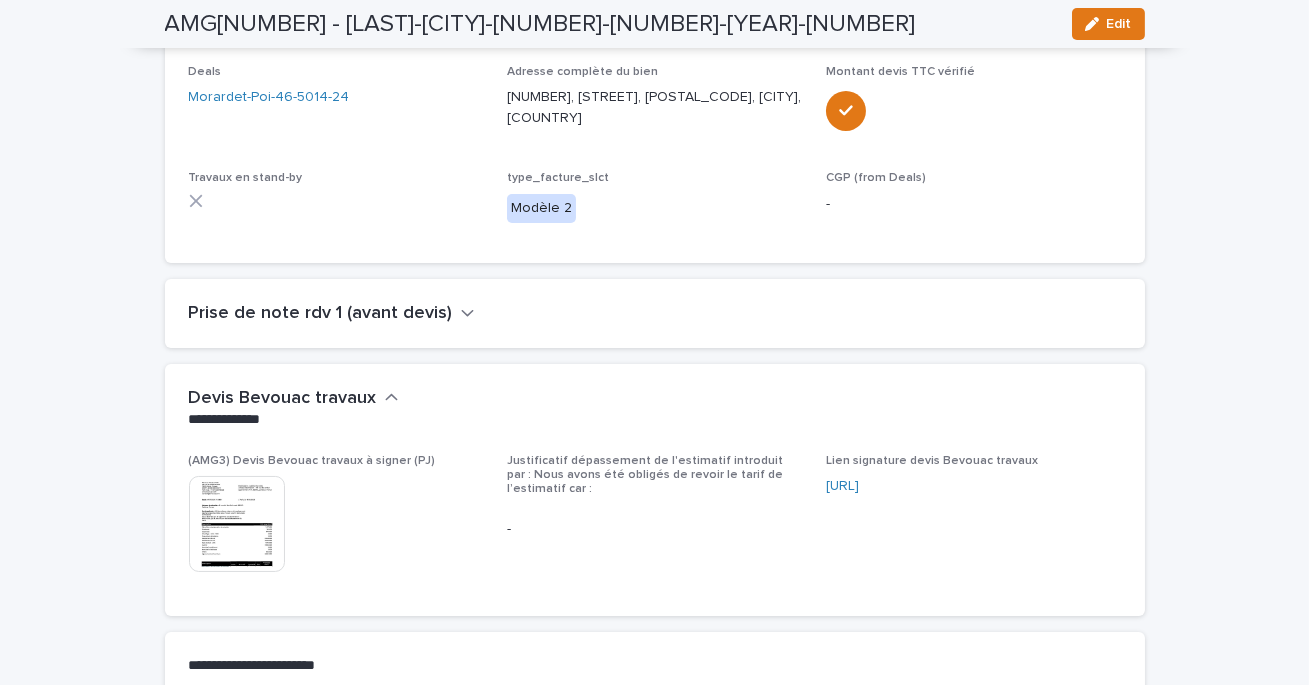 scroll, scrollTop: 0, scrollLeft: 0, axis: both 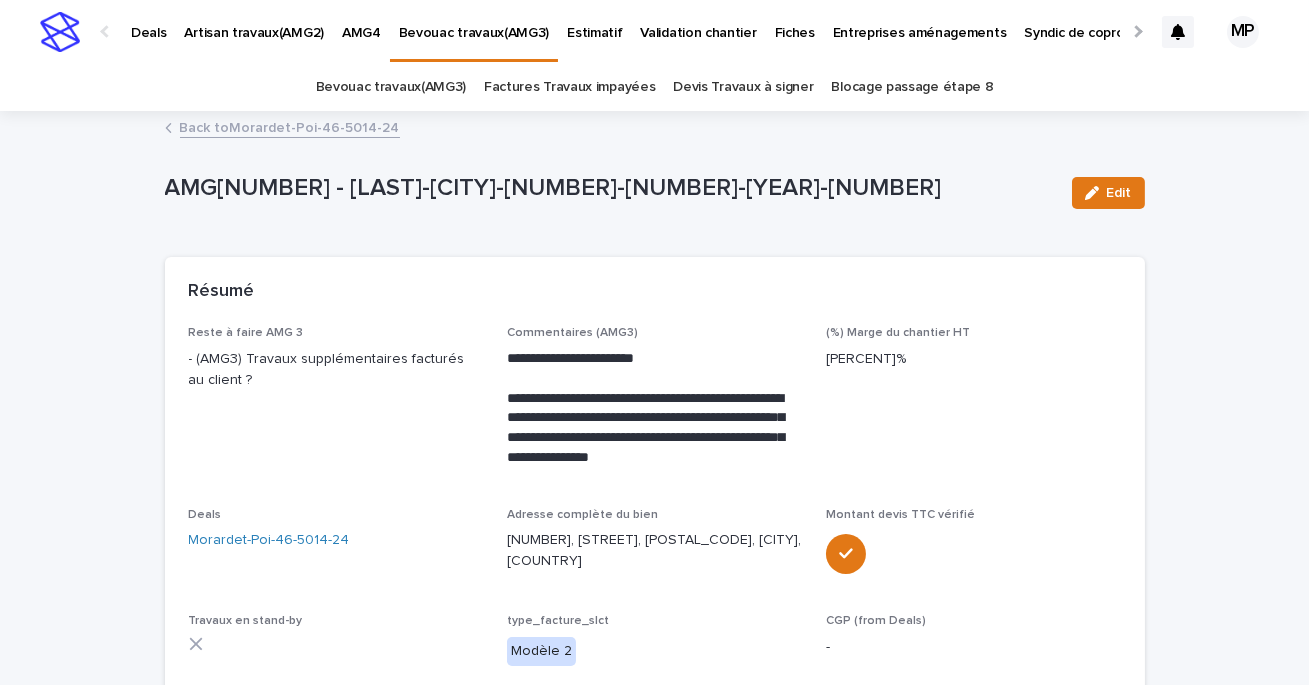 click on "Back to  [ID]" at bounding box center [290, 126] 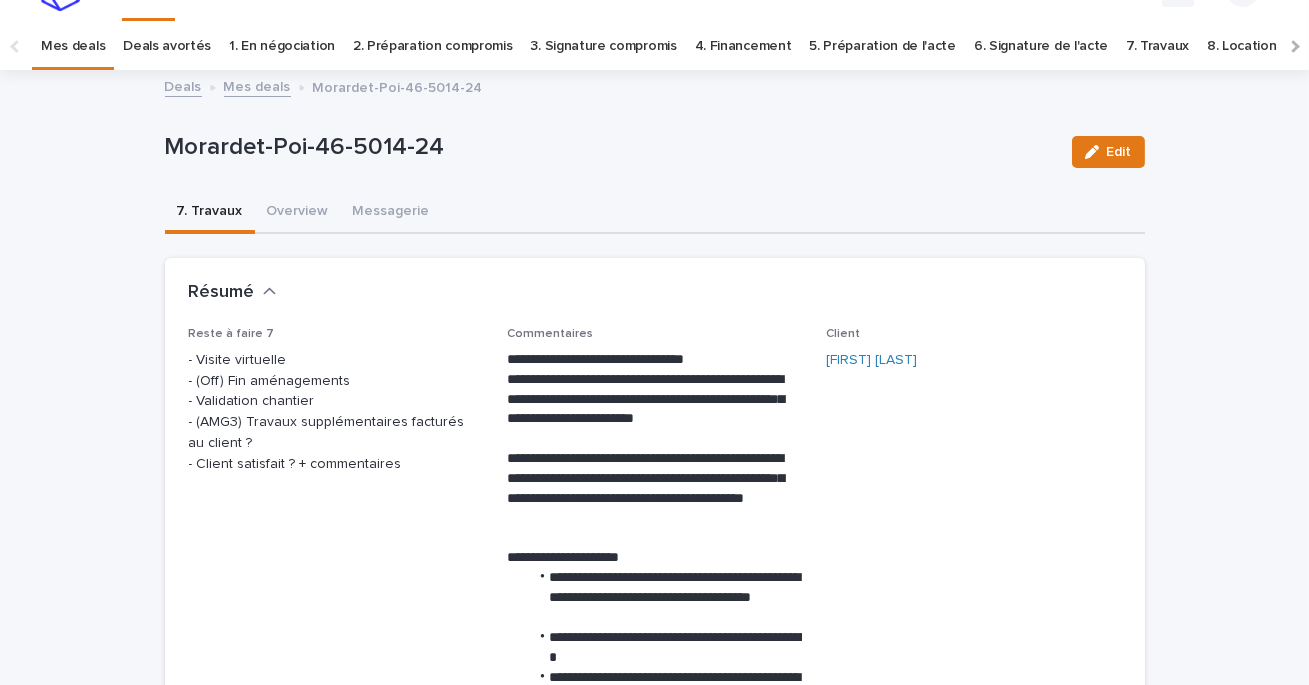 scroll, scrollTop: 64, scrollLeft: 0, axis: vertical 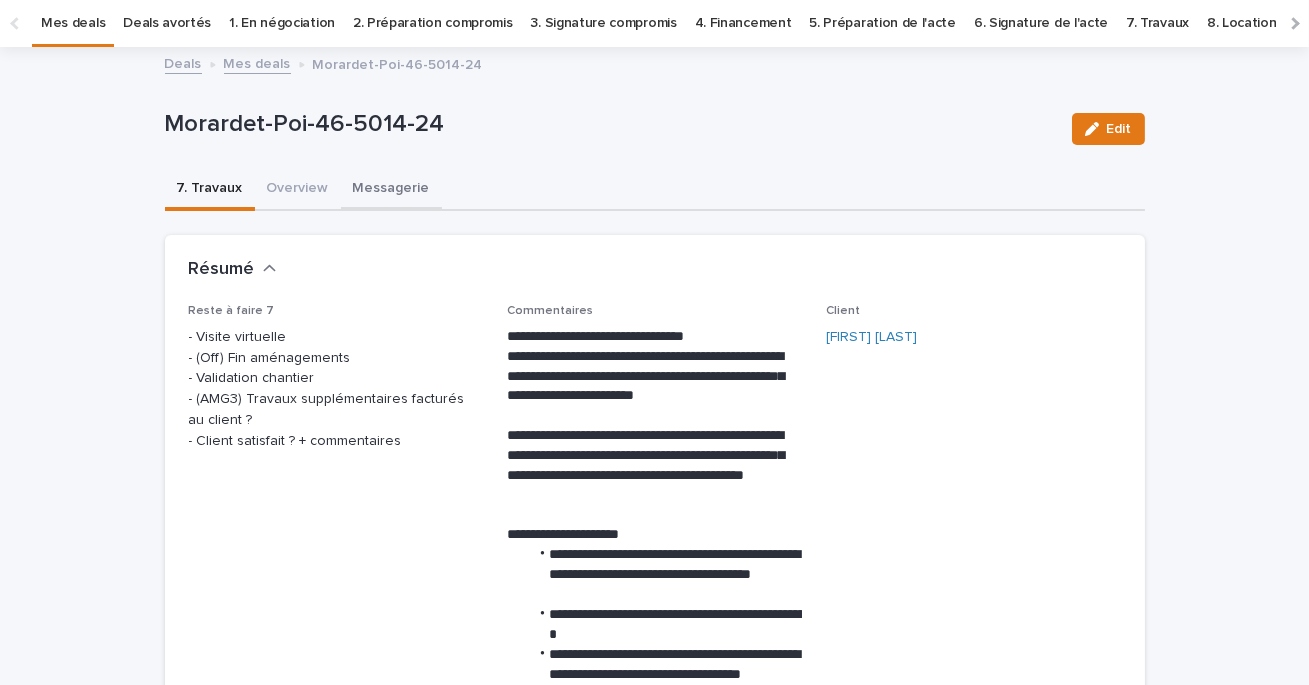 click on "Messagerie" at bounding box center [391, 190] 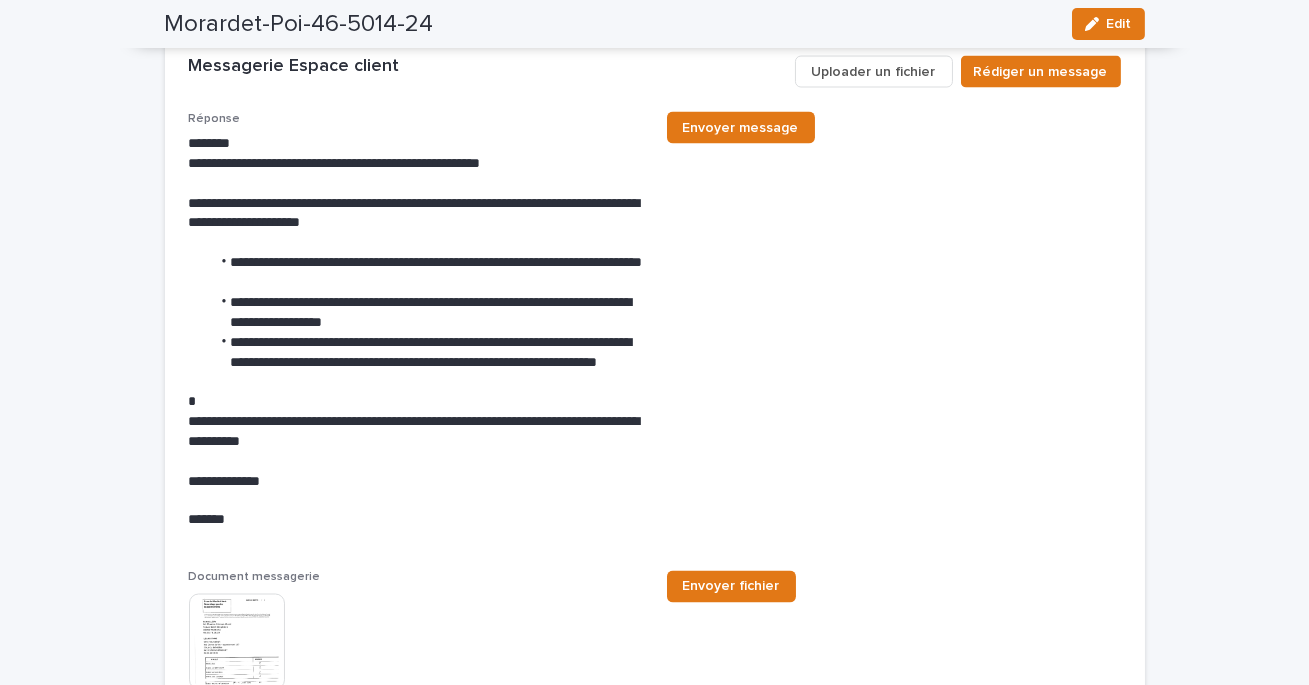 scroll, scrollTop: 6720, scrollLeft: 0, axis: vertical 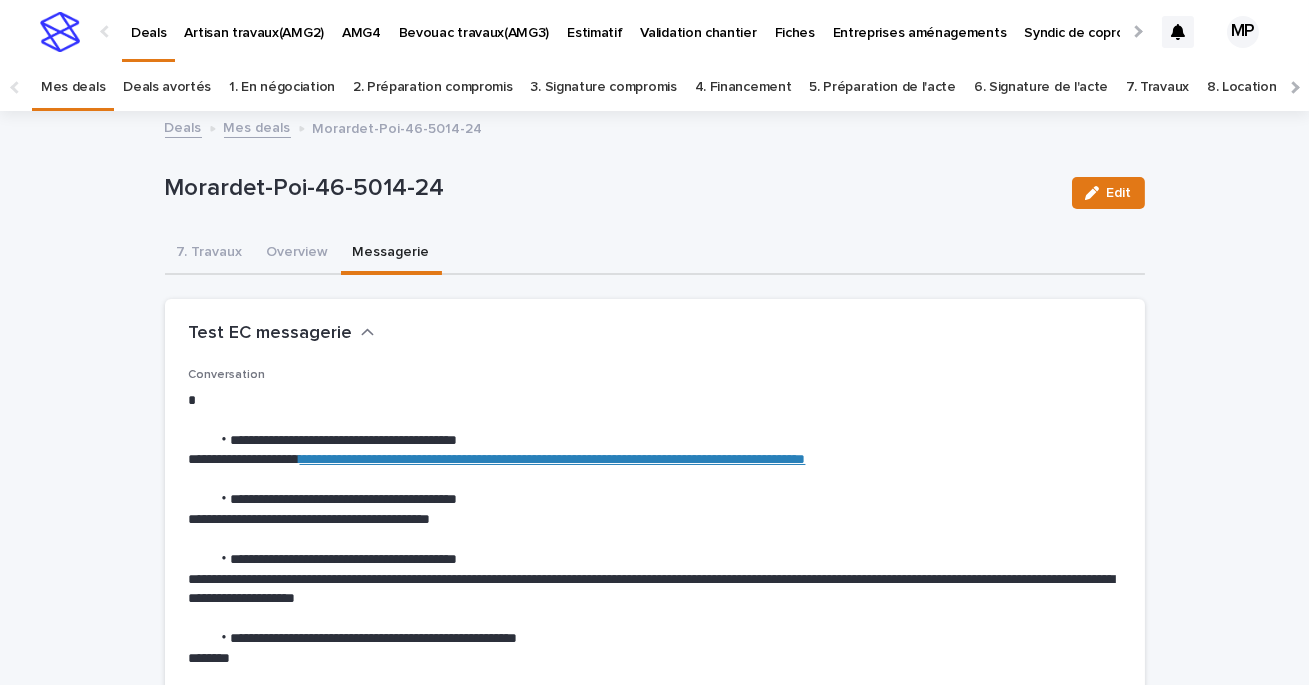 click on "Deals" at bounding box center (148, 21) 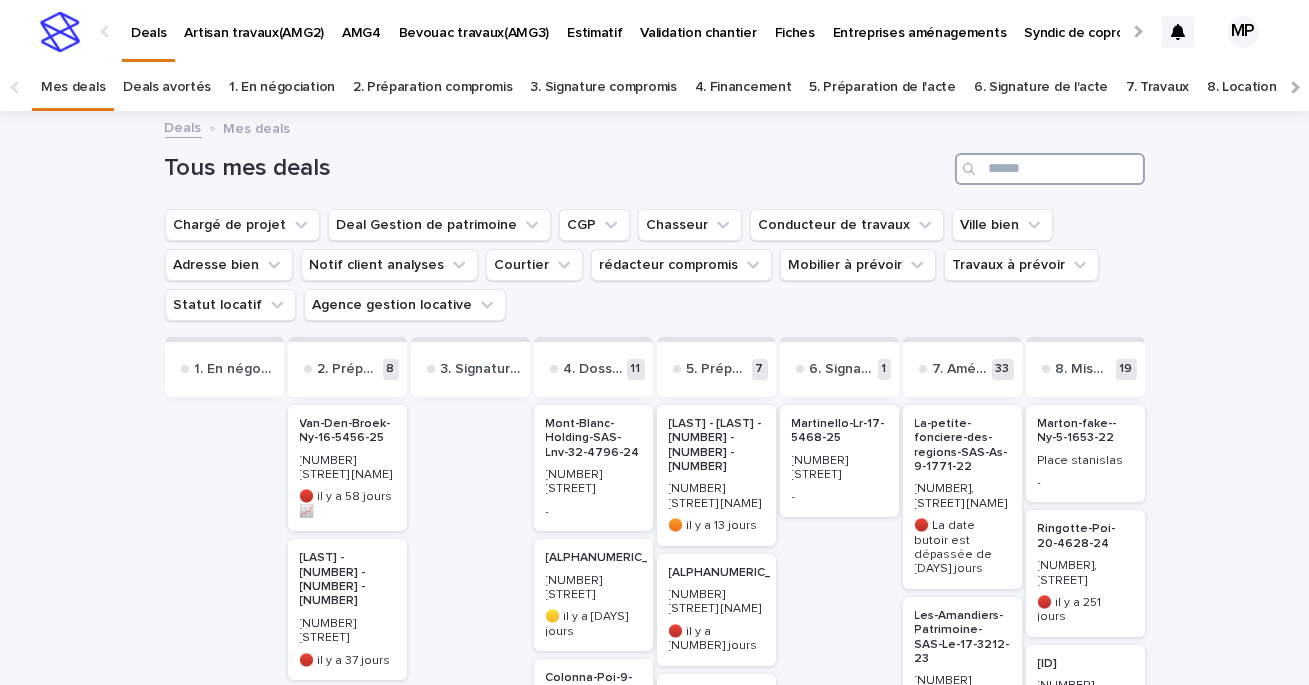 click at bounding box center (1050, 169) 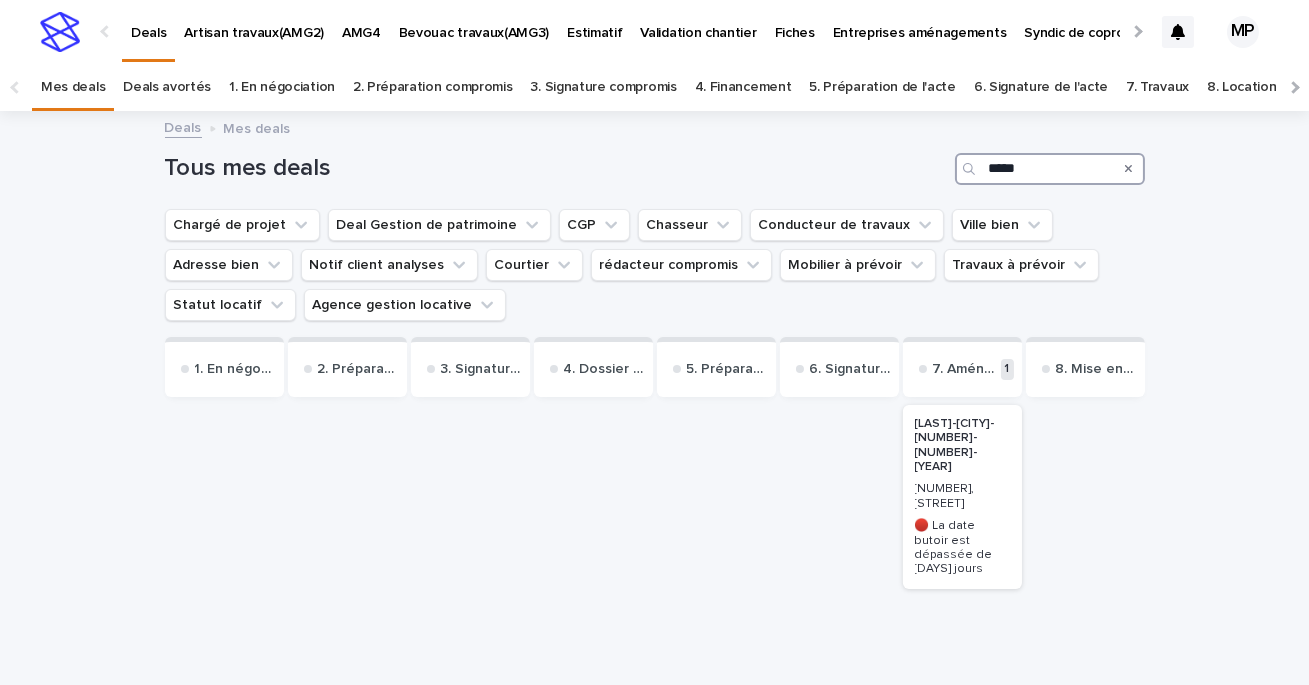 type on "*****" 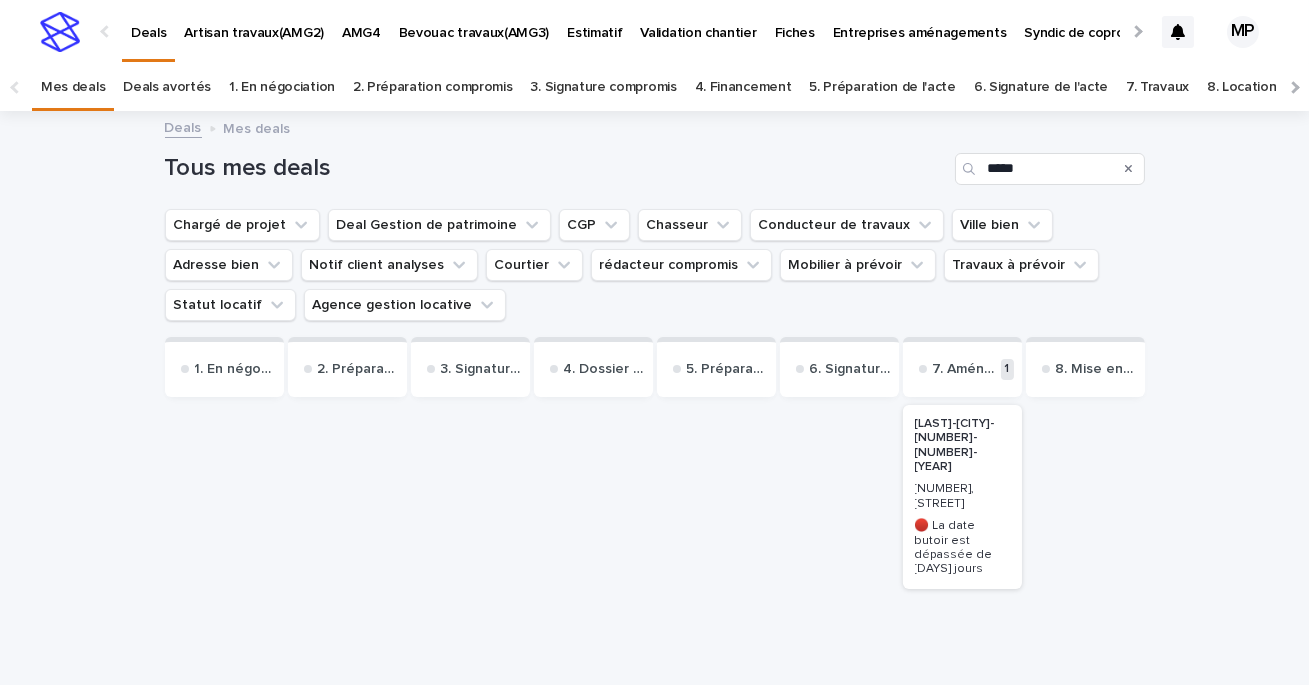click on "[LAST]-[CITY]-[NUMBER]-[NUMBER]-[YEAR]" at bounding box center (962, 446) 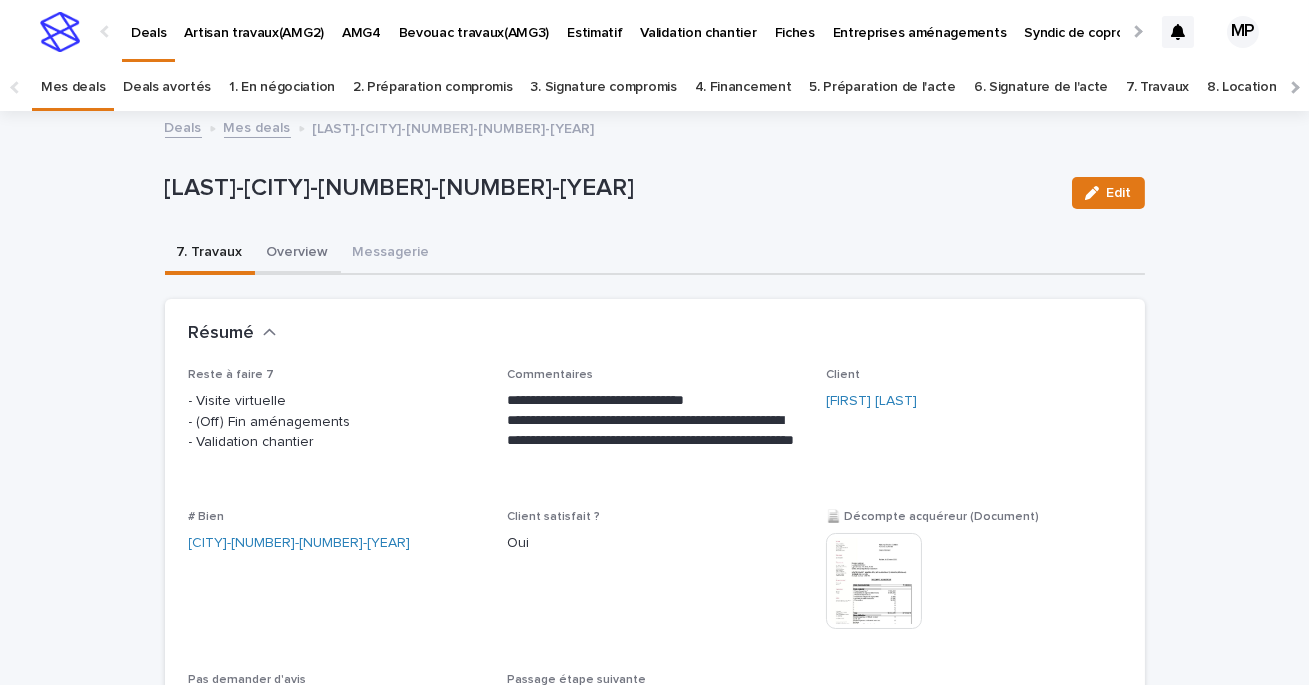 click on "Overview" at bounding box center (298, 254) 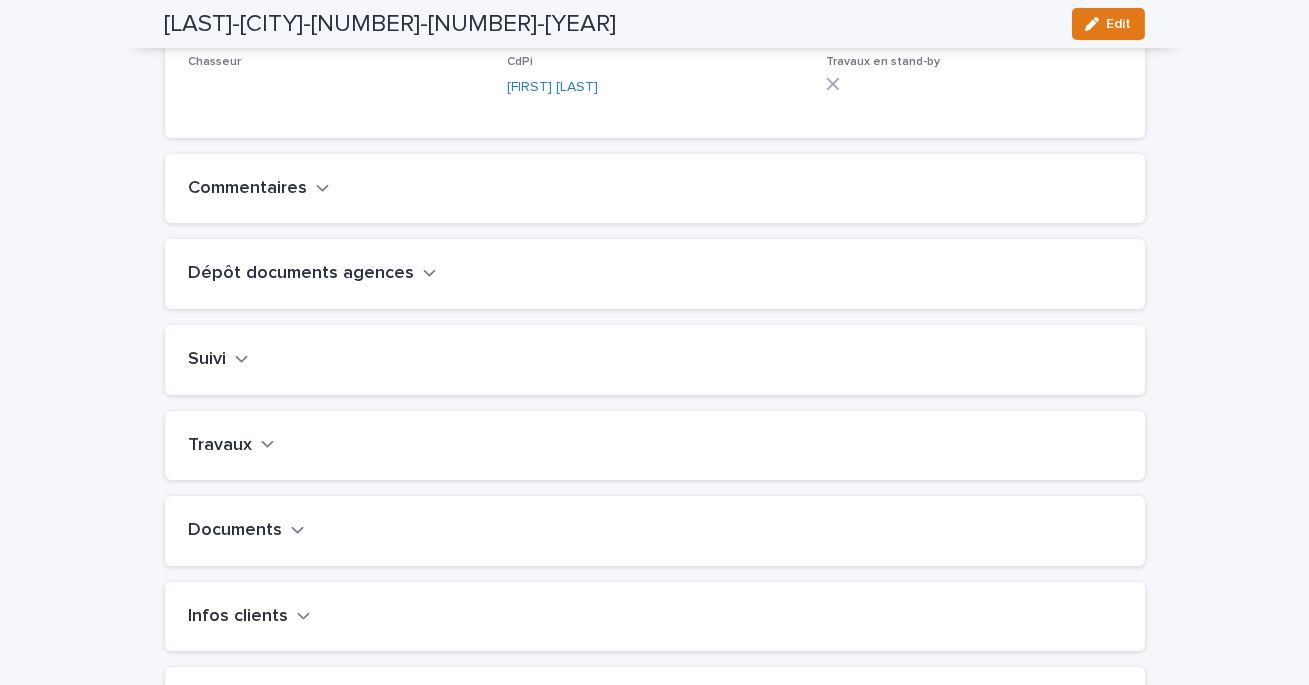 scroll, scrollTop: 619, scrollLeft: 0, axis: vertical 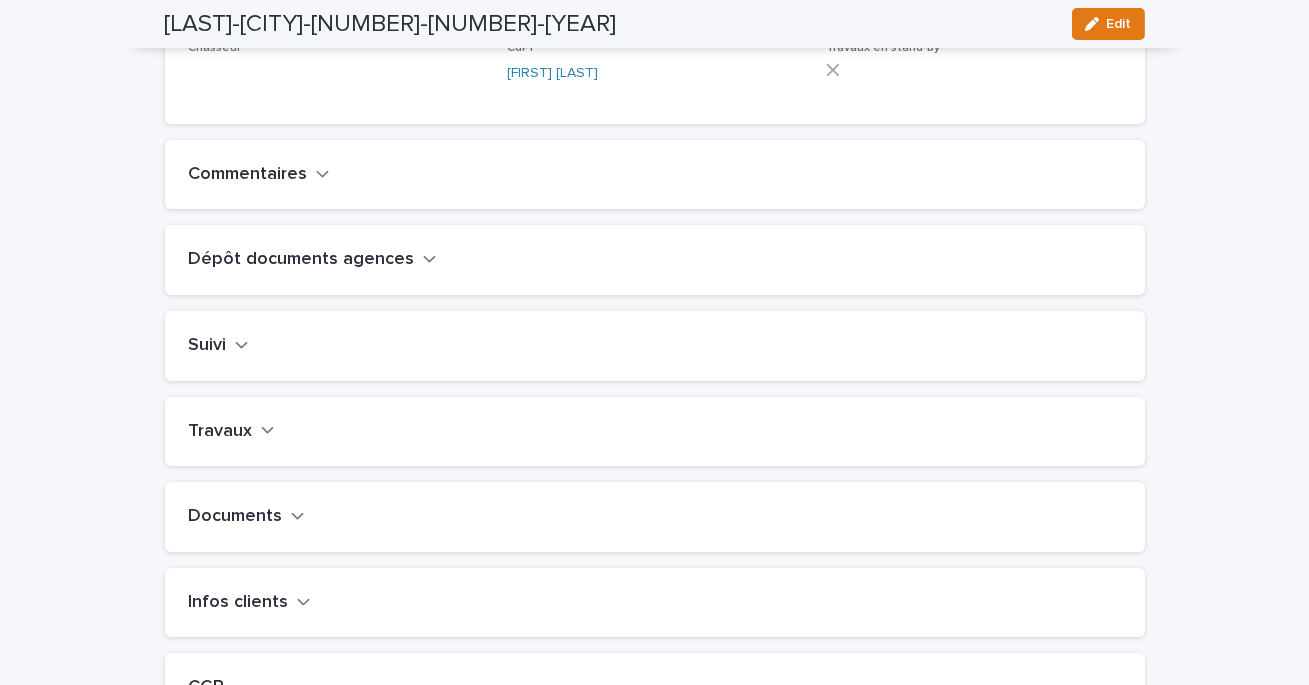 click on "Travaux" at bounding box center (655, 432) 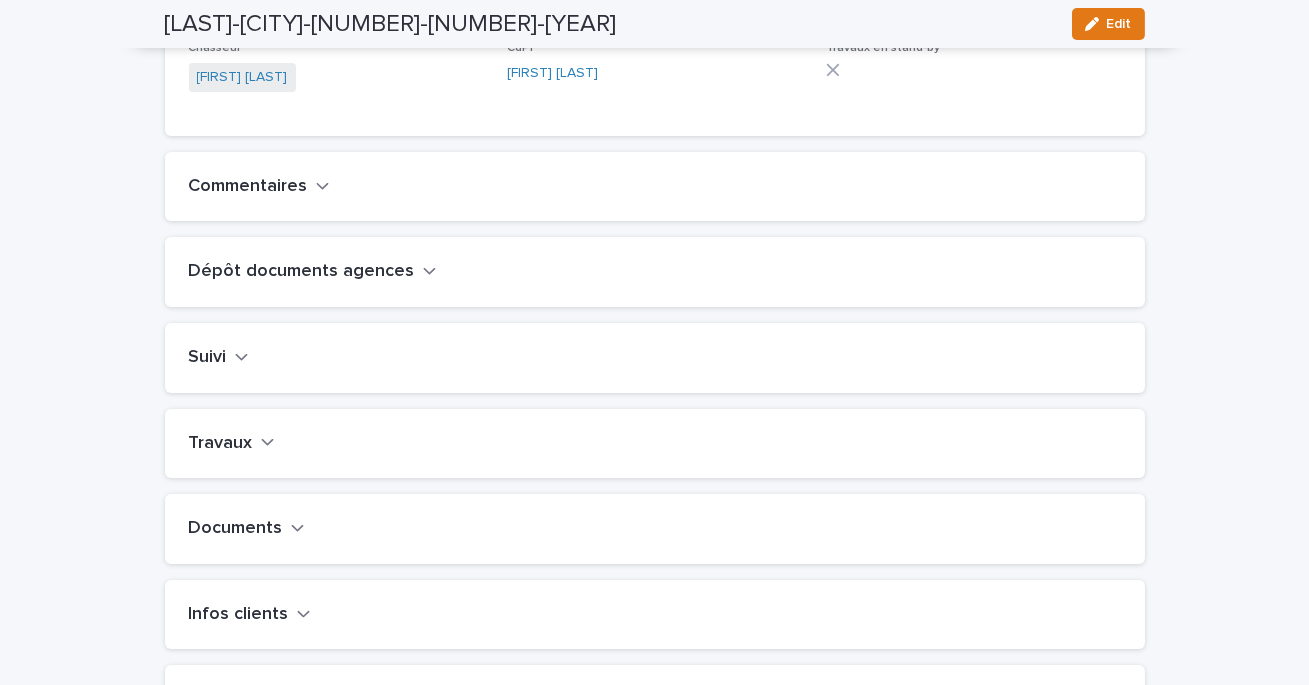 click 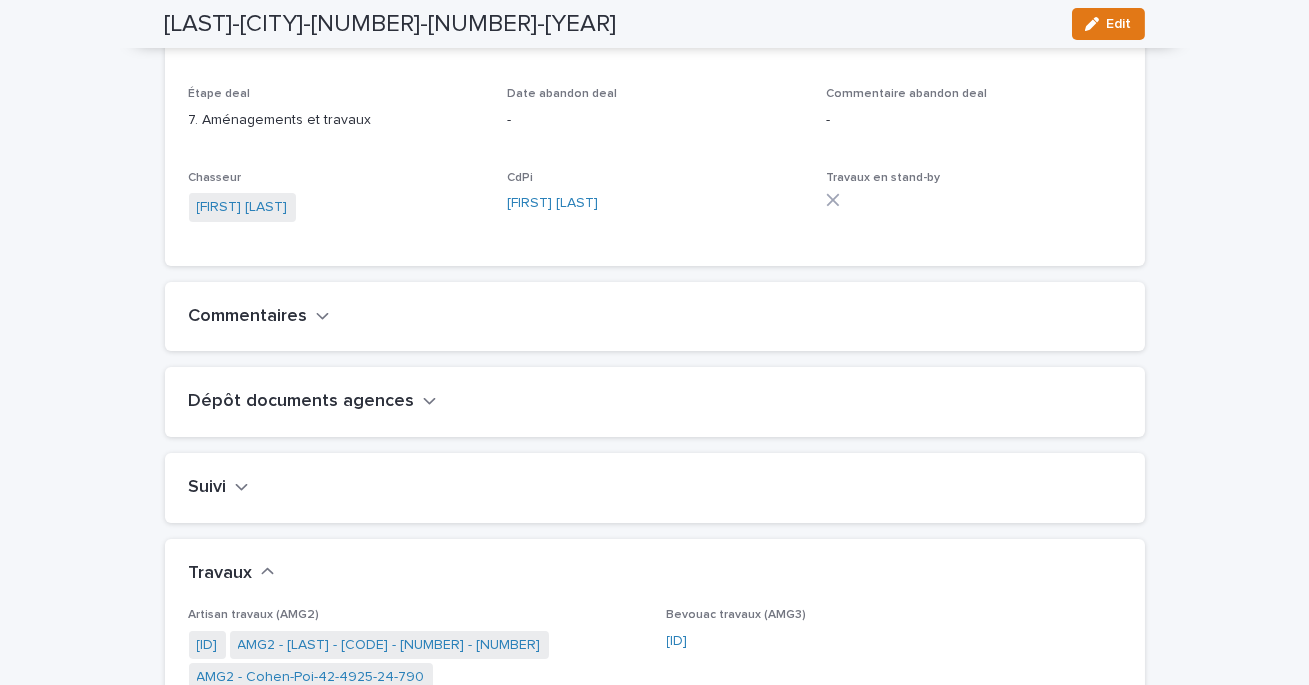scroll, scrollTop: 0, scrollLeft: 0, axis: both 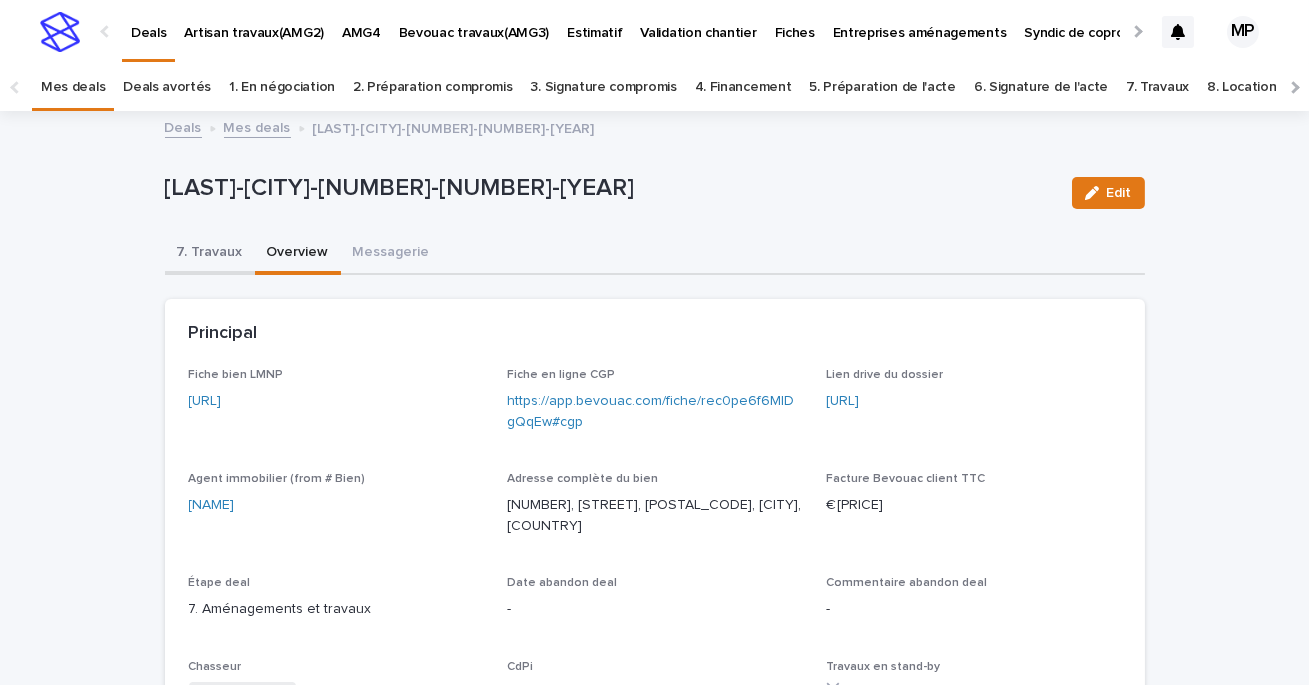 click on "7. Travaux" at bounding box center [210, 254] 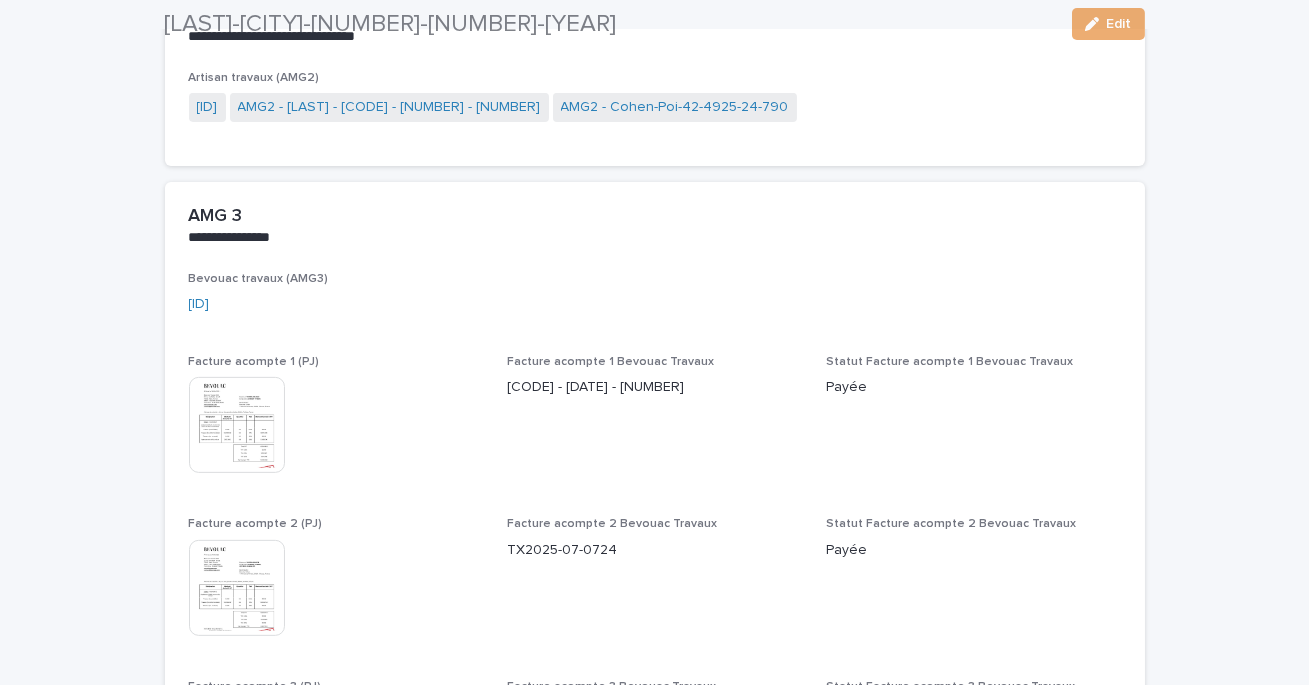 scroll, scrollTop: 2135, scrollLeft: 0, axis: vertical 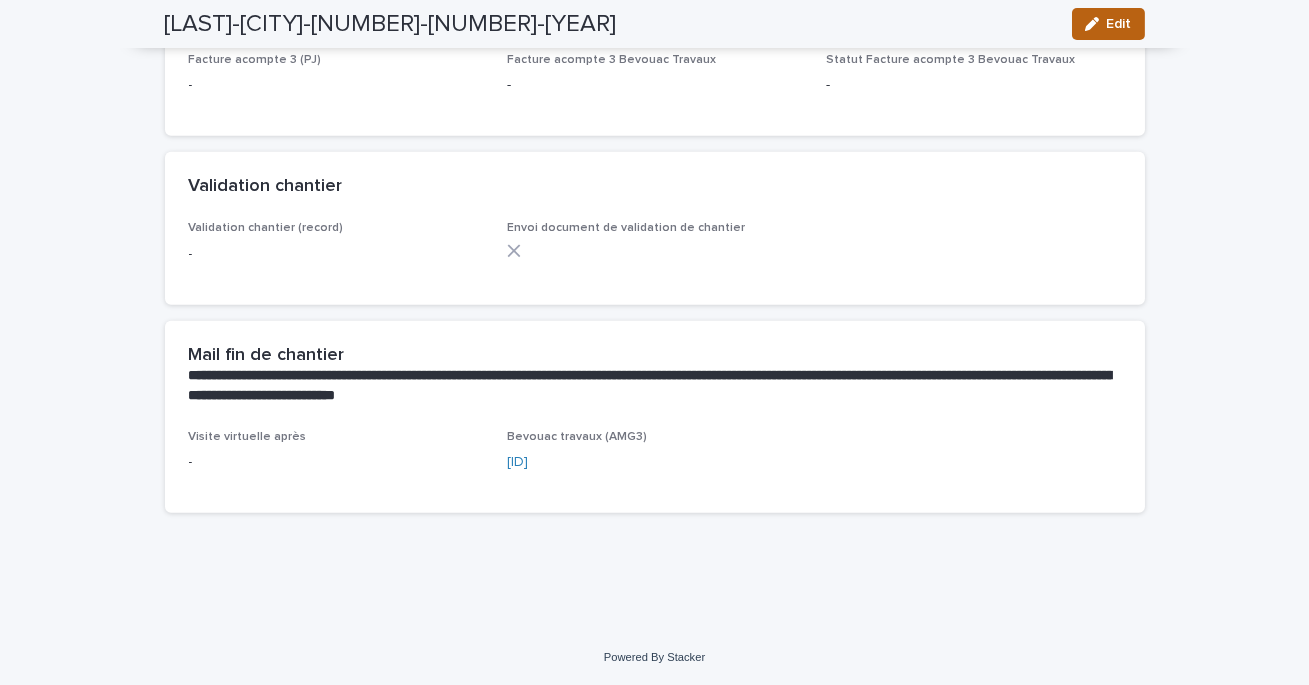 click on "Edit" at bounding box center (1119, 24) 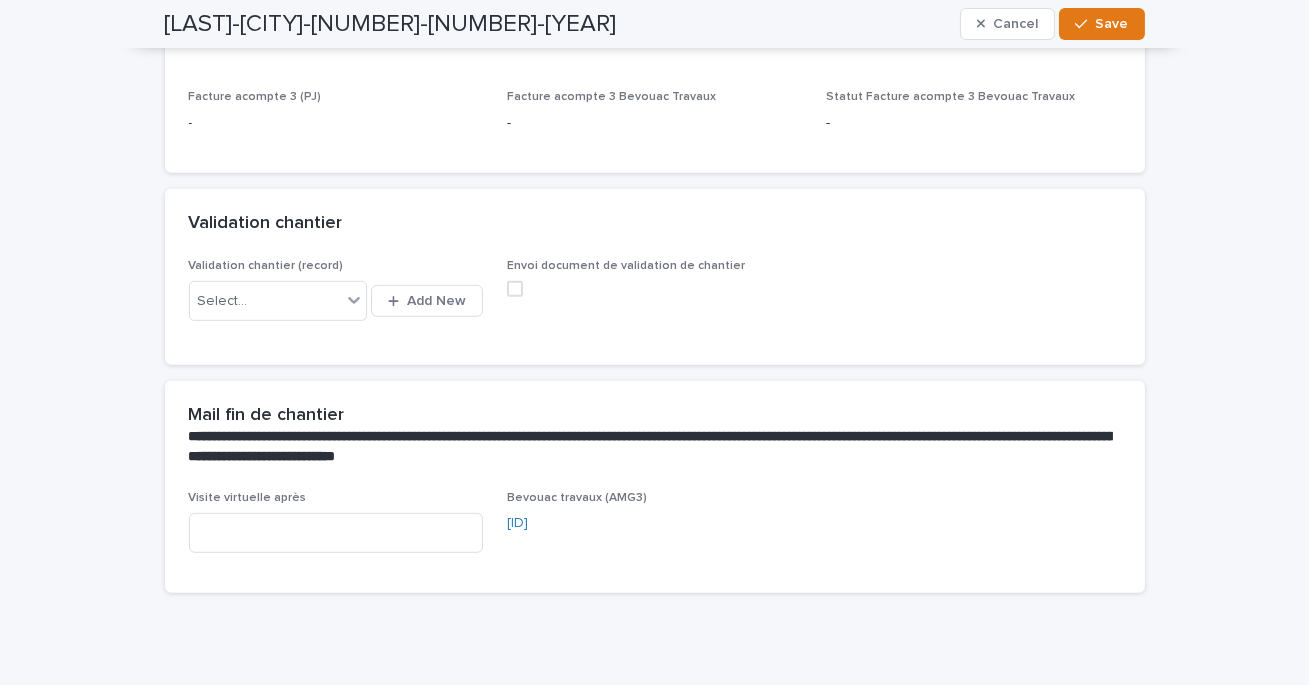 scroll, scrollTop: 2390, scrollLeft: 0, axis: vertical 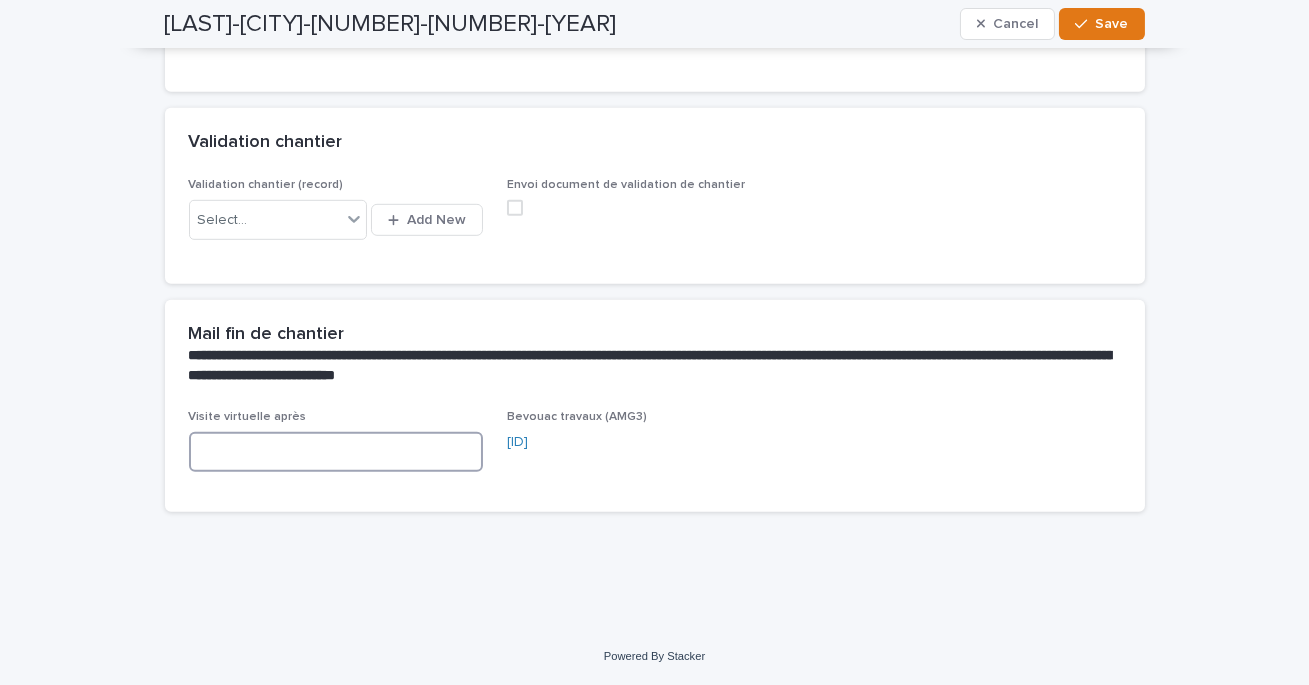 click at bounding box center [336, 452] 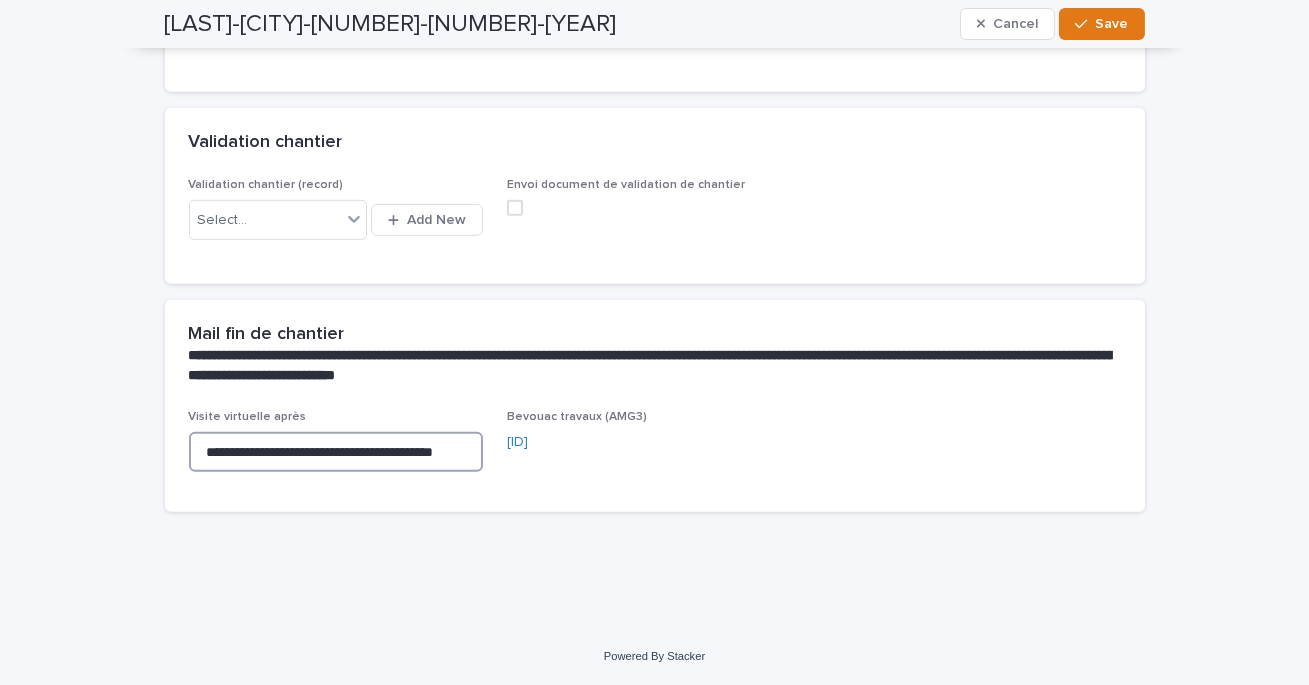 scroll, scrollTop: 0, scrollLeft: 47, axis: horizontal 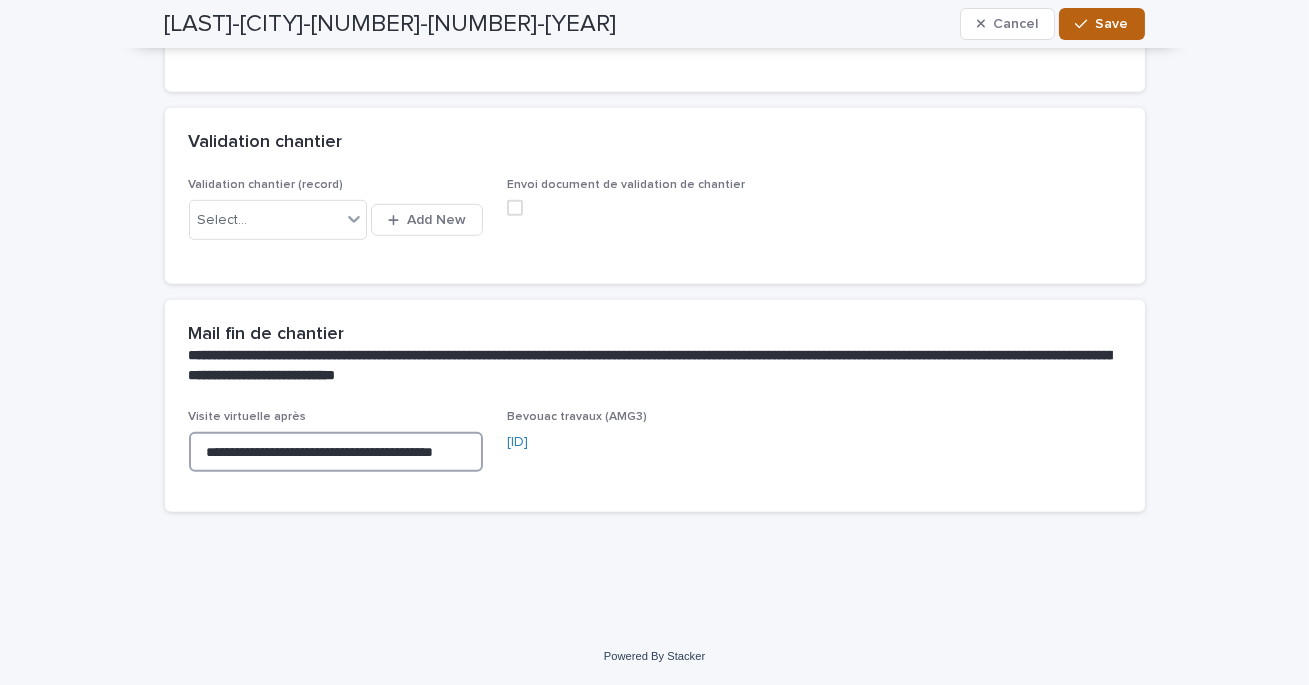 type on "**********" 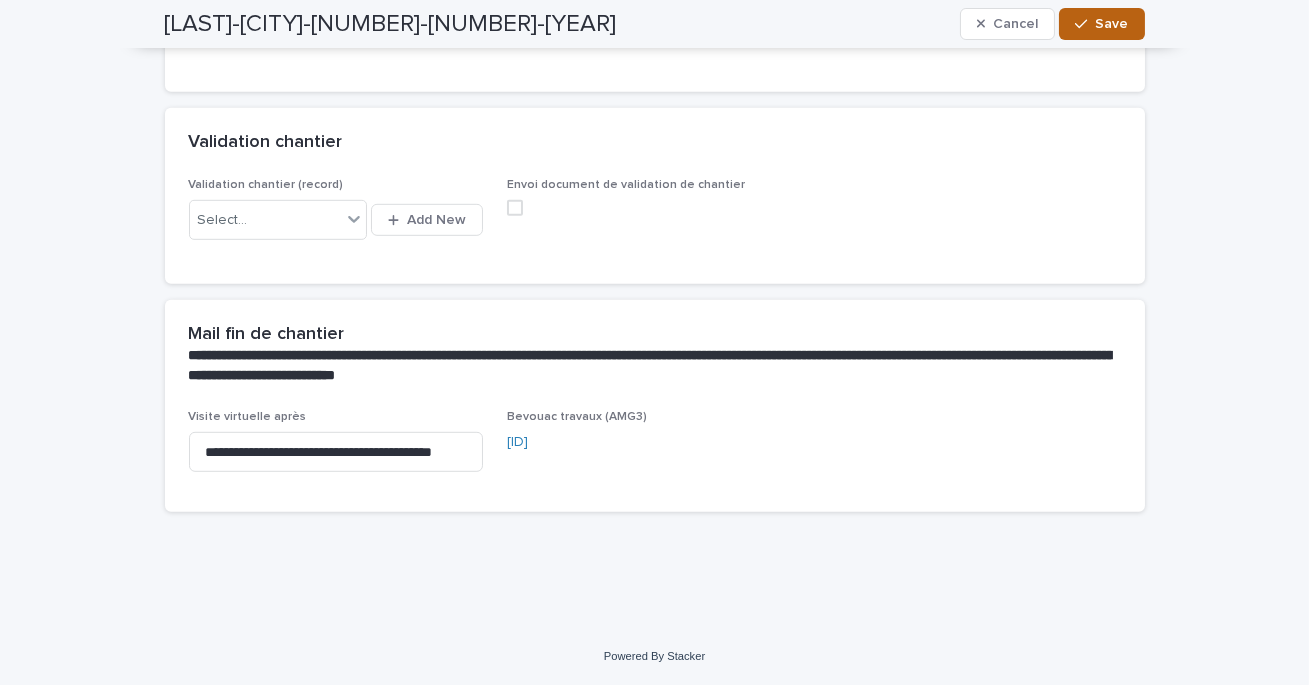 click on "Save" at bounding box center (1112, 24) 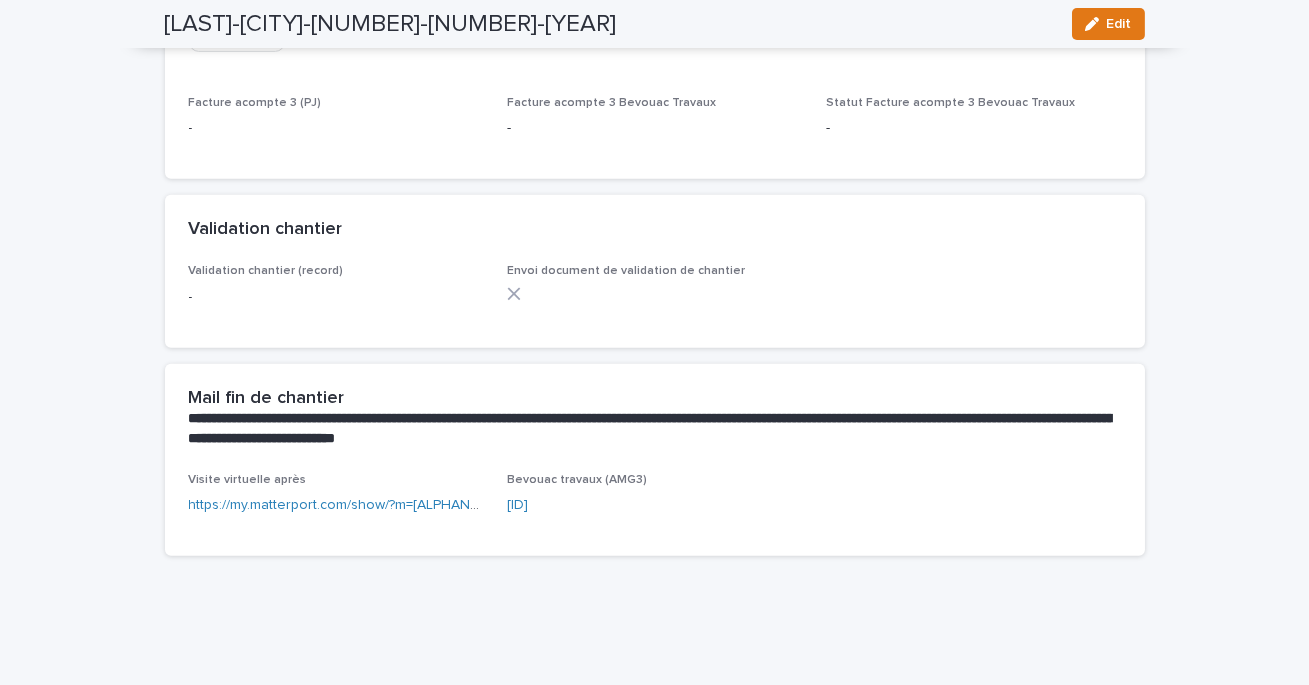 scroll, scrollTop: 2100, scrollLeft: 0, axis: vertical 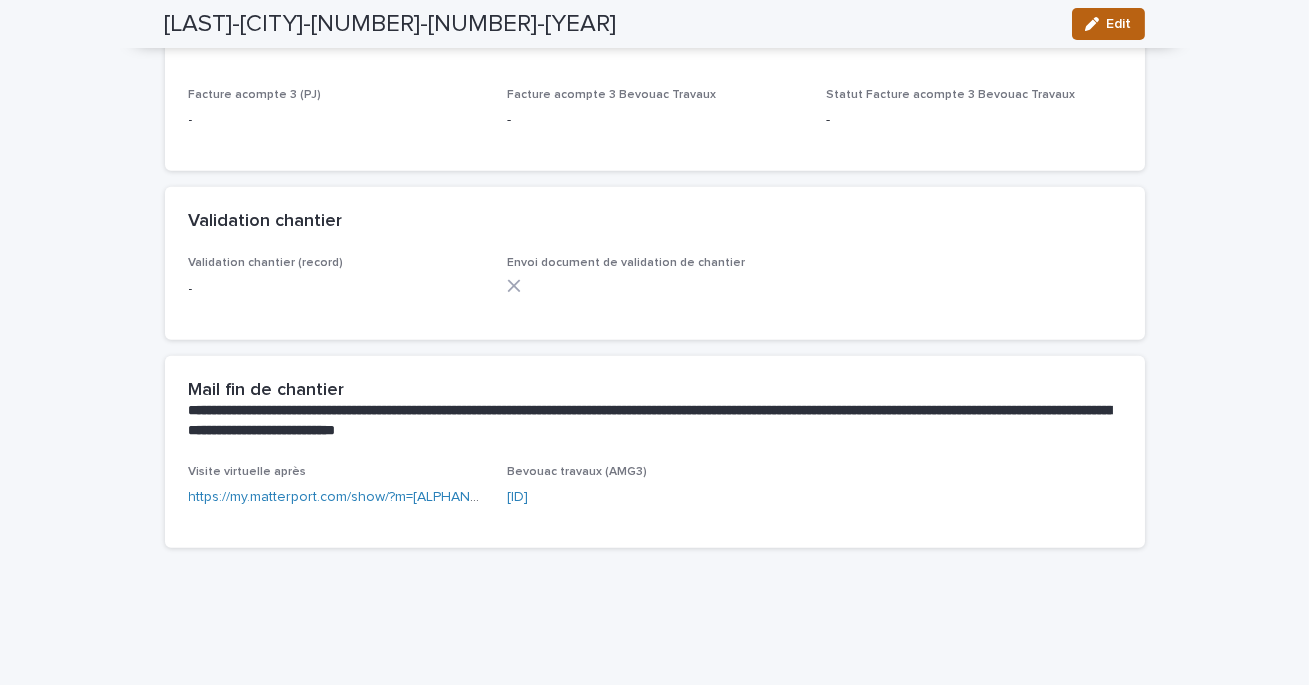 click 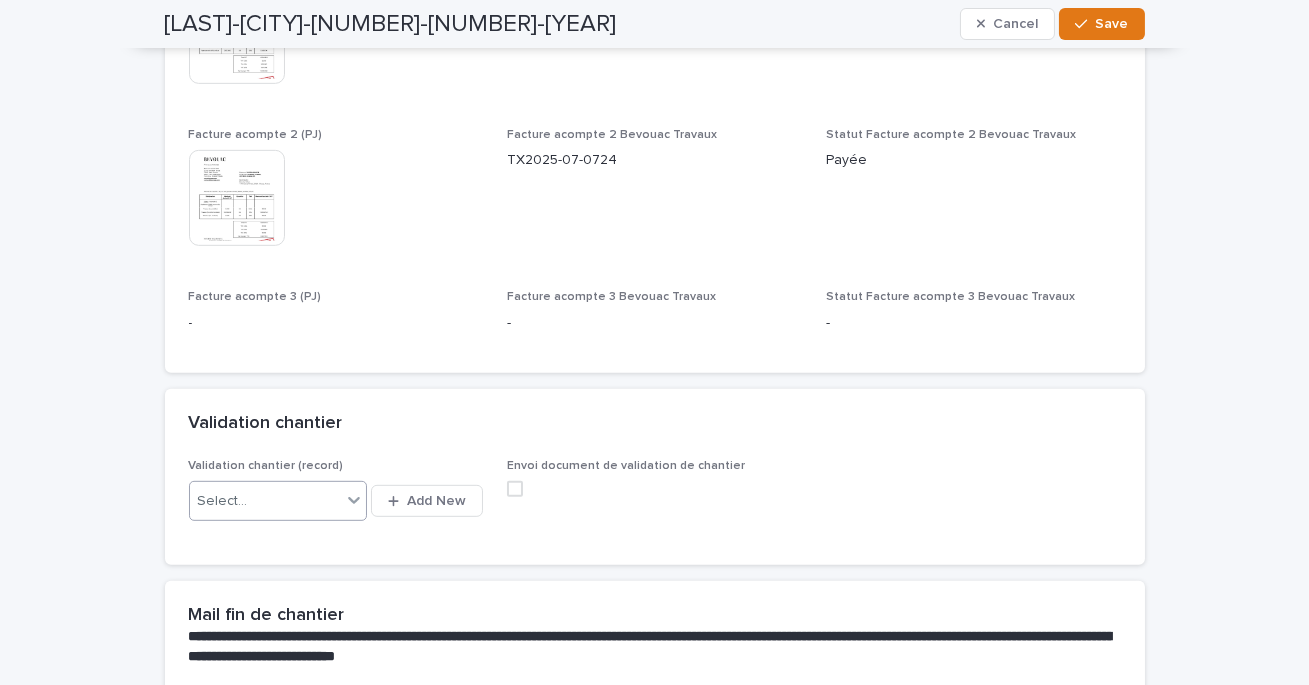 click on "Select..." at bounding box center (265, 501) 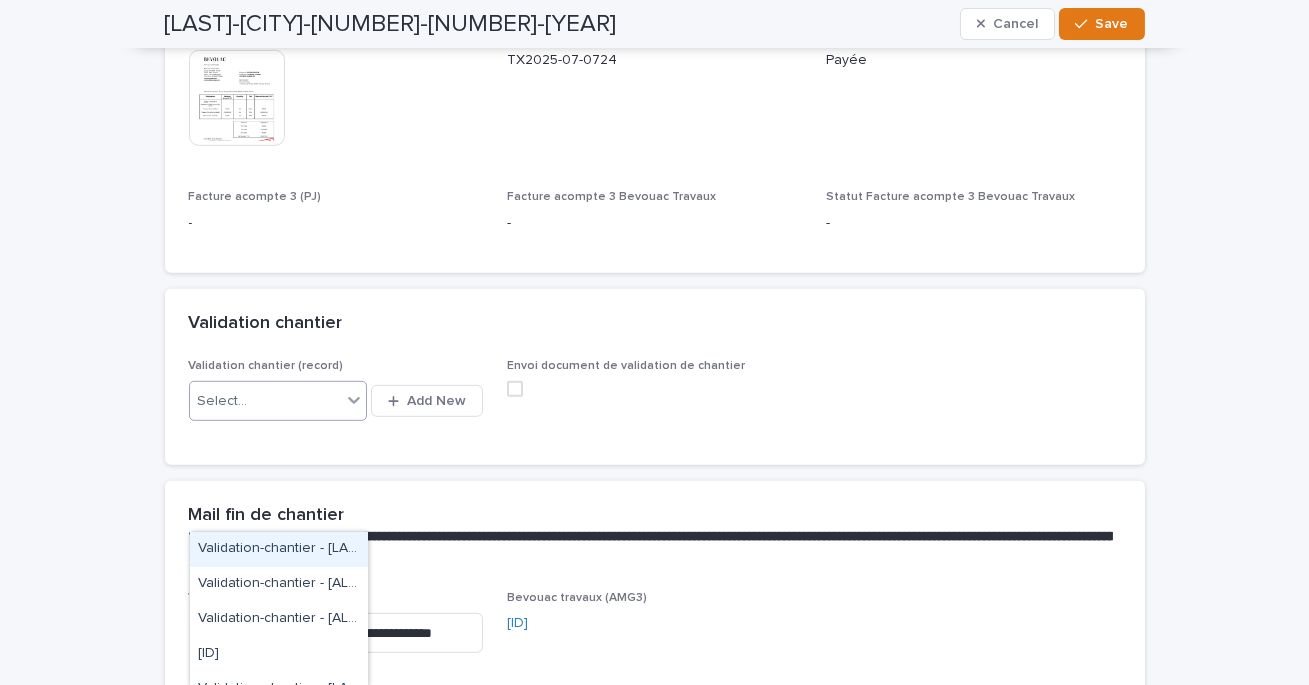 scroll, scrollTop: 2205, scrollLeft: 0, axis: vertical 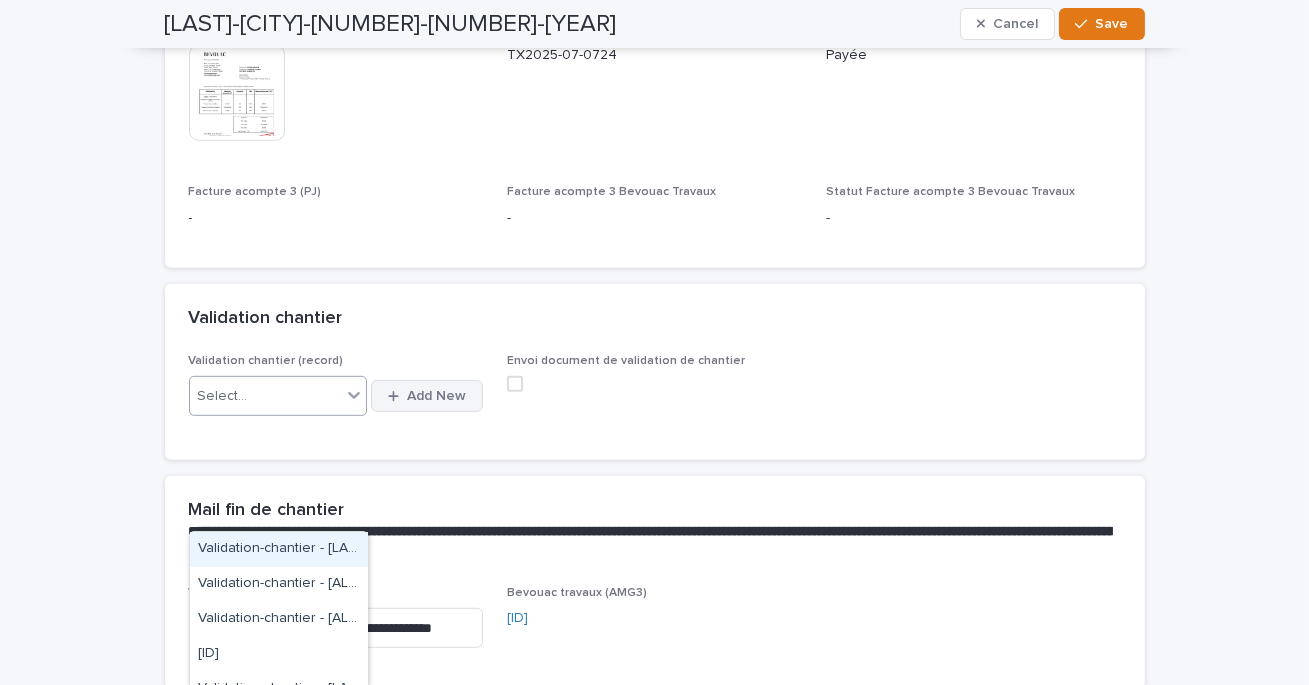 click on "Add New" at bounding box center (436, 396) 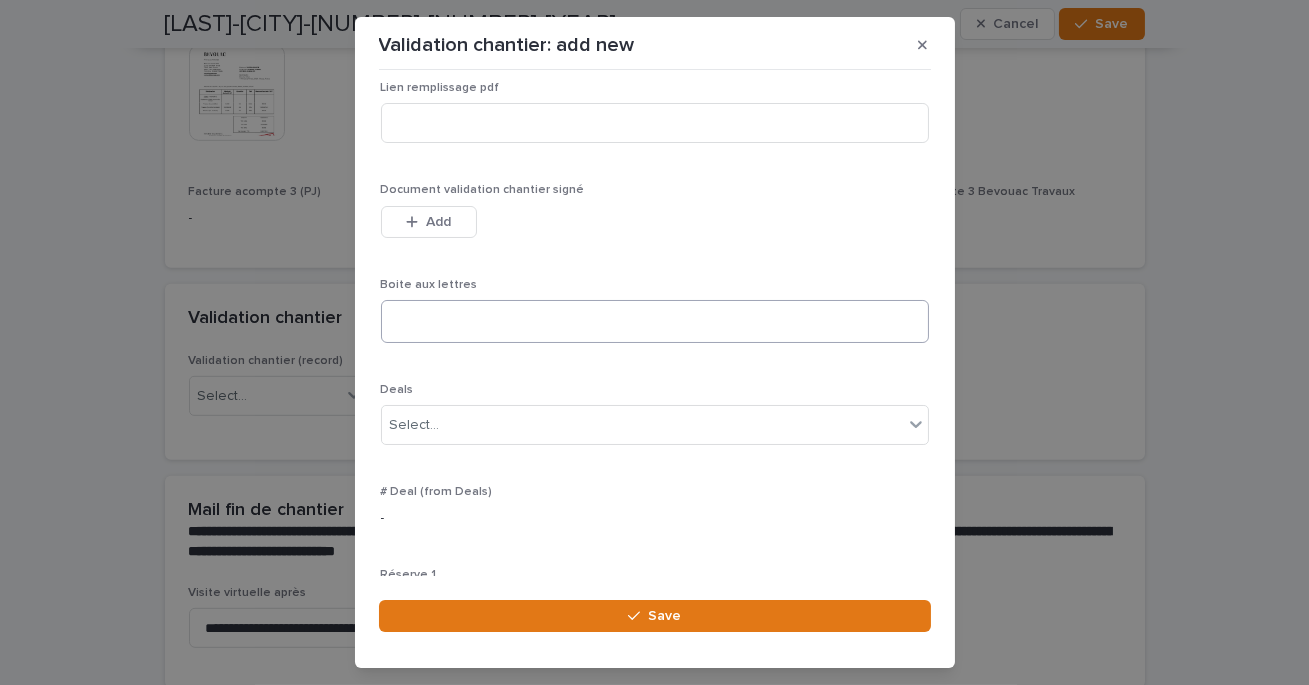 scroll, scrollTop: 140, scrollLeft: 0, axis: vertical 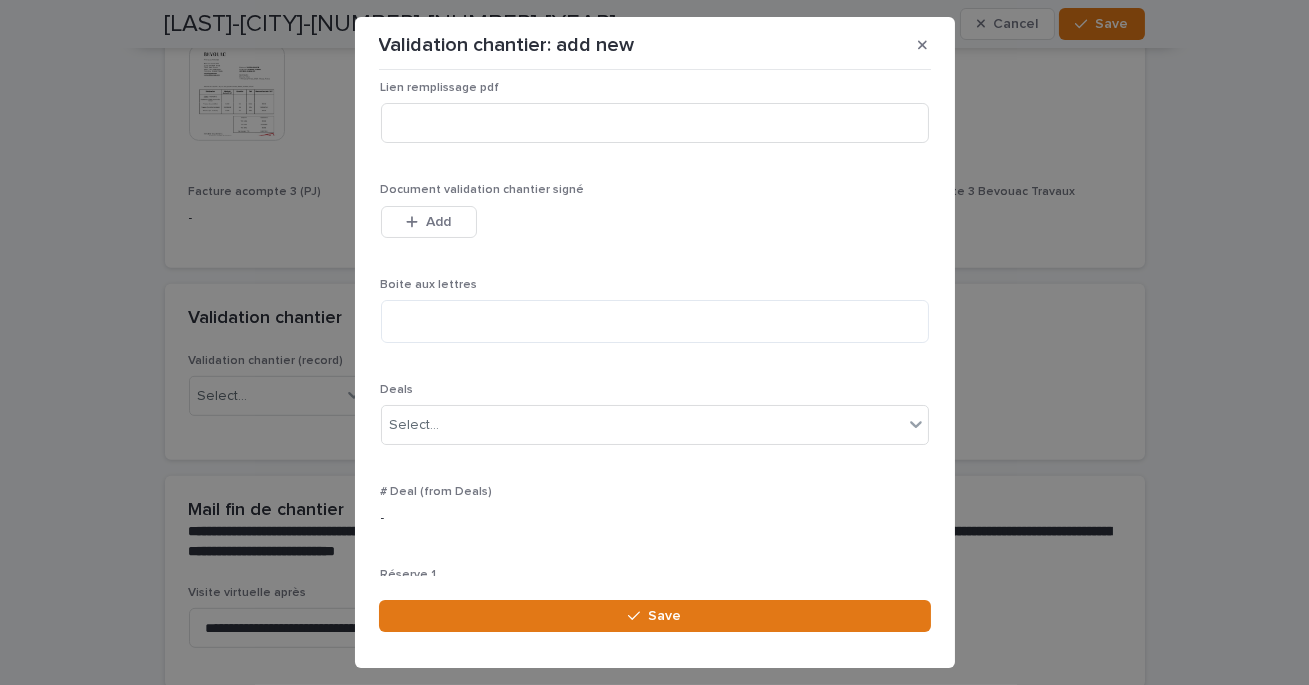 click on "Deals Select..." at bounding box center [655, 422] 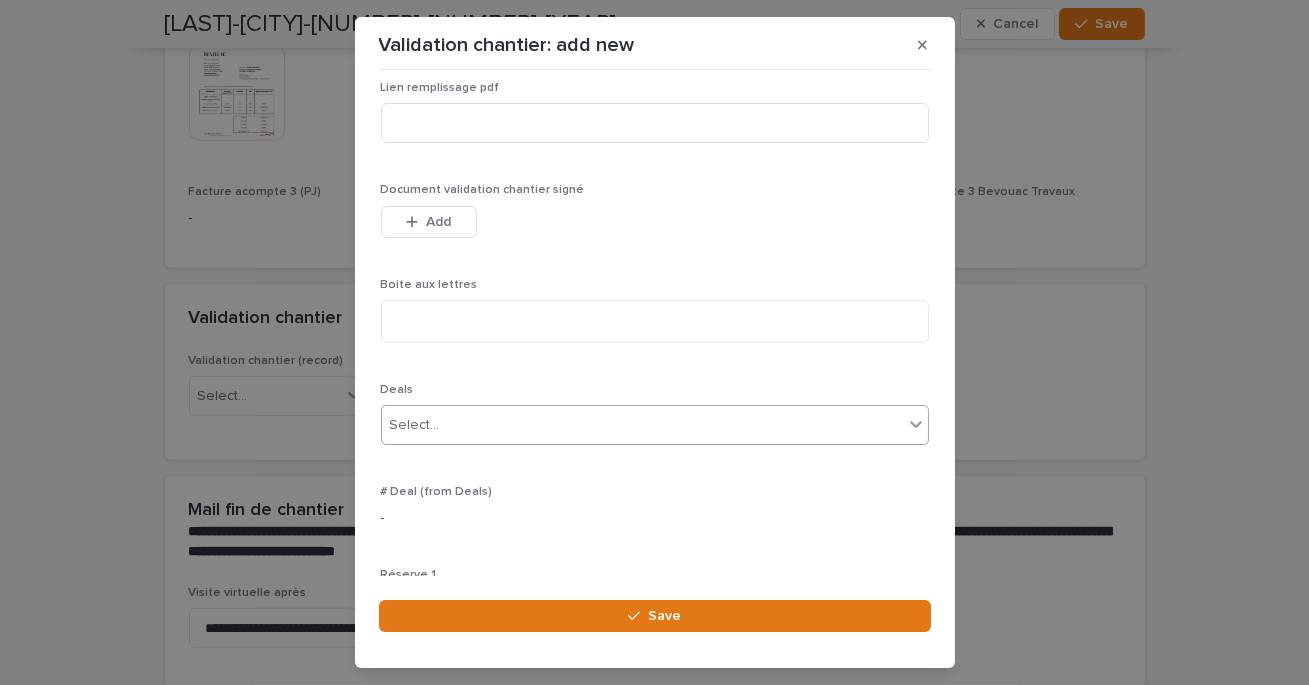 click on "Select..." at bounding box center [642, 425] 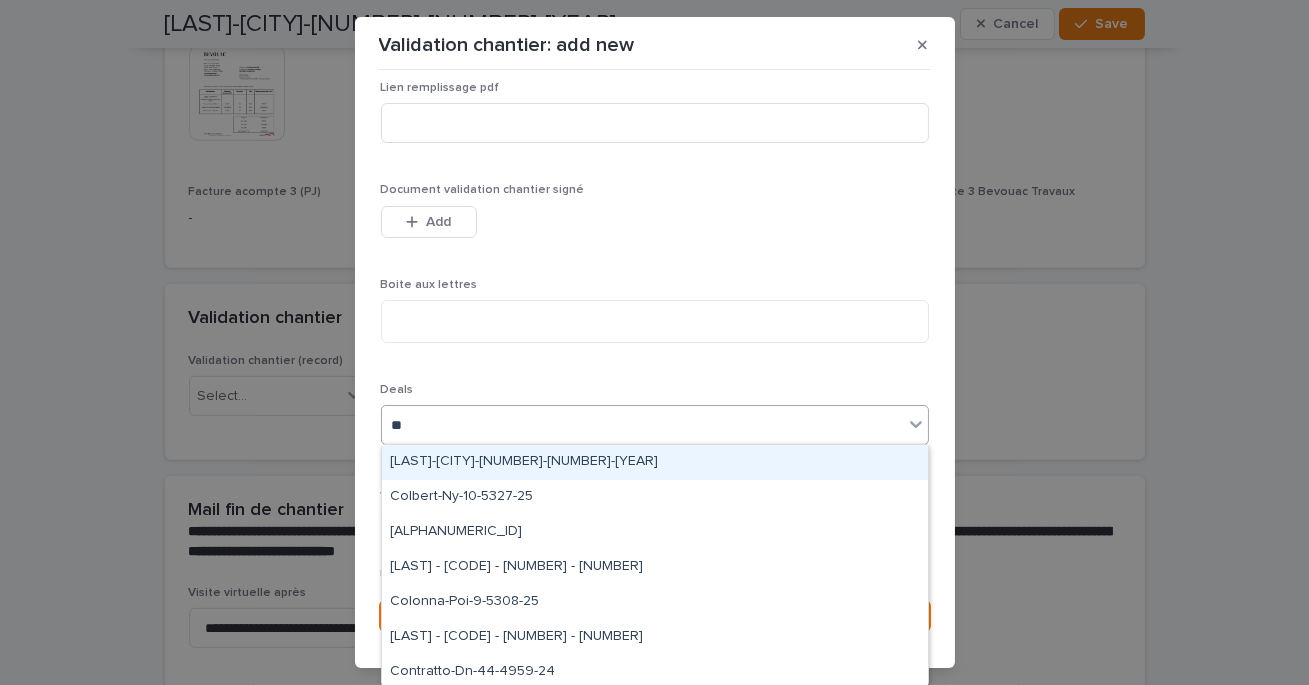 type on "***" 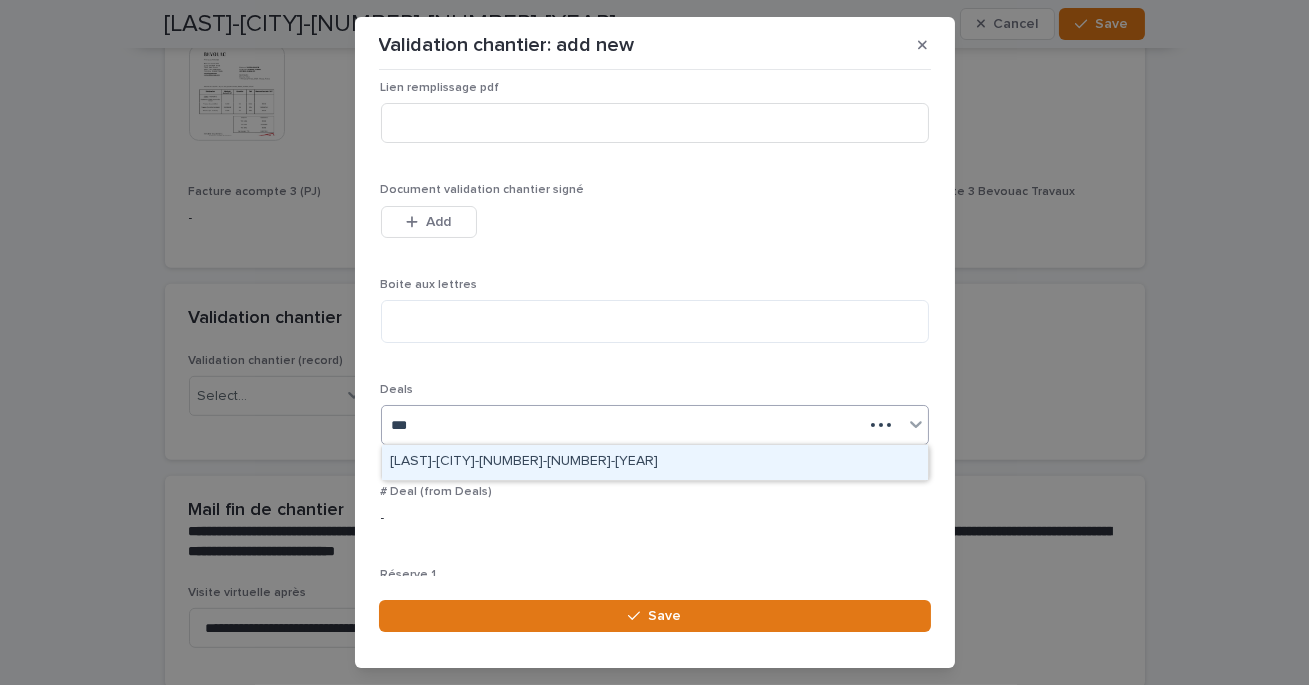 type 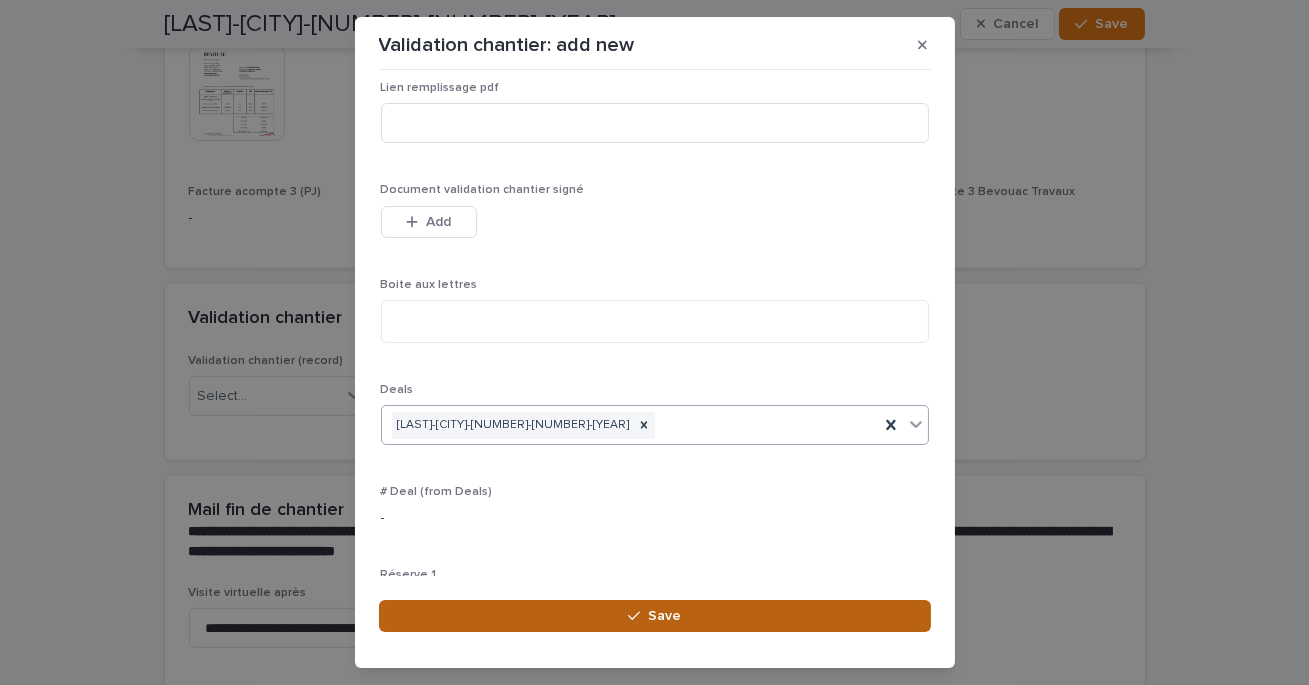 click on "Save" at bounding box center [655, 616] 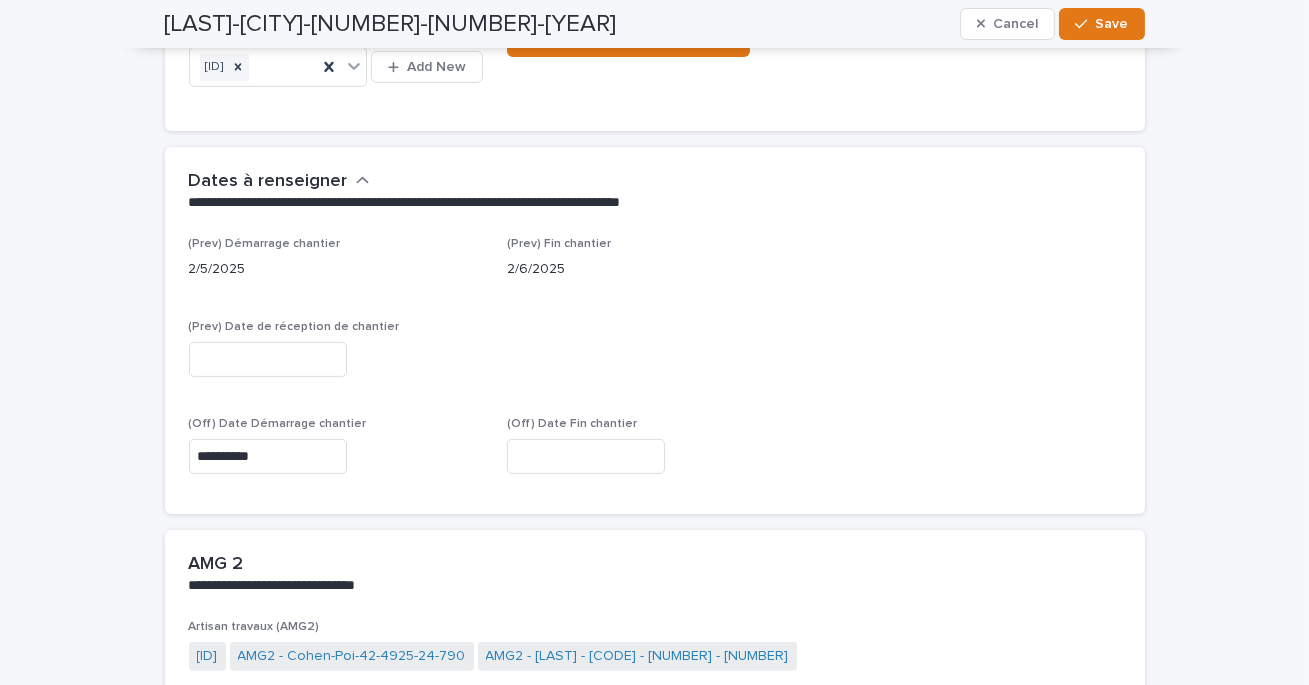 scroll, scrollTop: 1186, scrollLeft: 0, axis: vertical 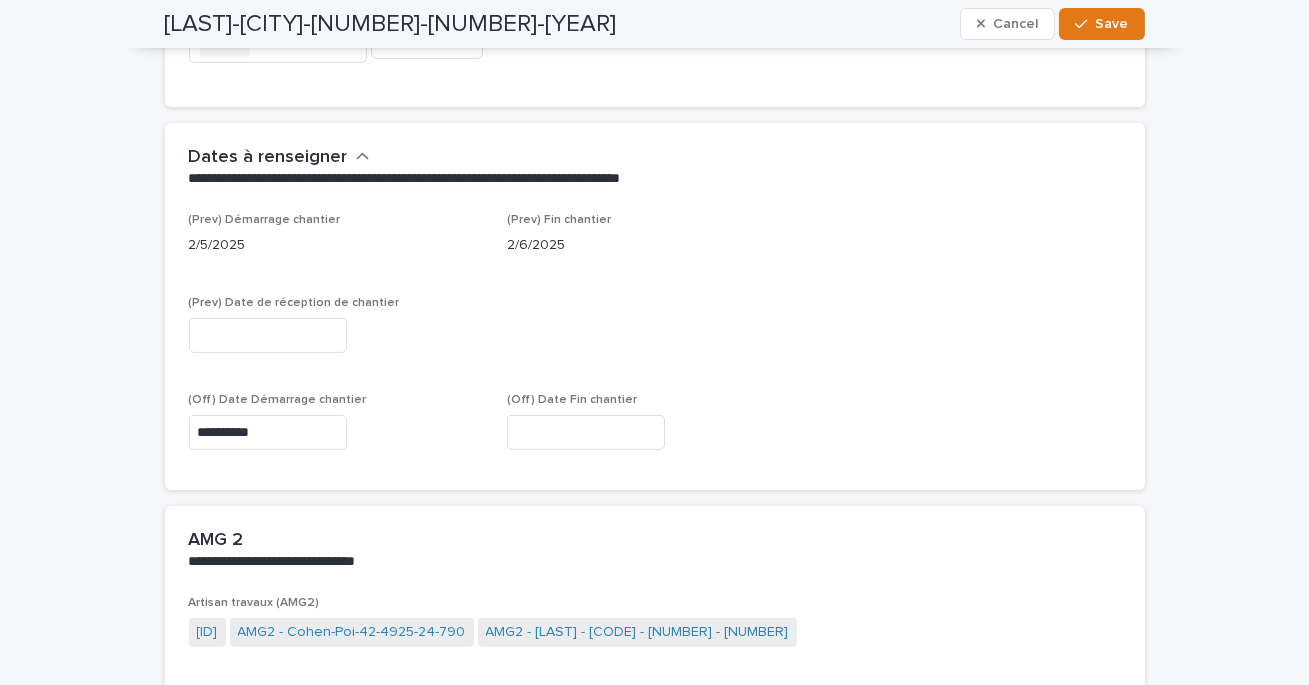 click at bounding box center (586, 432) 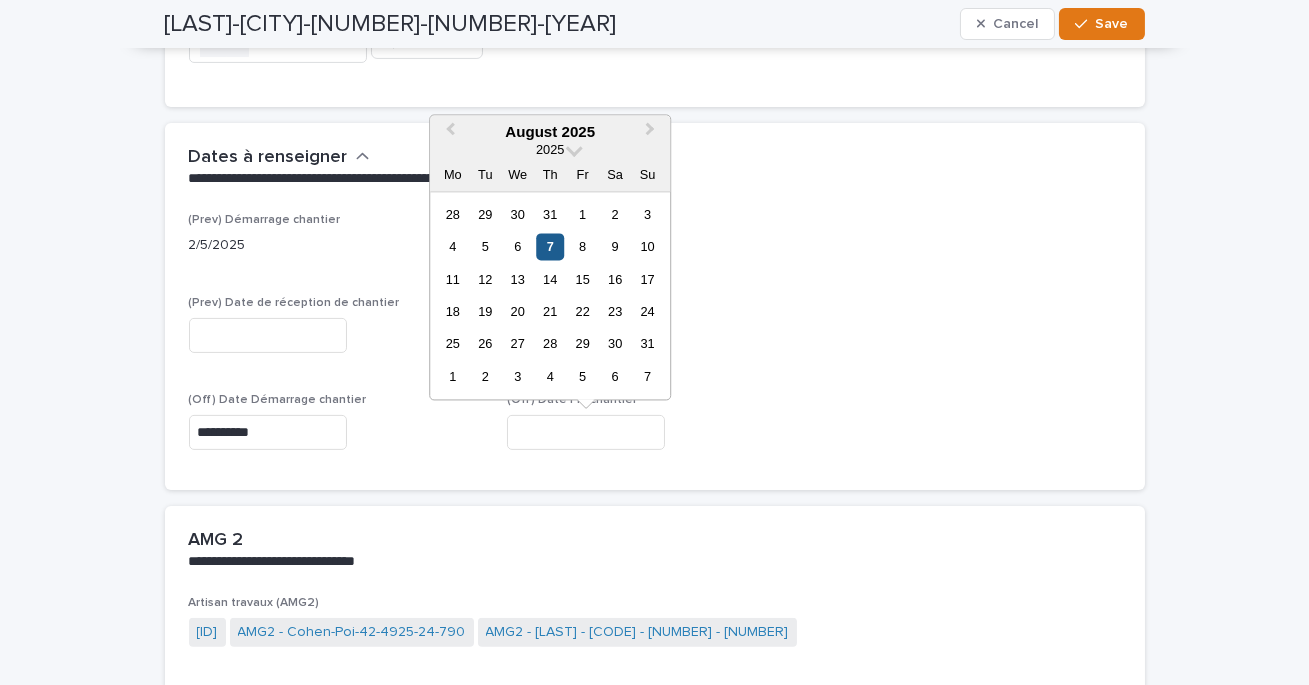 click on "7" at bounding box center [550, 246] 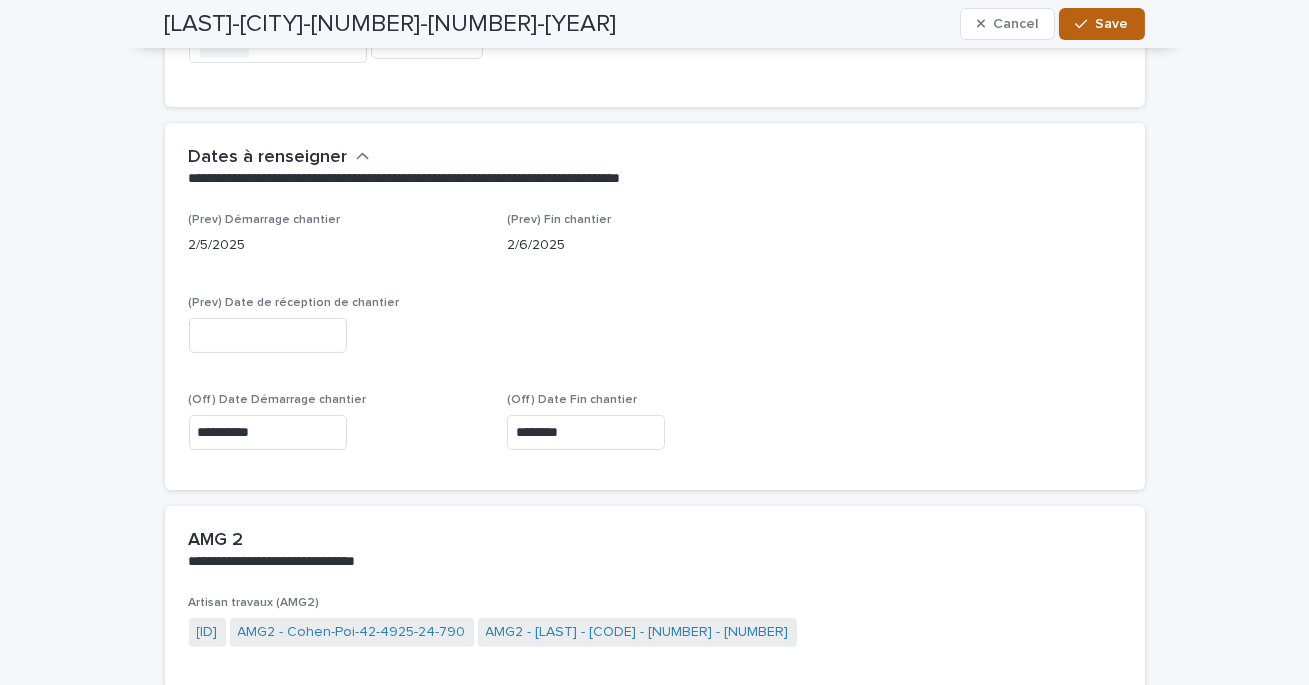 click on "Save" at bounding box center [1101, 24] 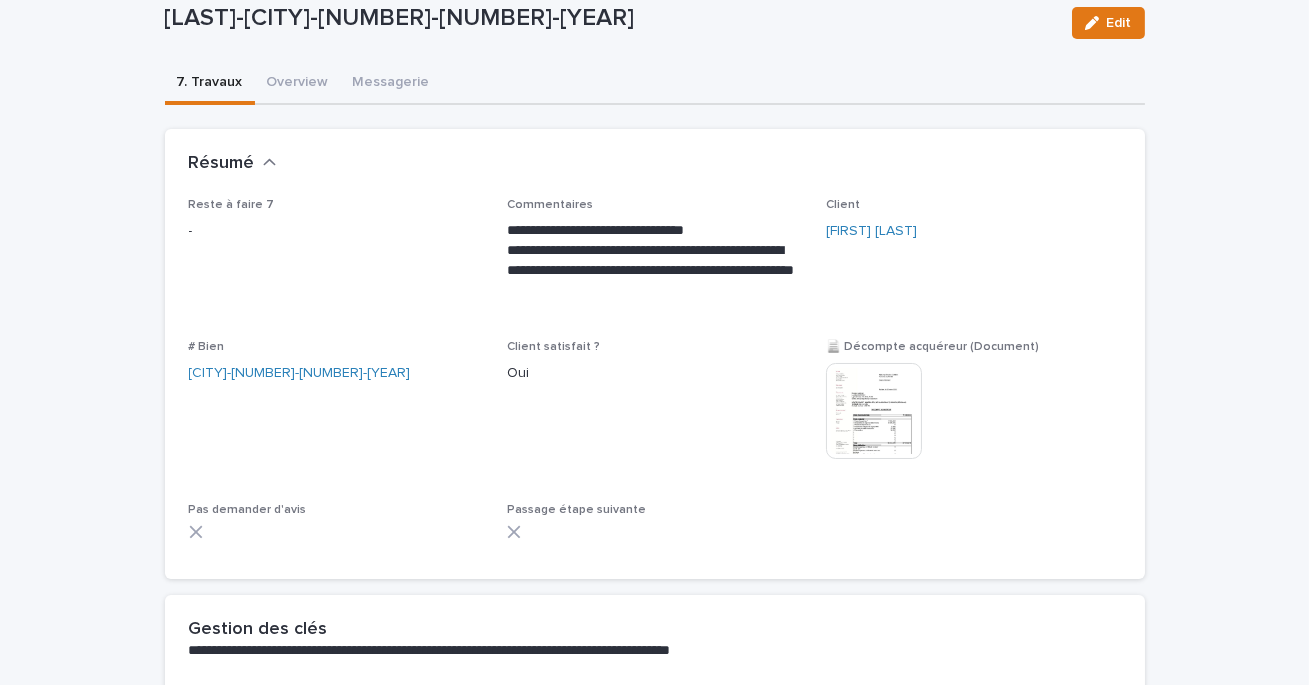 scroll, scrollTop: 269, scrollLeft: 0, axis: vertical 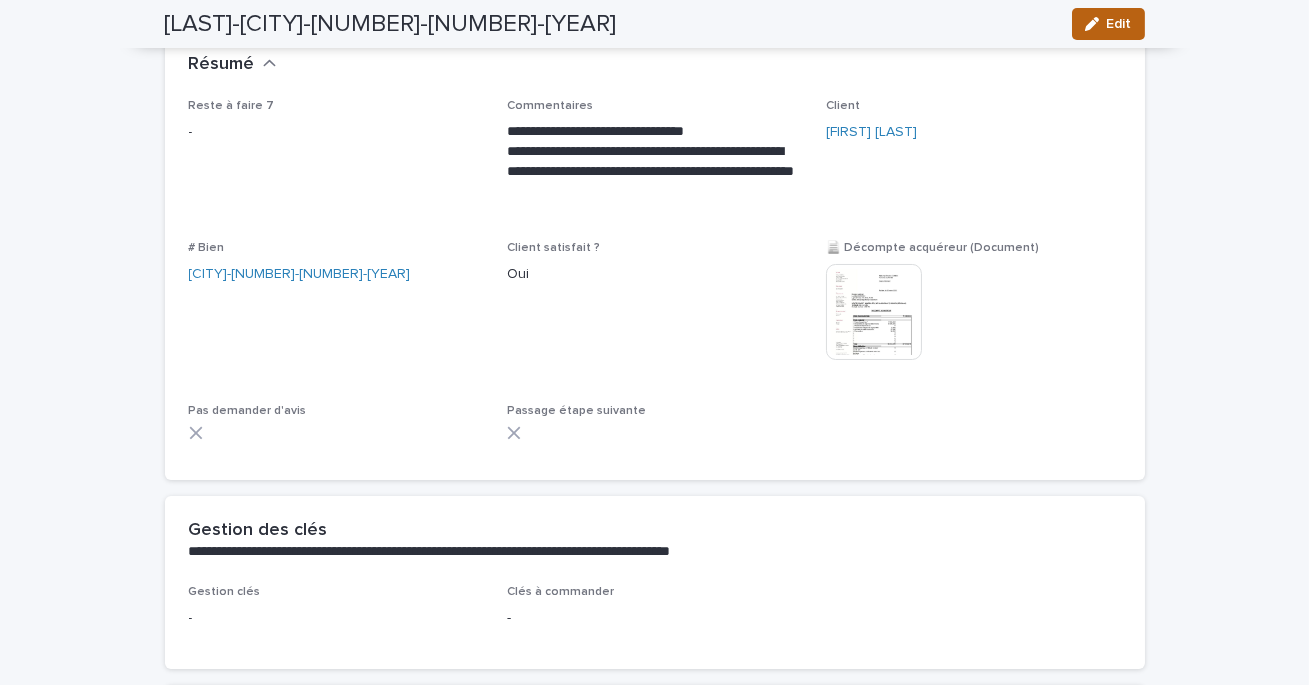 click on "Edit" at bounding box center (1119, 24) 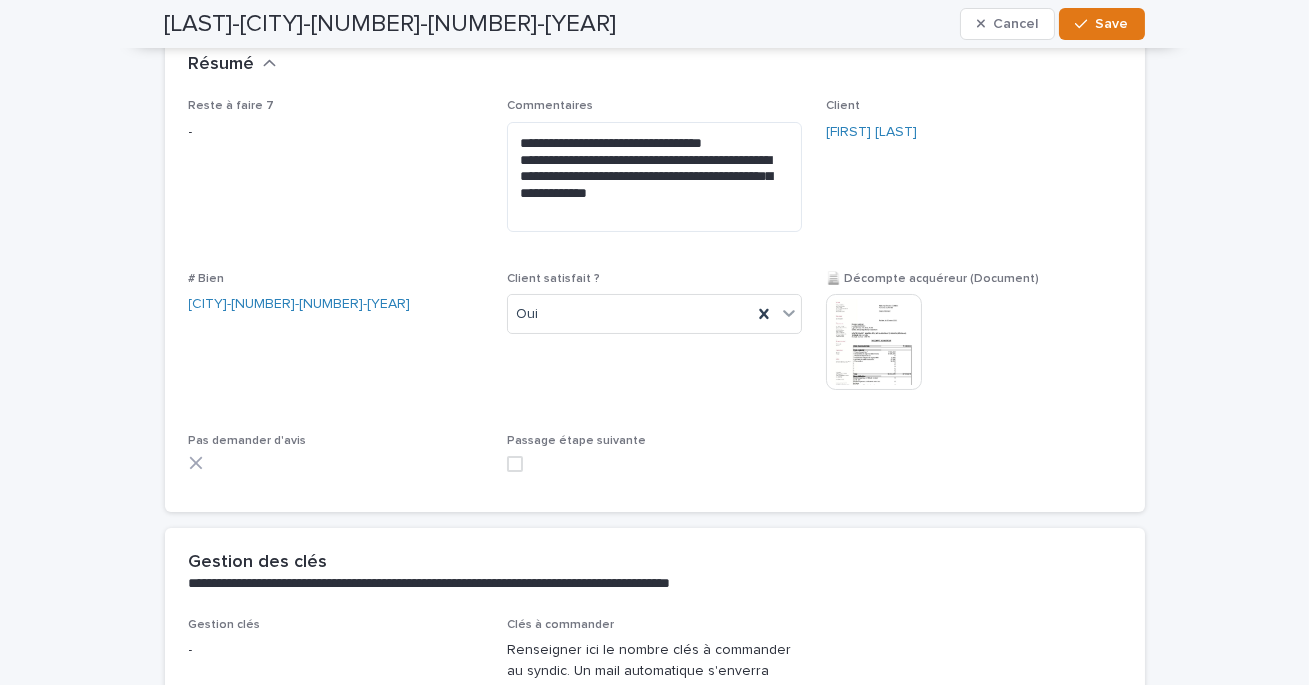 click at bounding box center (515, 464) 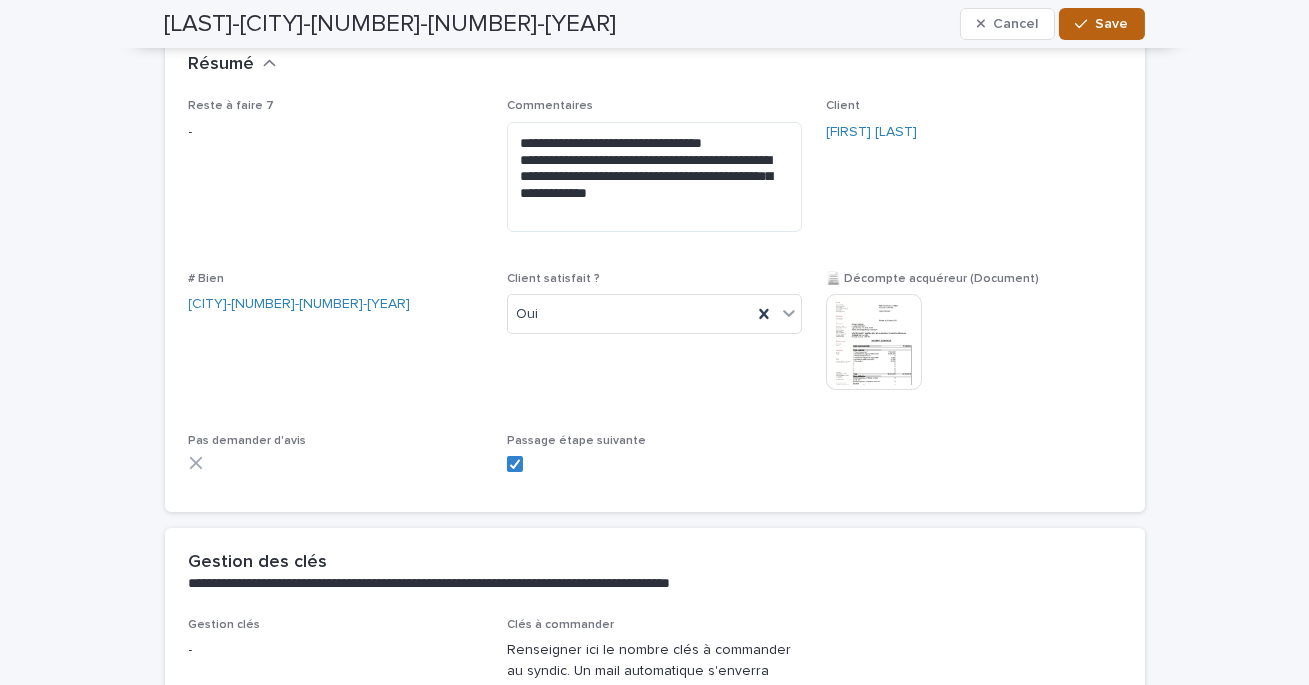 click on "Save" at bounding box center (1101, 24) 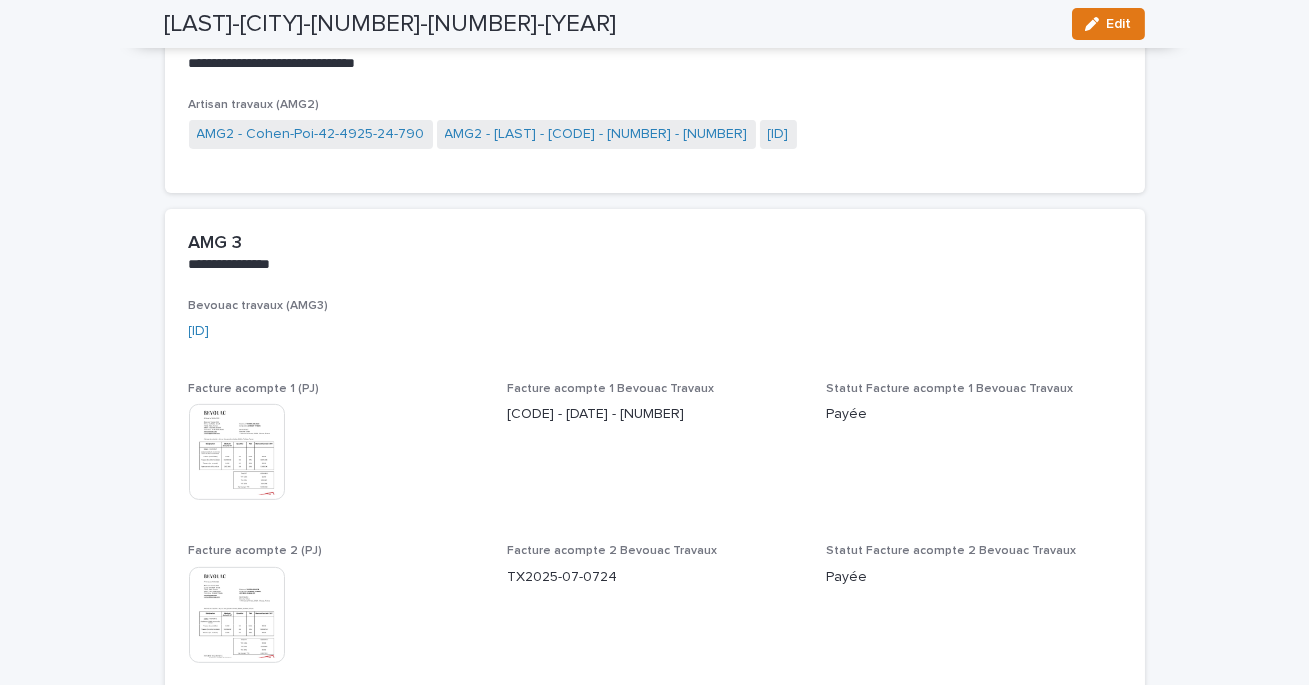 scroll, scrollTop: 1540, scrollLeft: 0, axis: vertical 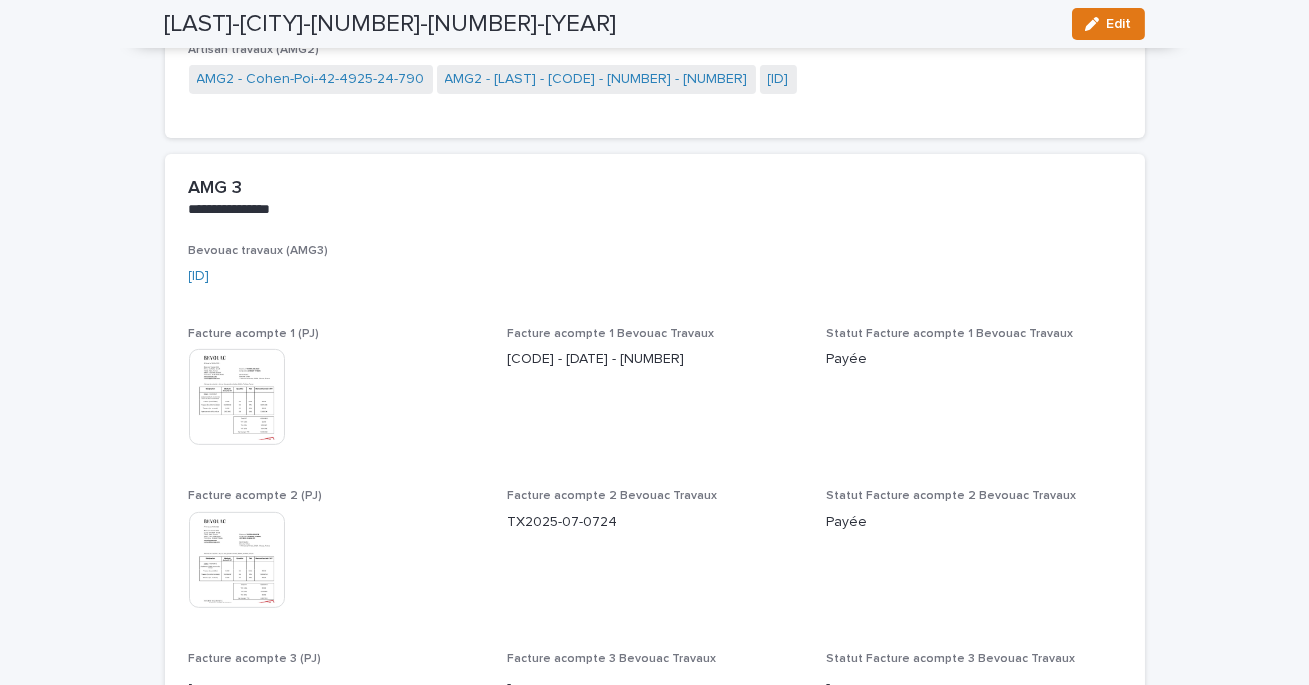 click on "[COMPANY] - [LAST] - [NUMBER] - [NUMBER] - [NUMBER] - [NUMBER]" at bounding box center [655, 273] 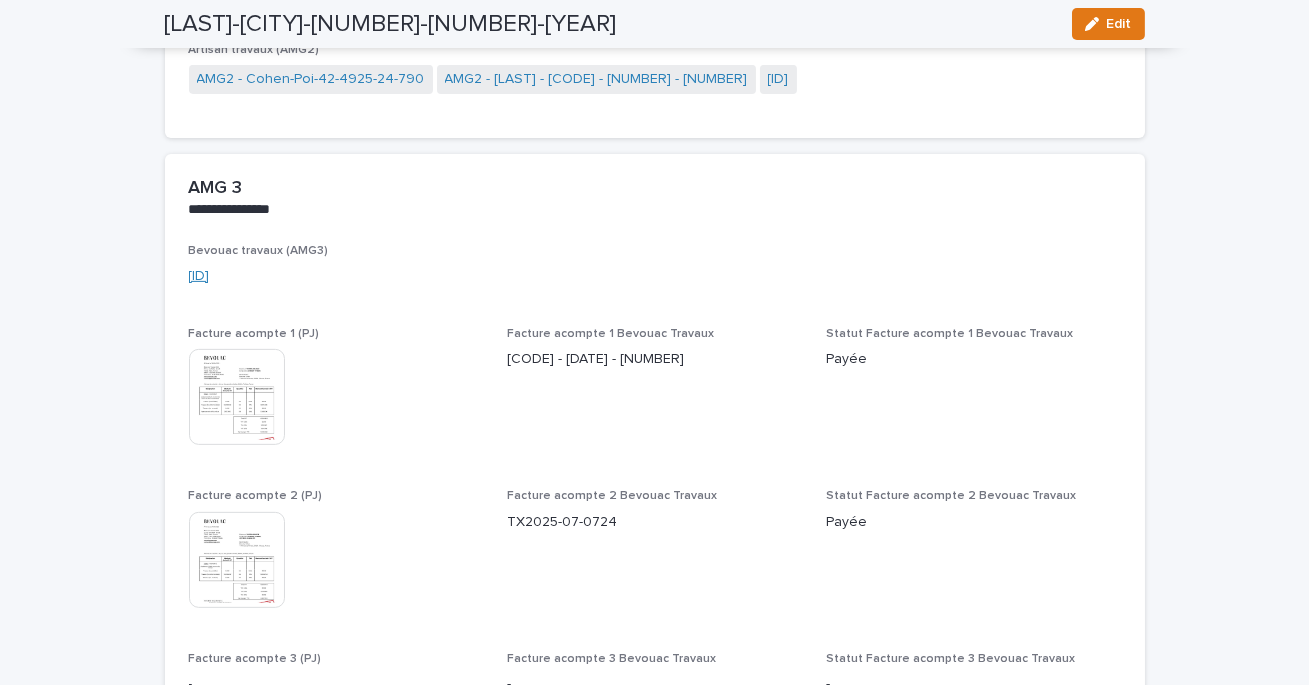 click on "[ID]" at bounding box center (199, 276) 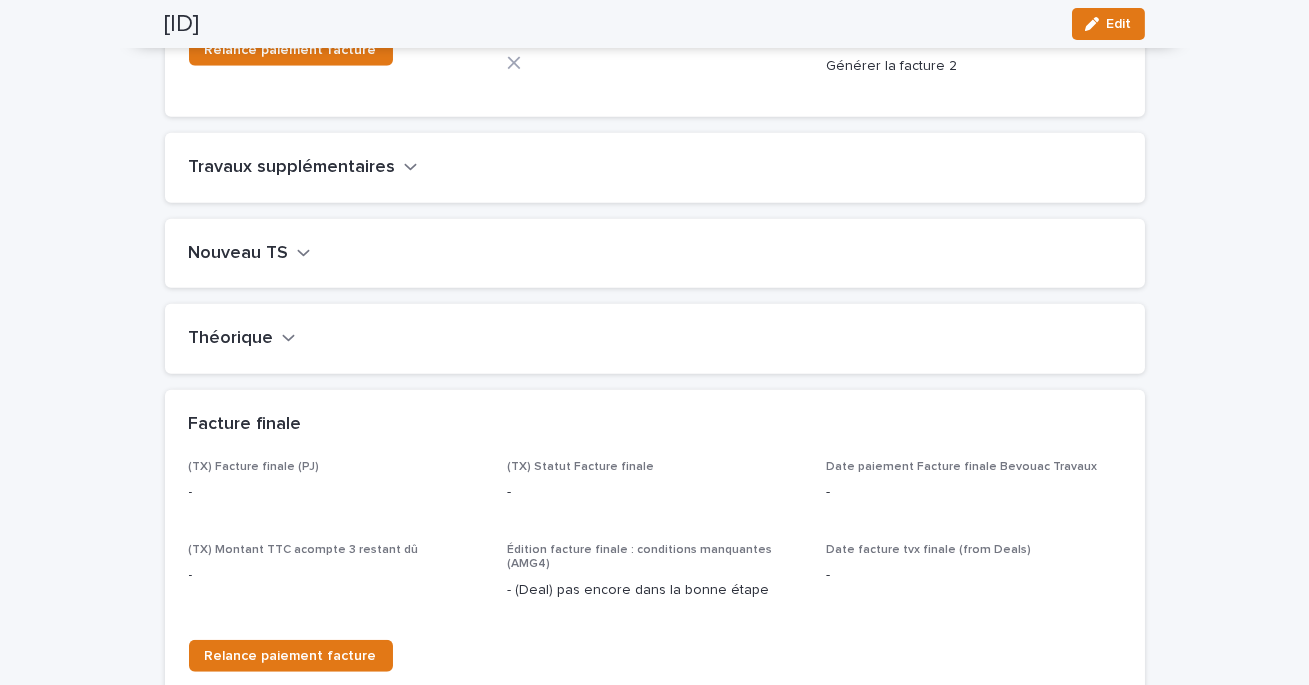 scroll, scrollTop: 2579, scrollLeft: 0, axis: vertical 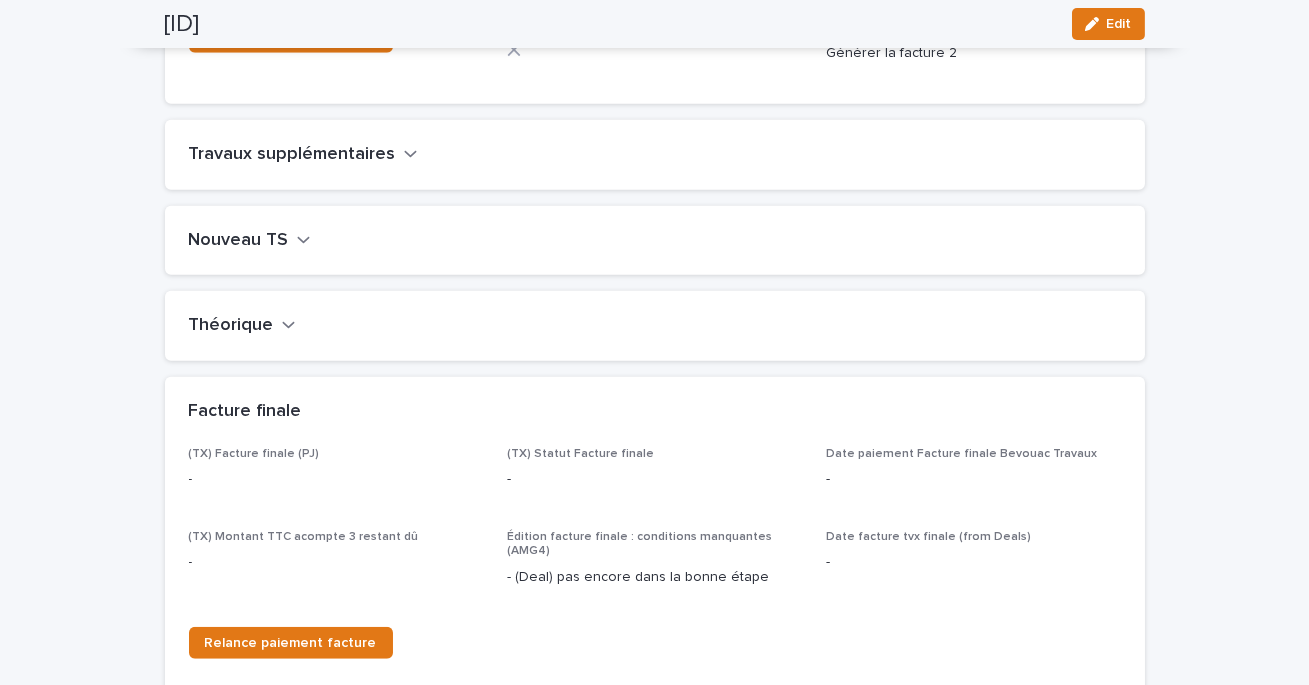 click on "Travaux supplémentaires" at bounding box center (292, 155) 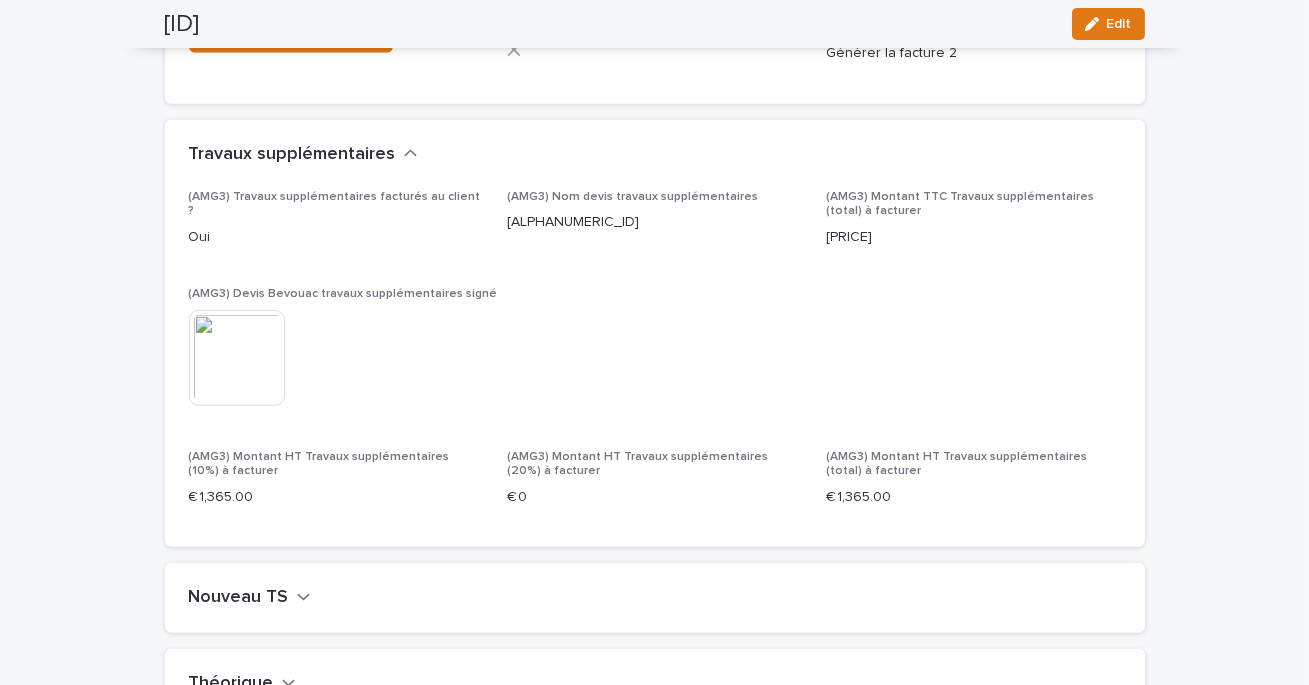 click at bounding box center [237, 358] 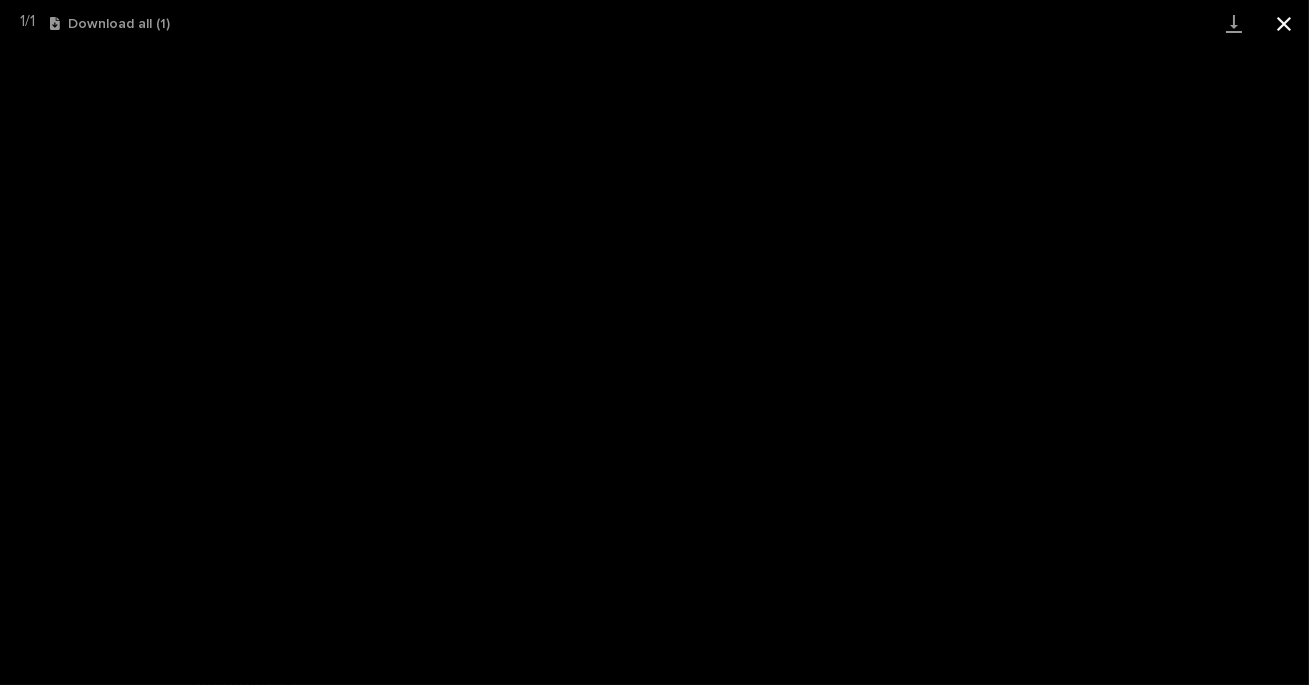 click at bounding box center [1284, 23] 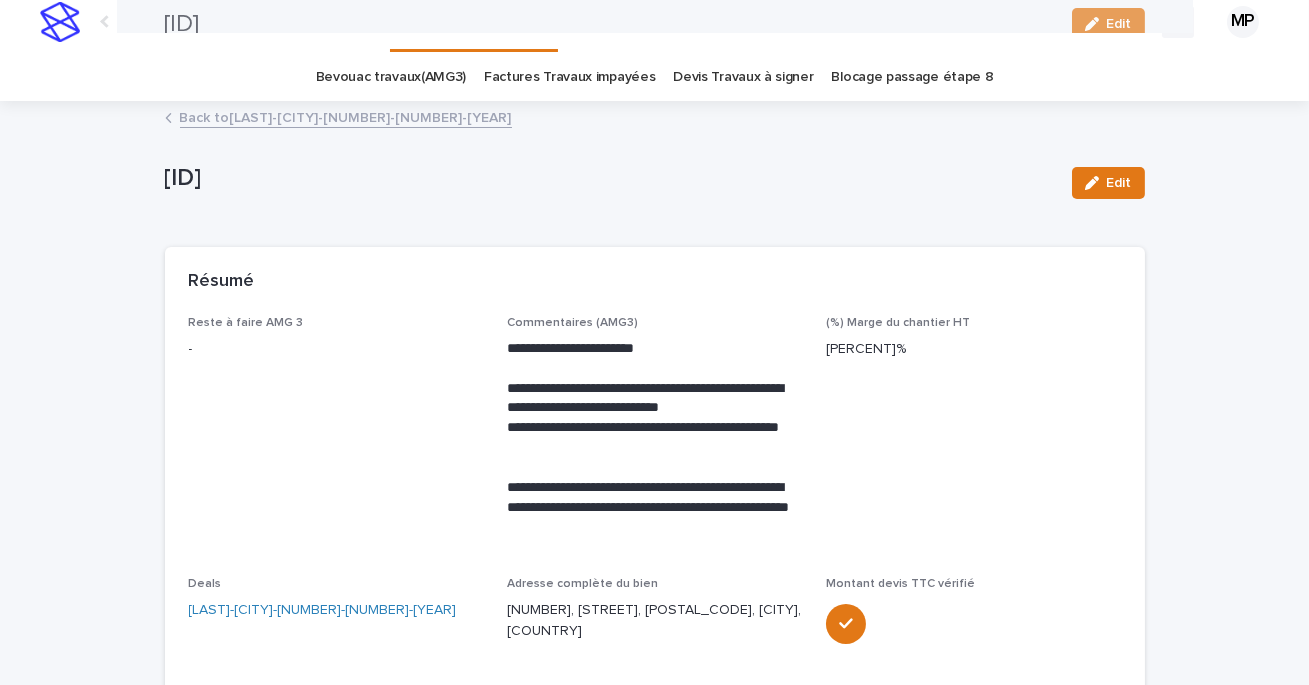 scroll, scrollTop: 0, scrollLeft: 0, axis: both 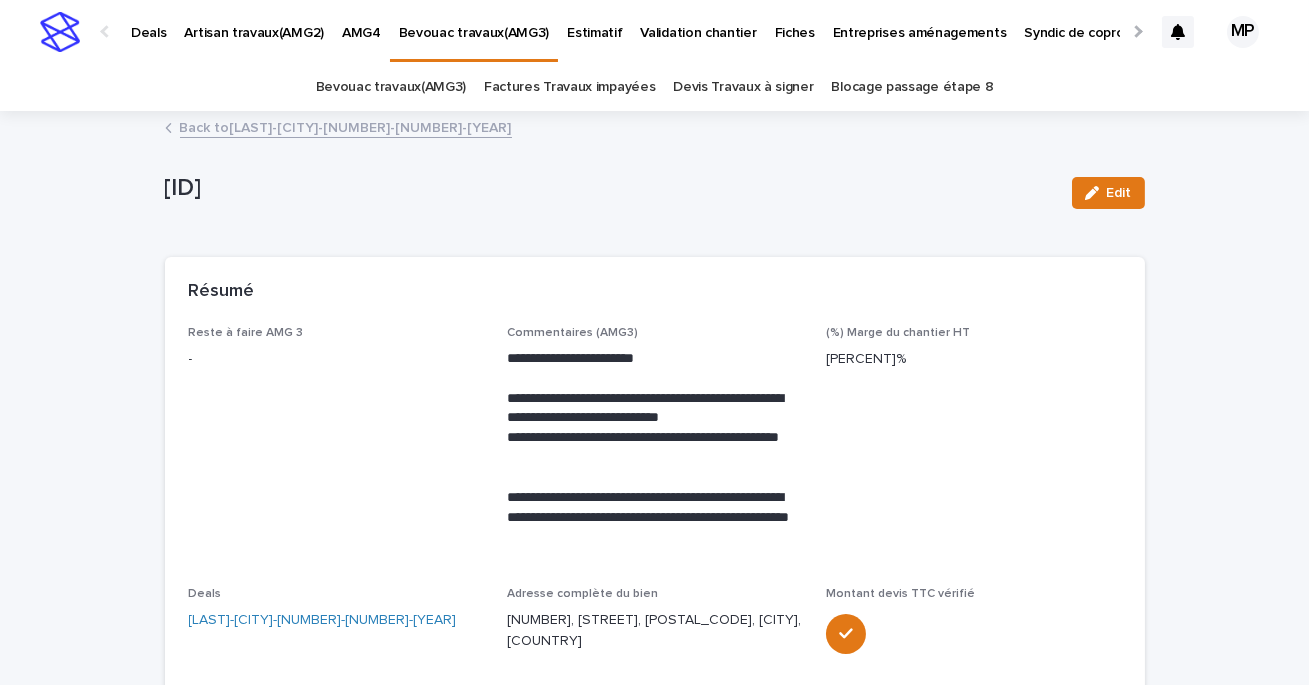 click on "Back to [LAST]-[CITY]-[NUMBER]-[NUMBER]-[YEAR]" at bounding box center [346, 126] 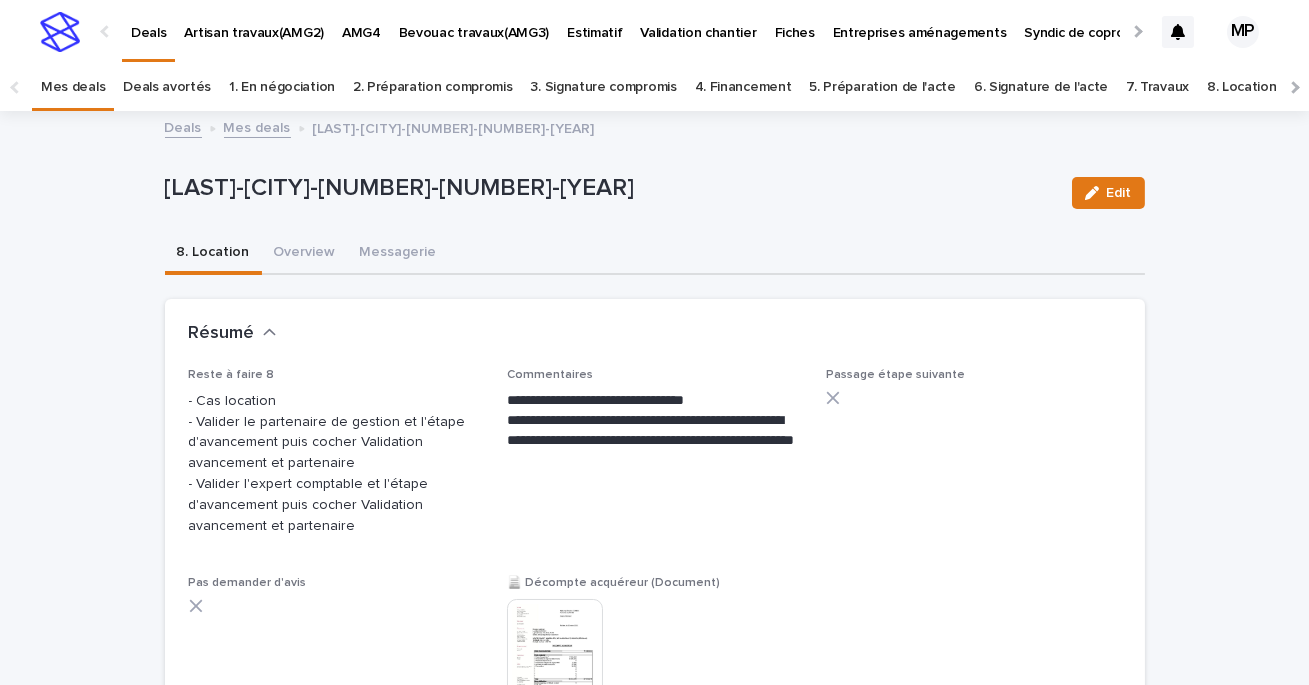 scroll, scrollTop: 11, scrollLeft: 0, axis: vertical 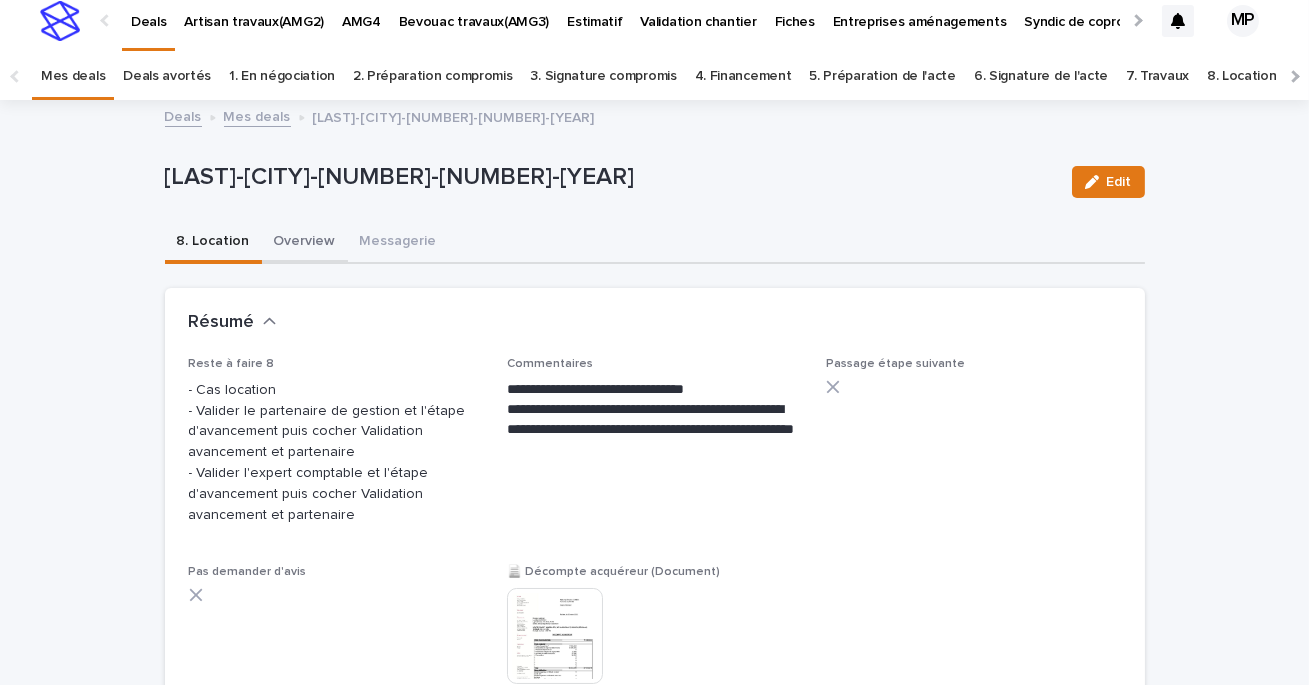 click on "Overview" at bounding box center (305, 243) 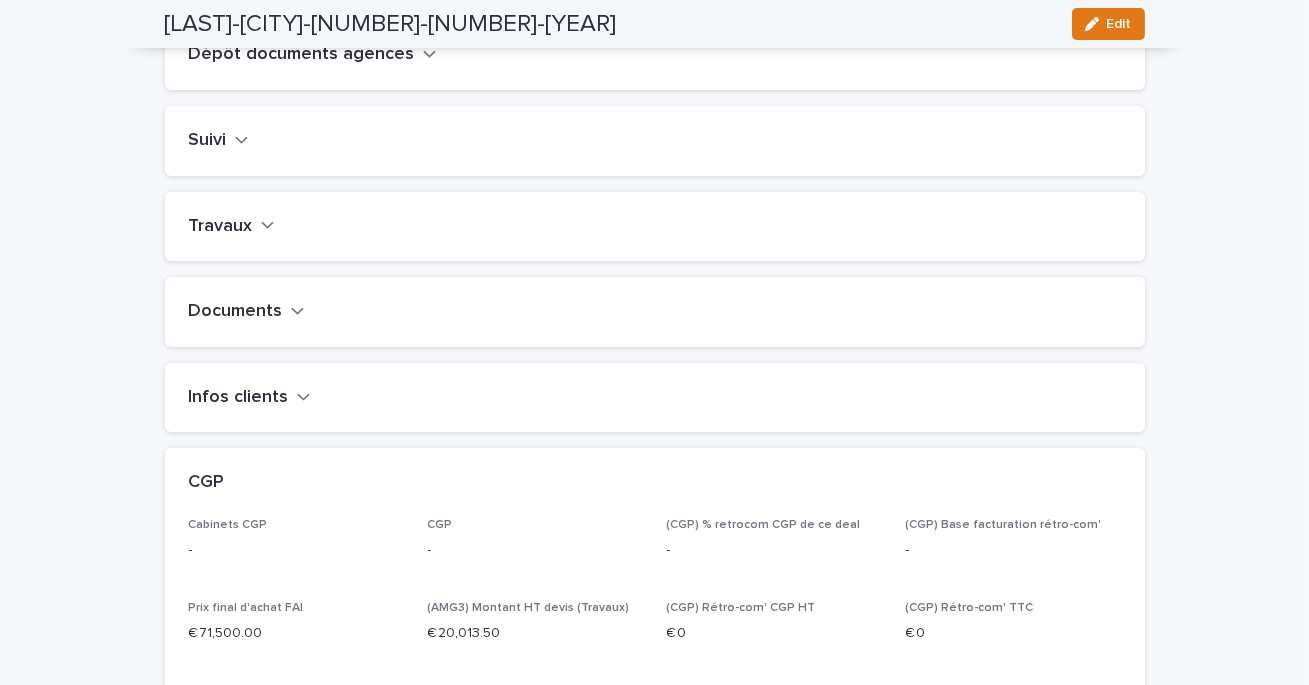scroll, scrollTop: 846, scrollLeft: 0, axis: vertical 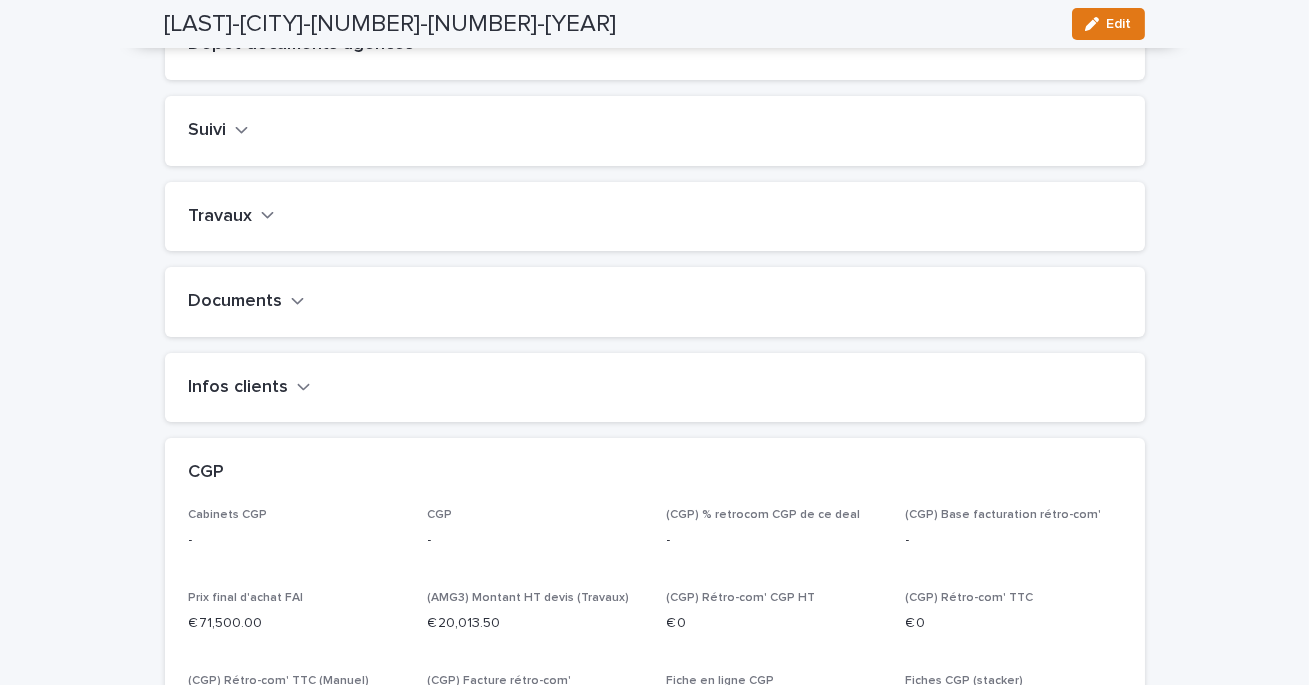click 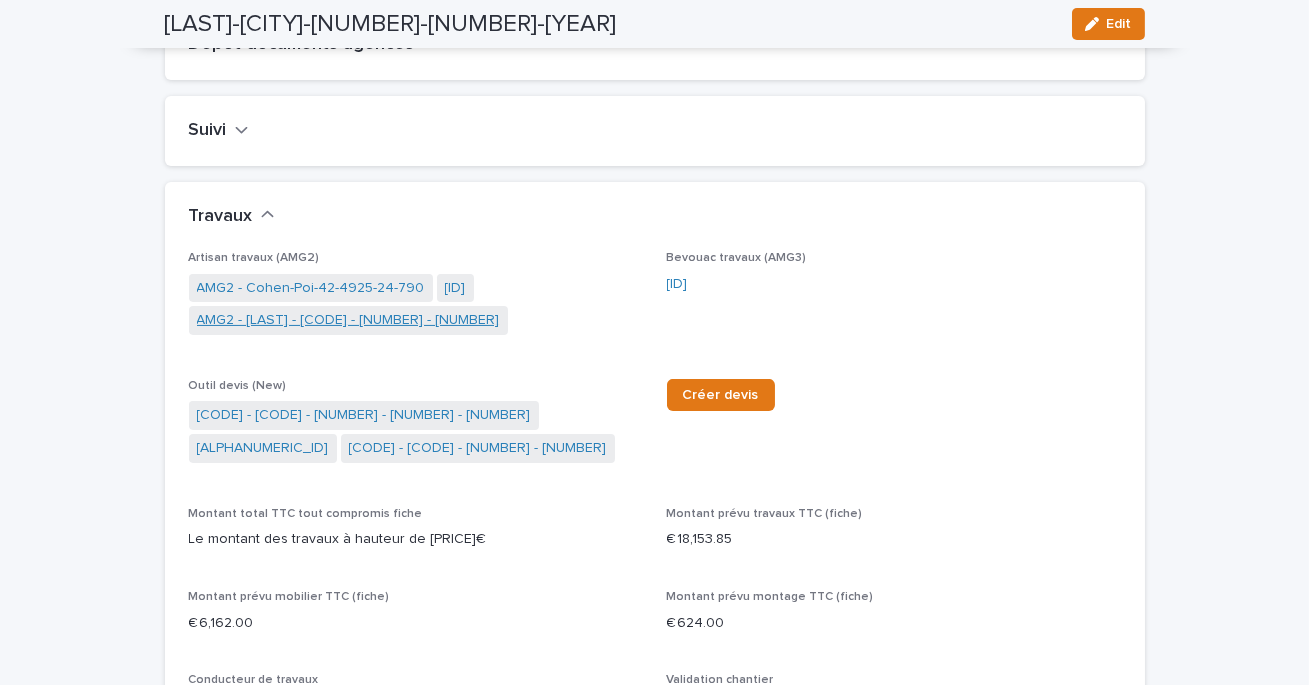 click on "AMG2 - [LAST] - [CODE] - [NUMBER] - [NUMBER]" at bounding box center [348, 320] 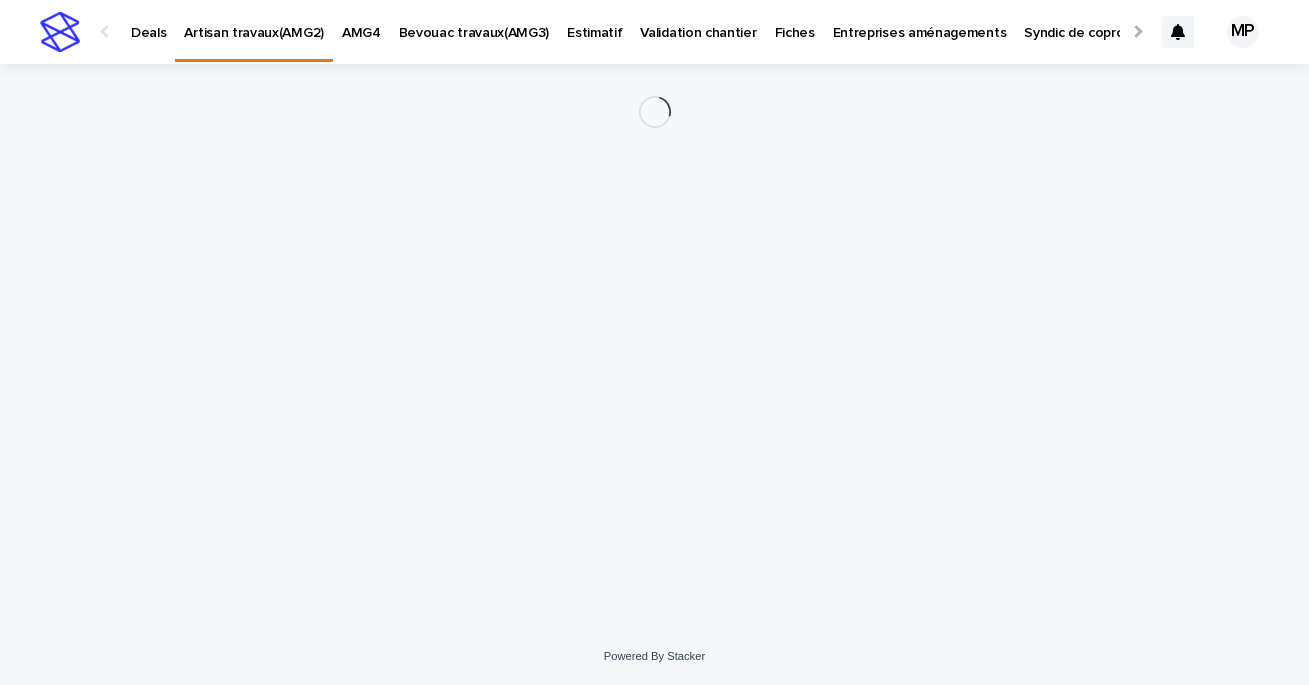 scroll, scrollTop: 0, scrollLeft: 0, axis: both 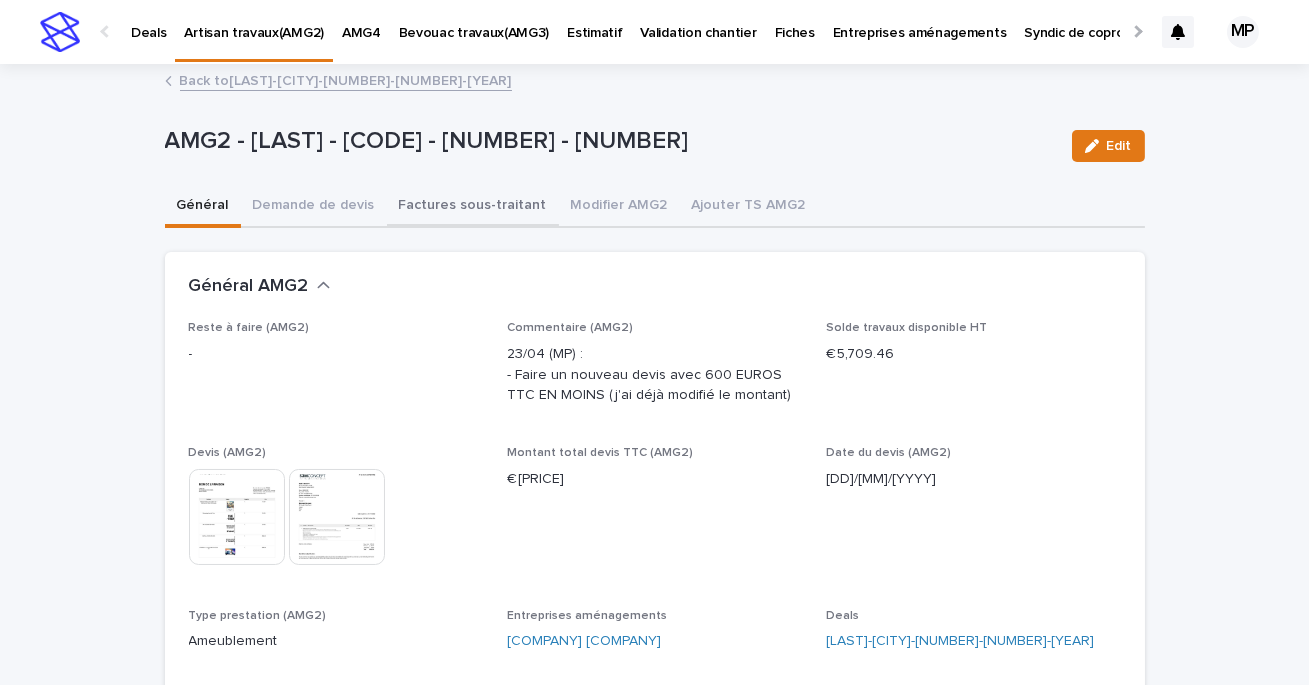 click on "Factures sous-traitant" at bounding box center (473, 207) 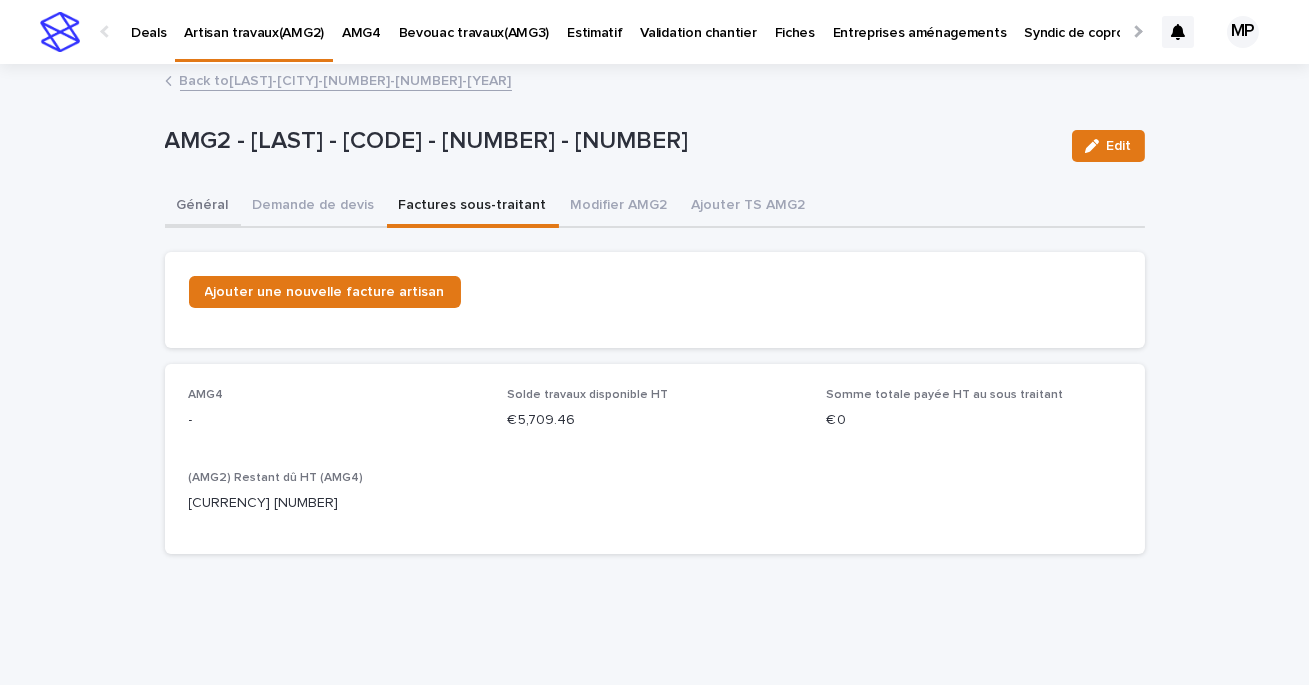 click on "Général" at bounding box center (203, 207) 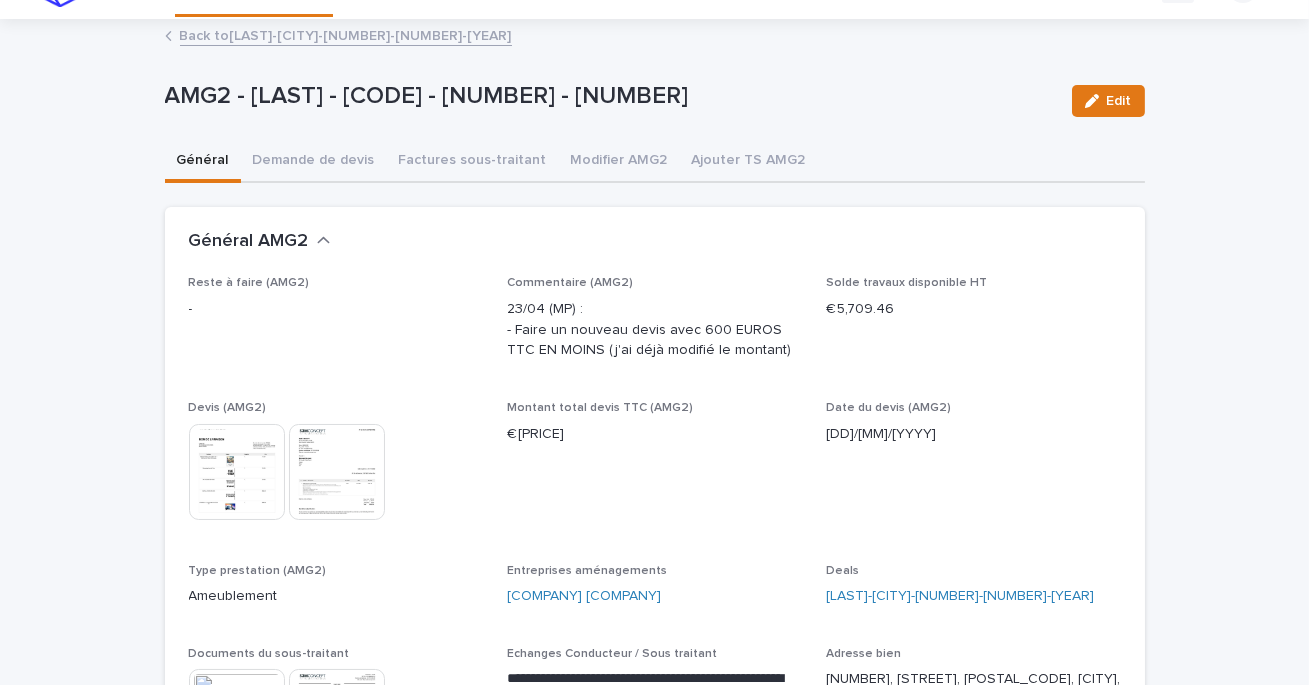 scroll, scrollTop: 20, scrollLeft: 0, axis: vertical 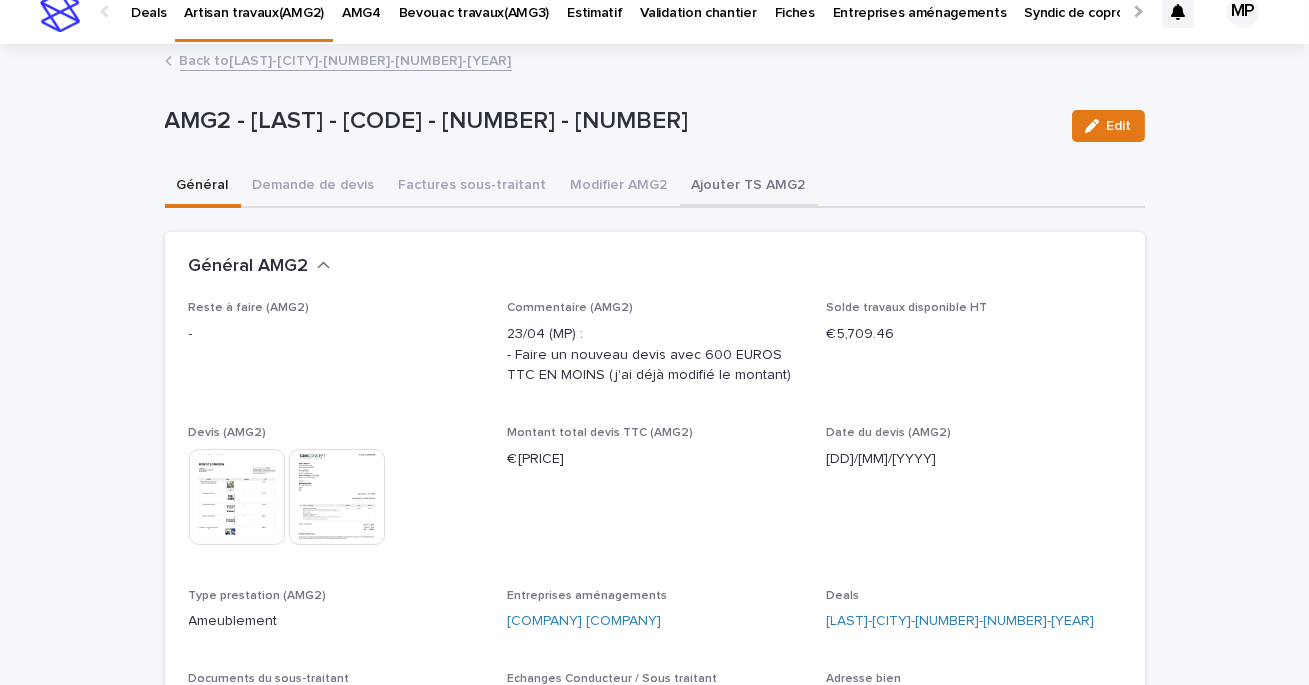 click on "Ajouter TS AMG2" at bounding box center [749, 187] 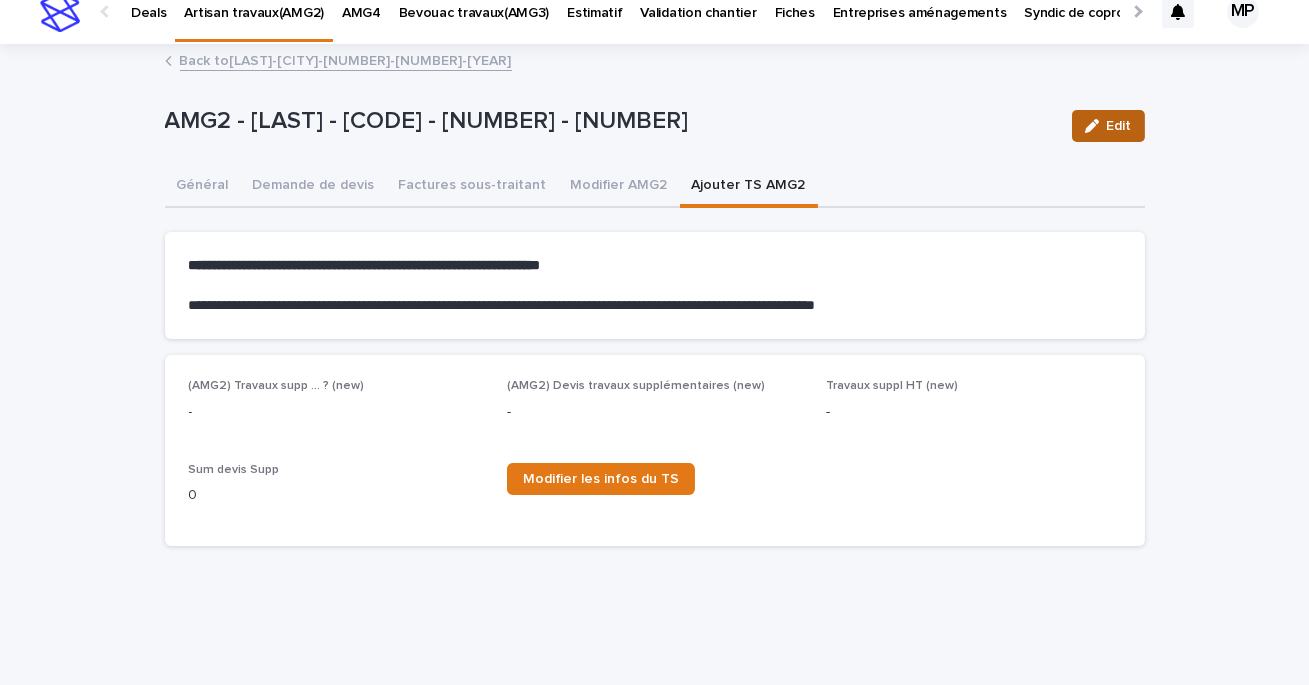 click on "Edit" at bounding box center (1108, 126) 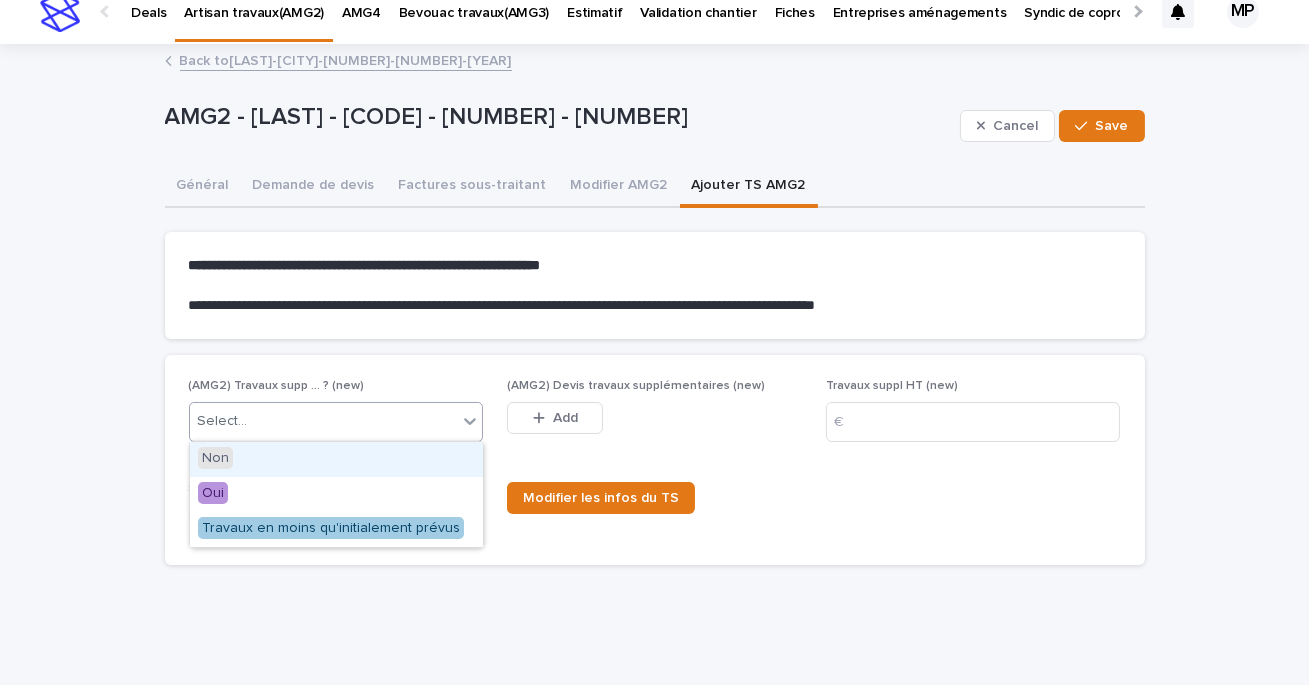 click on "Select..." at bounding box center [324, 421] 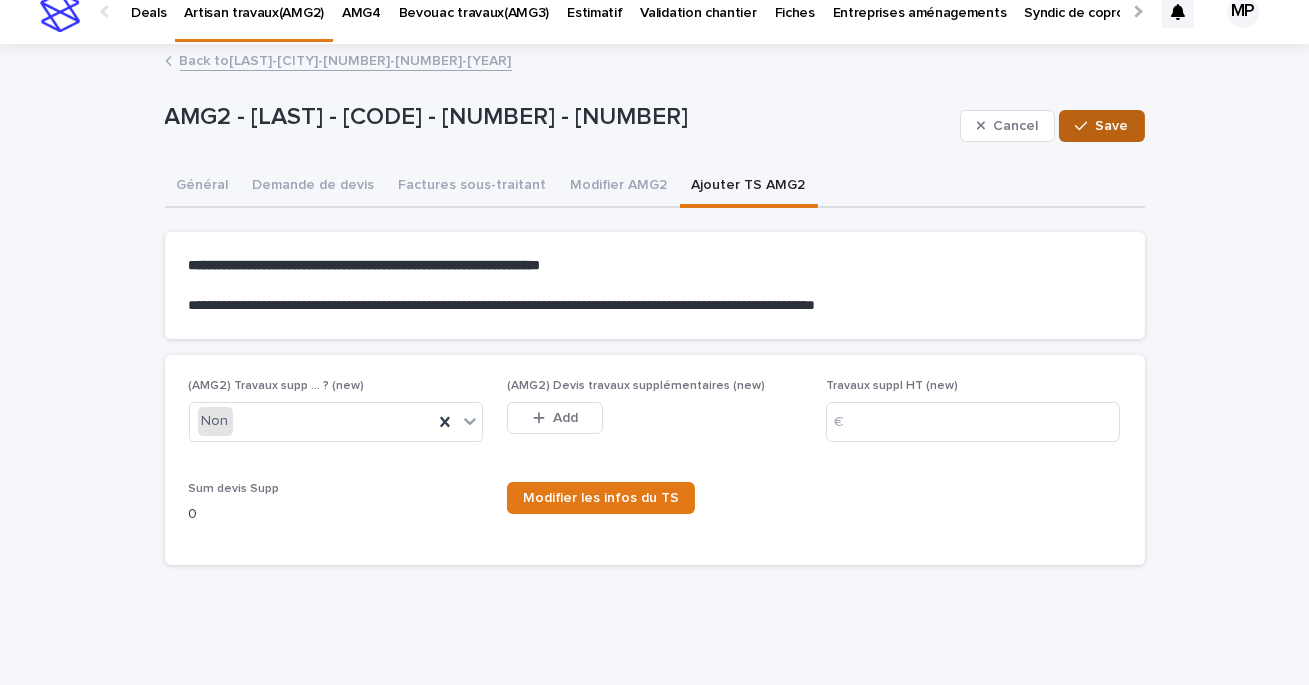 click 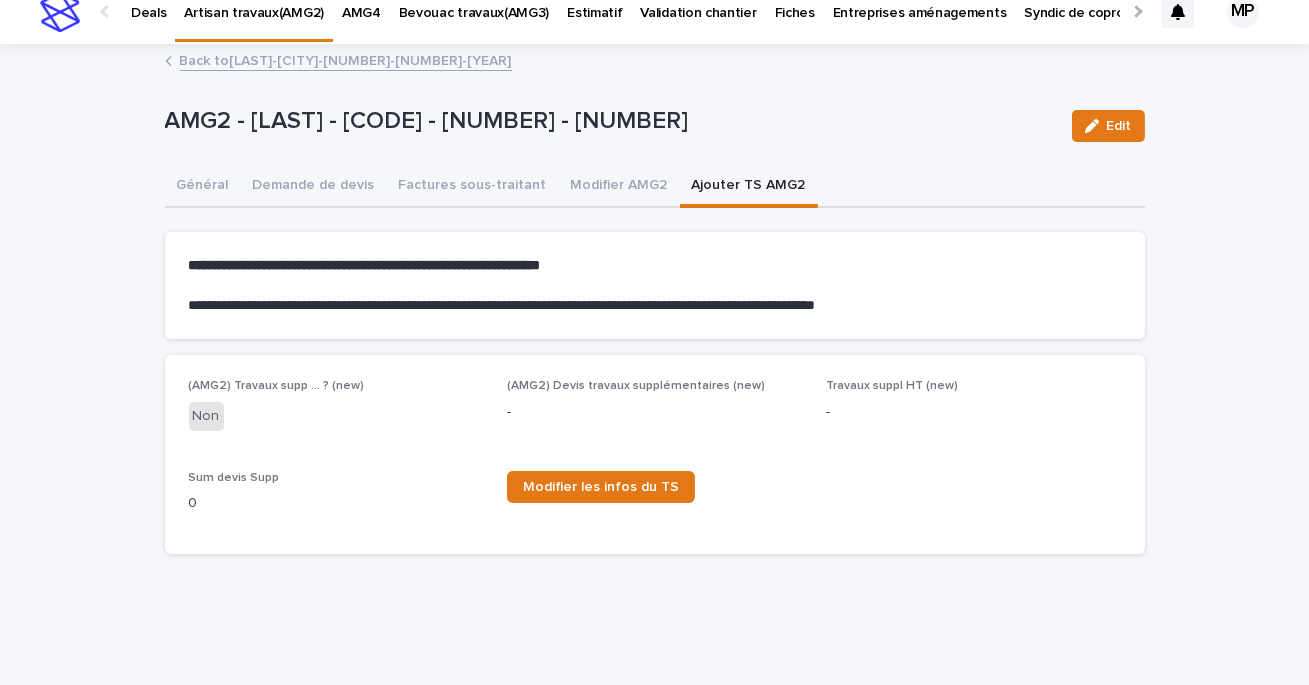 click on "Back to [LAST]-[CITY]-[NUMBER]-[NUMBER]-[YEAR]" at bounding box center (655, 62) 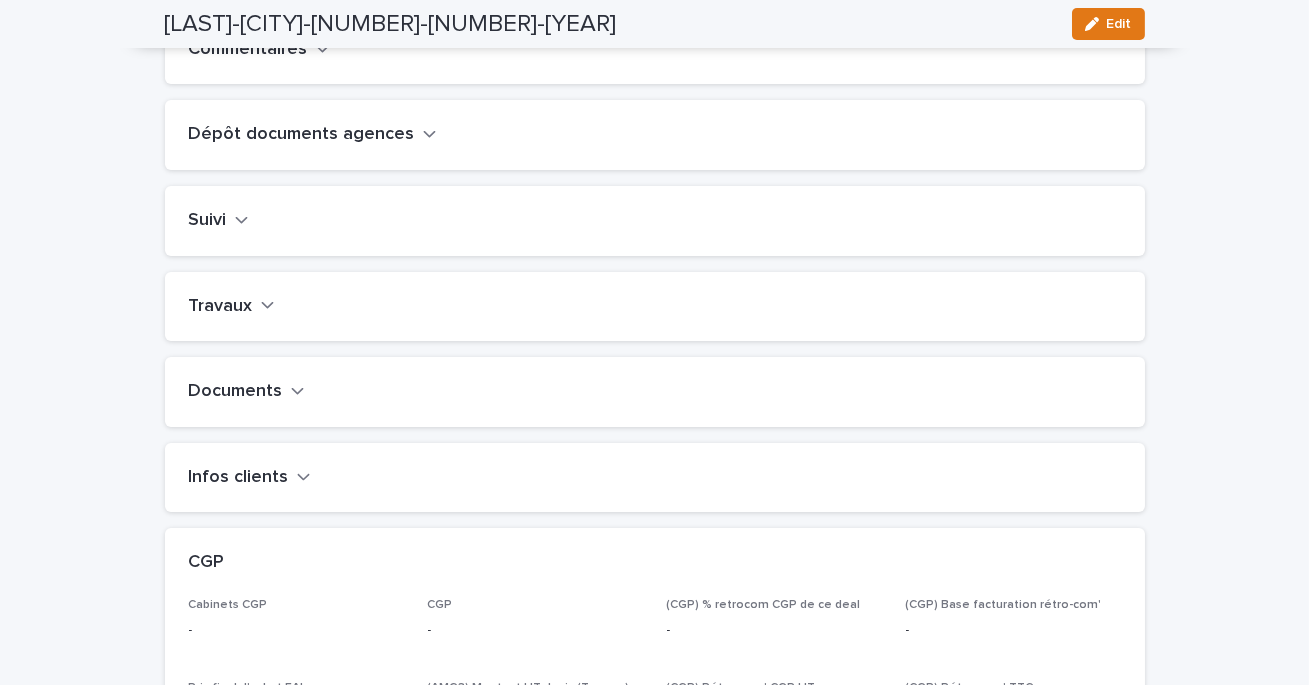 scroll, scrollTop: 744, scrollLeft: 0, axis: vertical 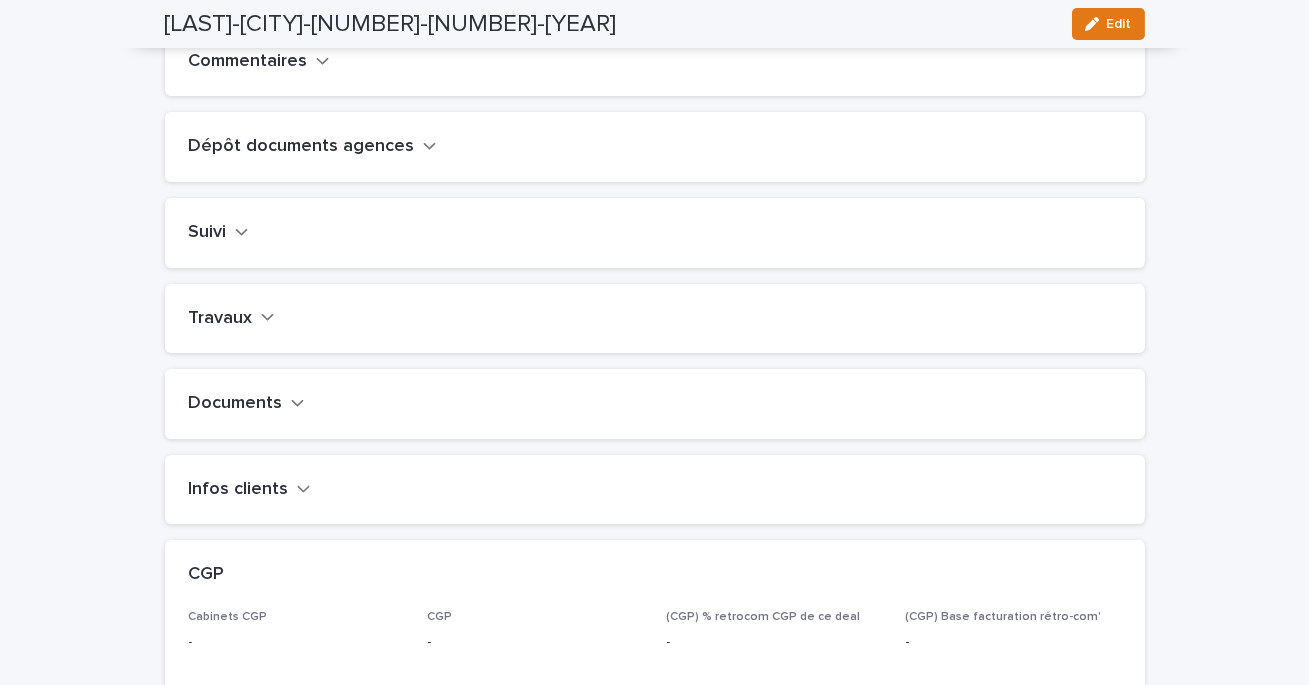 click on "Travaux" at bounding box center (221, 319) 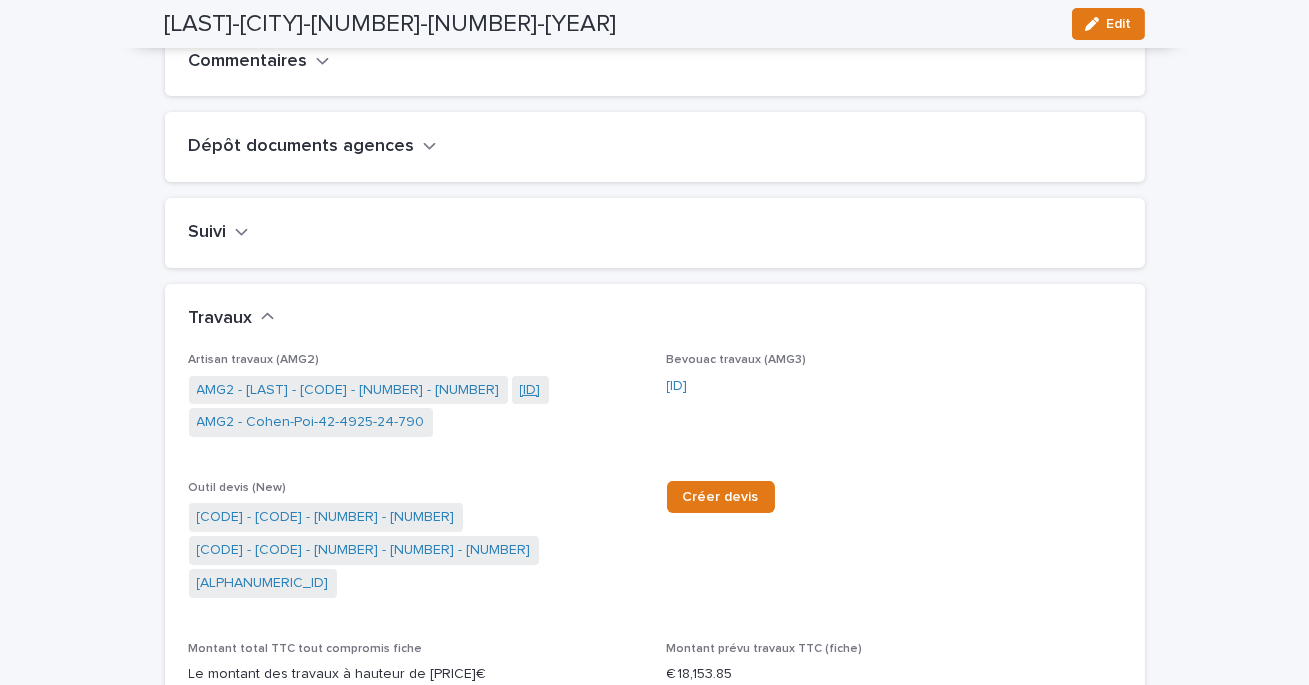 click on "[ID]" at bounding box center [530, 390] 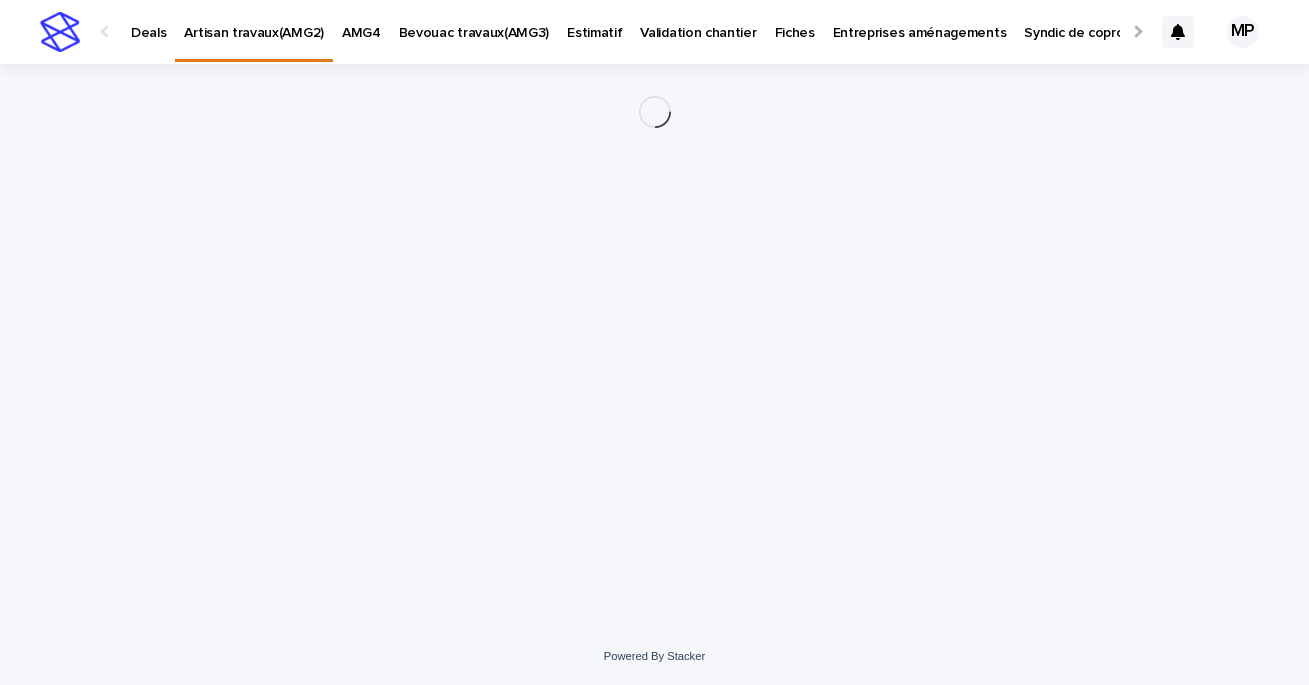 scroll, scrollTop: 0, scrollLeft: 0, axis: both 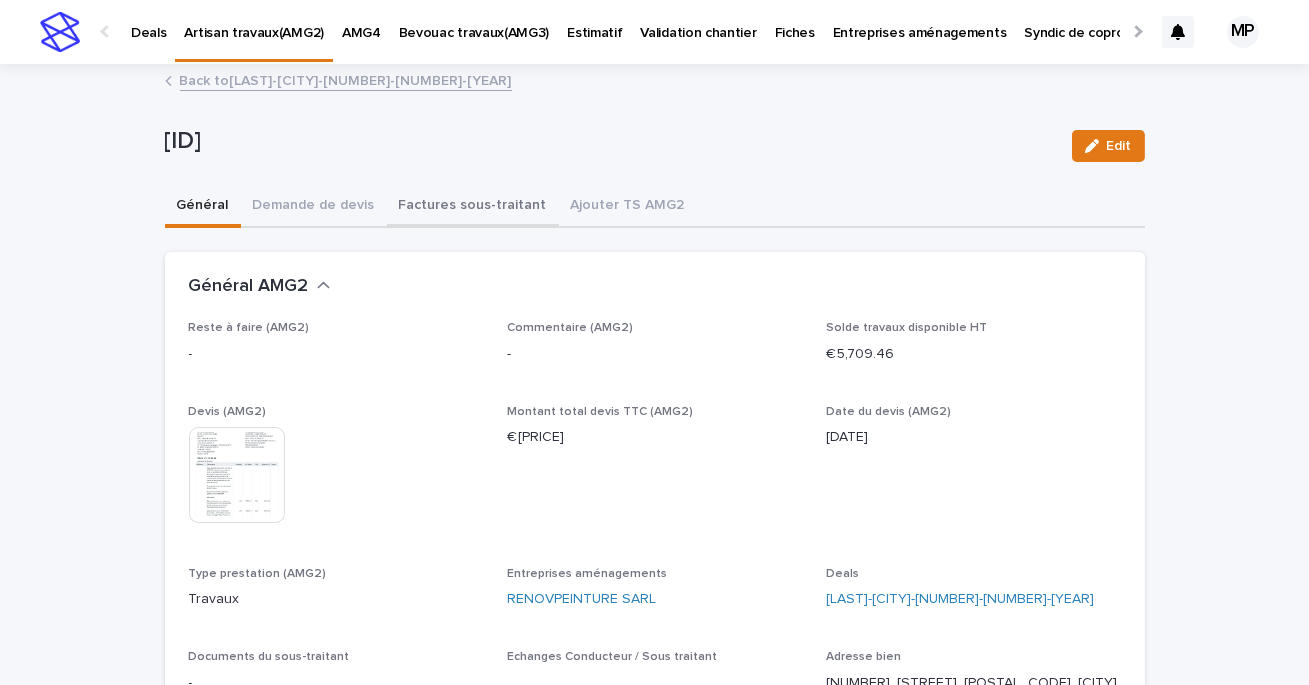 click on "Factures sous-traitant" at bounding box center (473, 207) 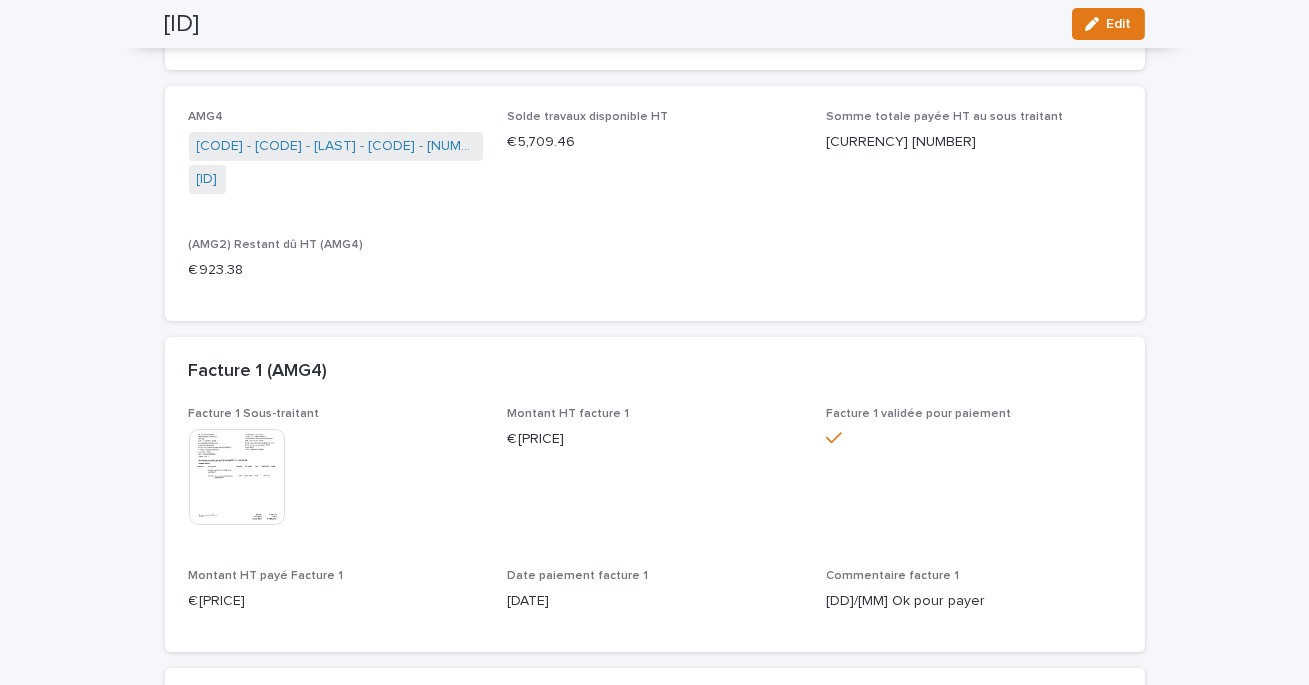 scroll, scrollTop: 0, scrollLeft: 0, axis: both 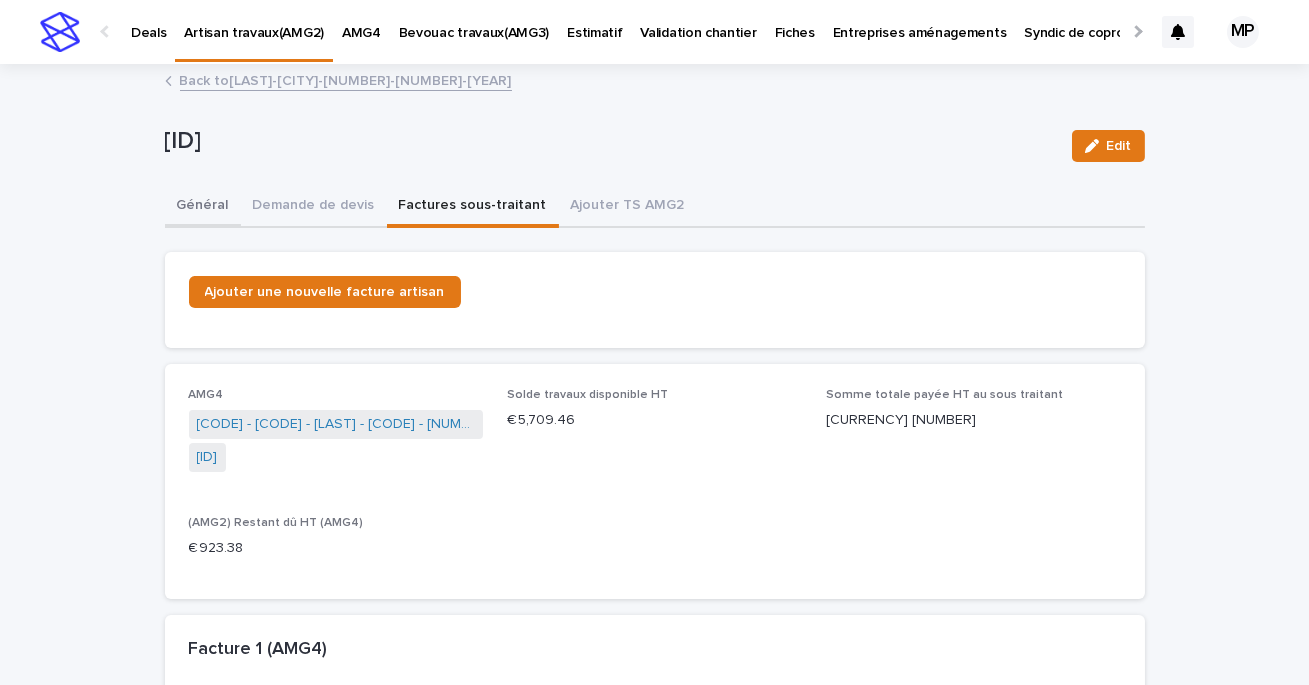 click on "Général" at bounding box center [203, 207] 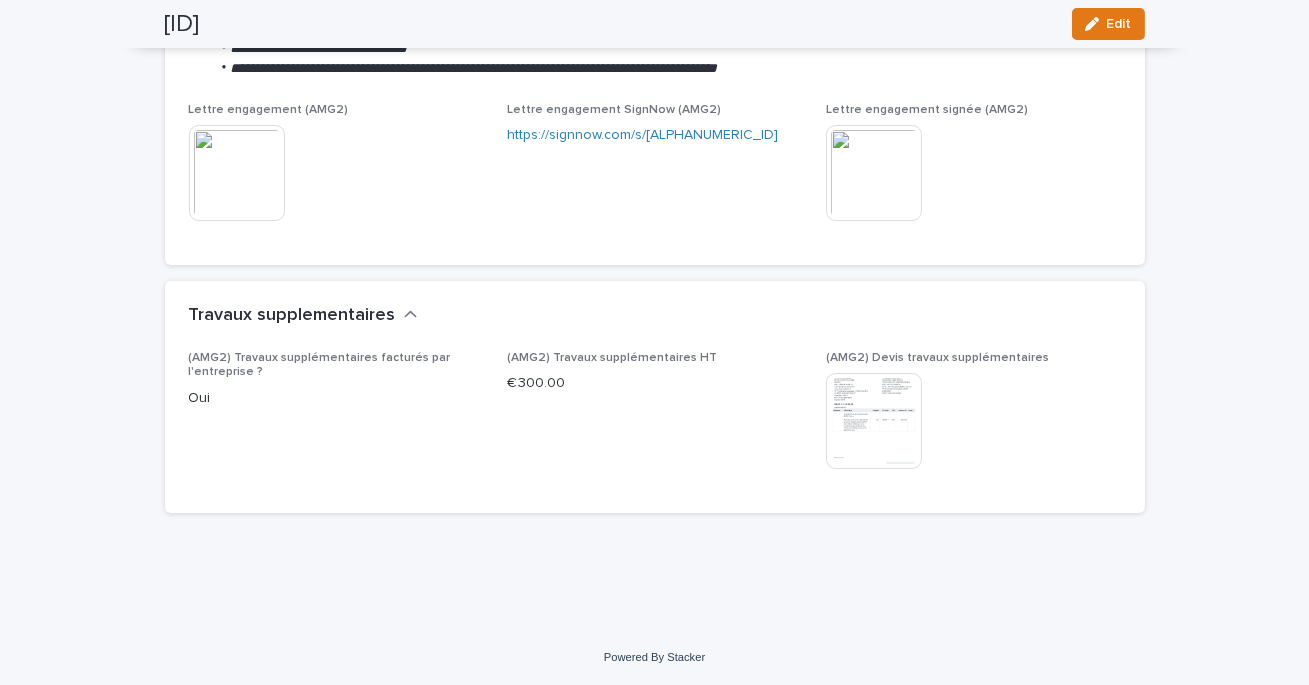 scroll, scrollTop: 0, scrollLeft: 0, axis: both 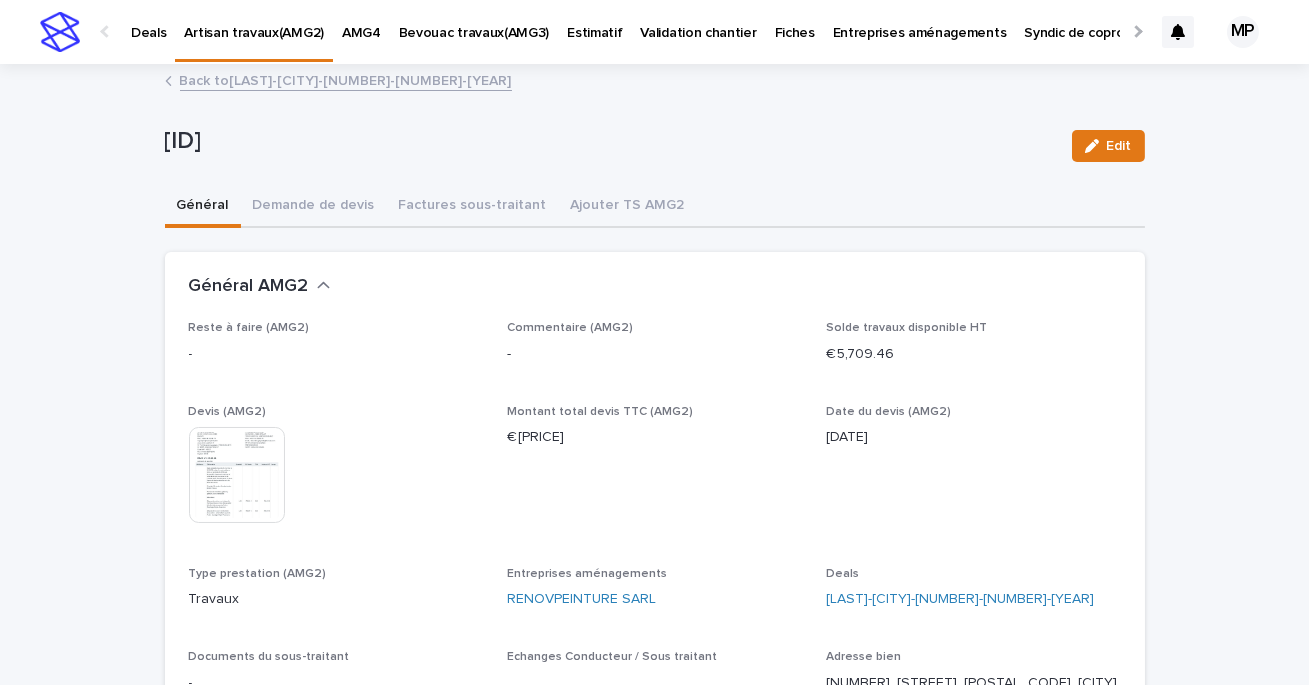 click on "Back to [LAST]-[CITY]-[NUMBER]-[NUMBER]-[YEAR]" at bounding box center [346, 79] 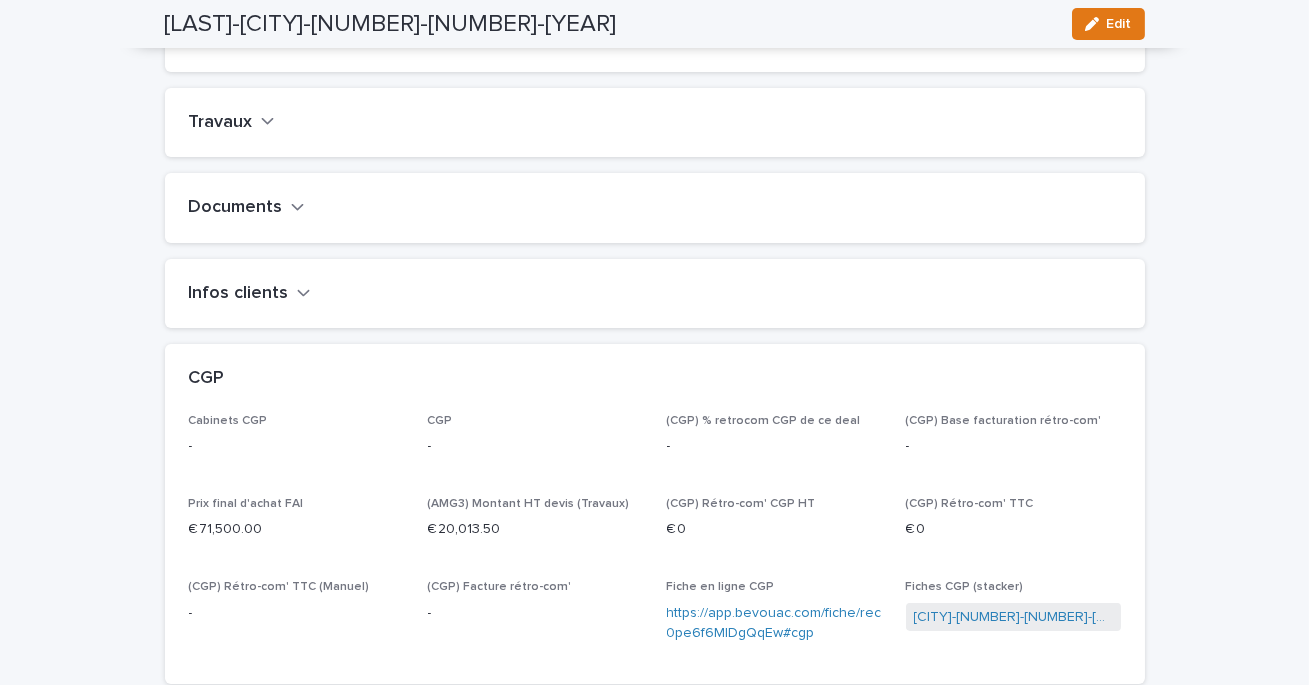 scroll, scrollTop: 956, scrollLeft: 0, axis: vertical 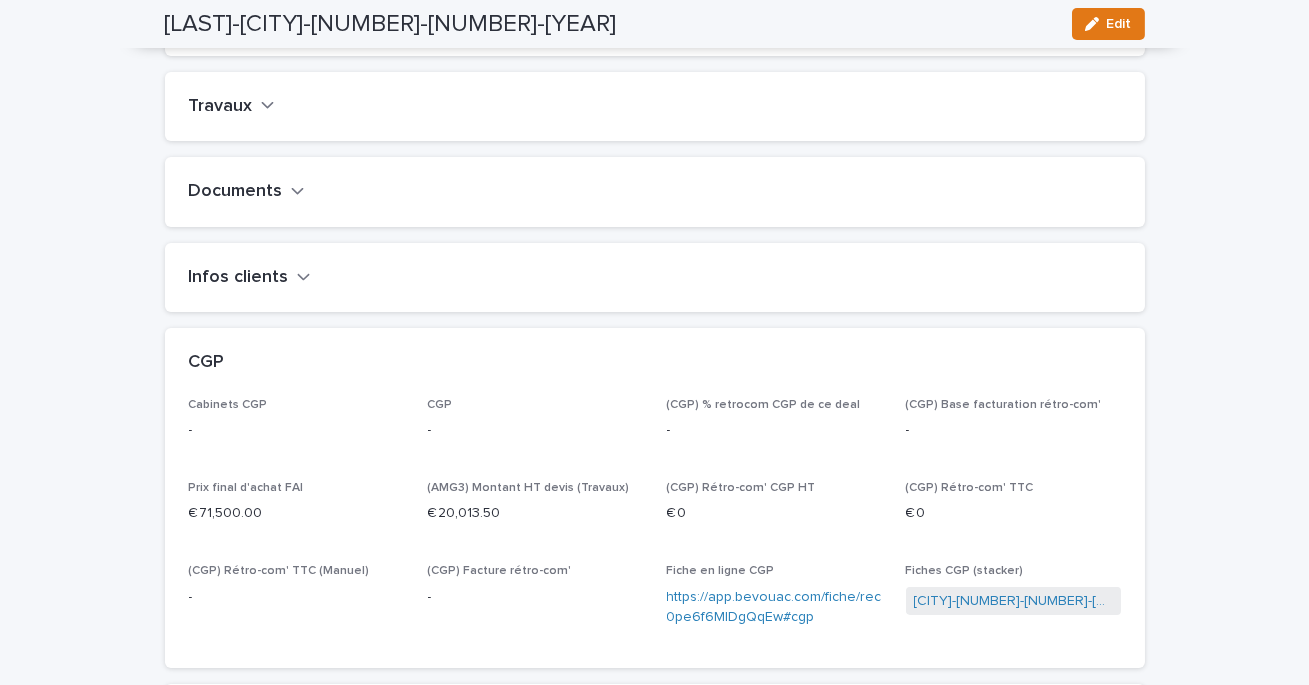 click on "Travaux" at bounding box center [655, 107] 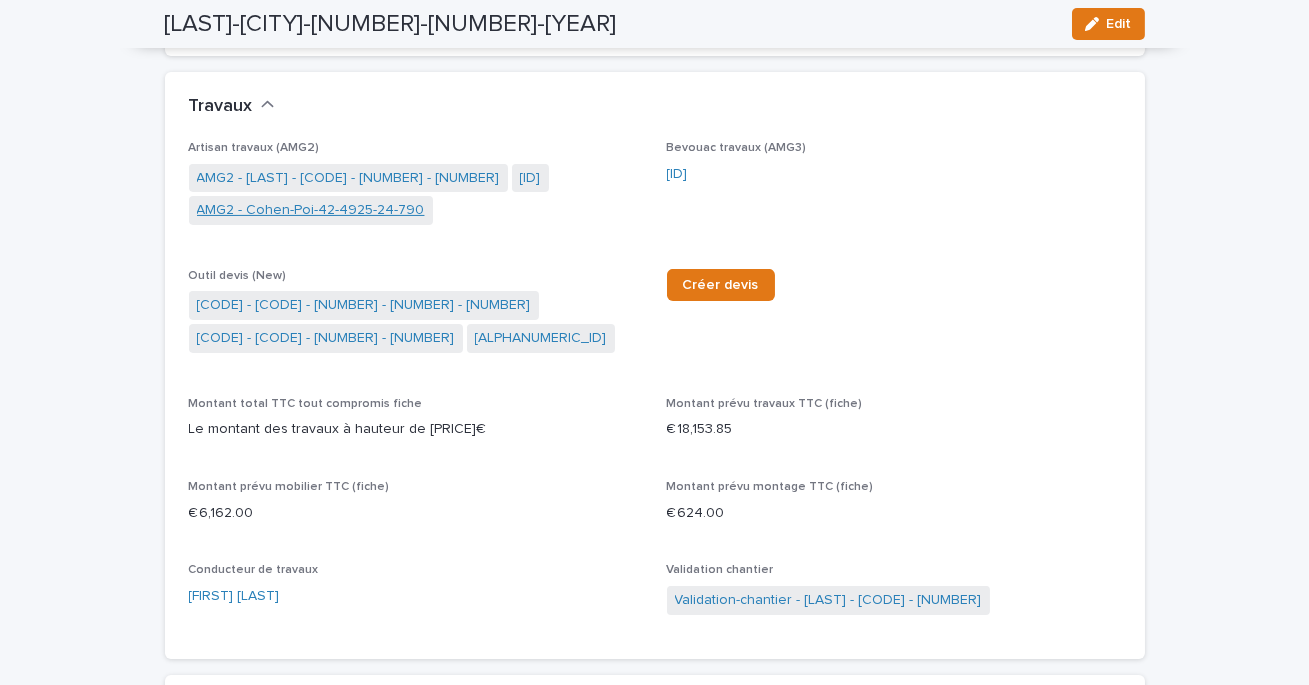 click on "AMG2 - Cohen-Poi-42-4925-24-790" at bounding box center (311, 210) 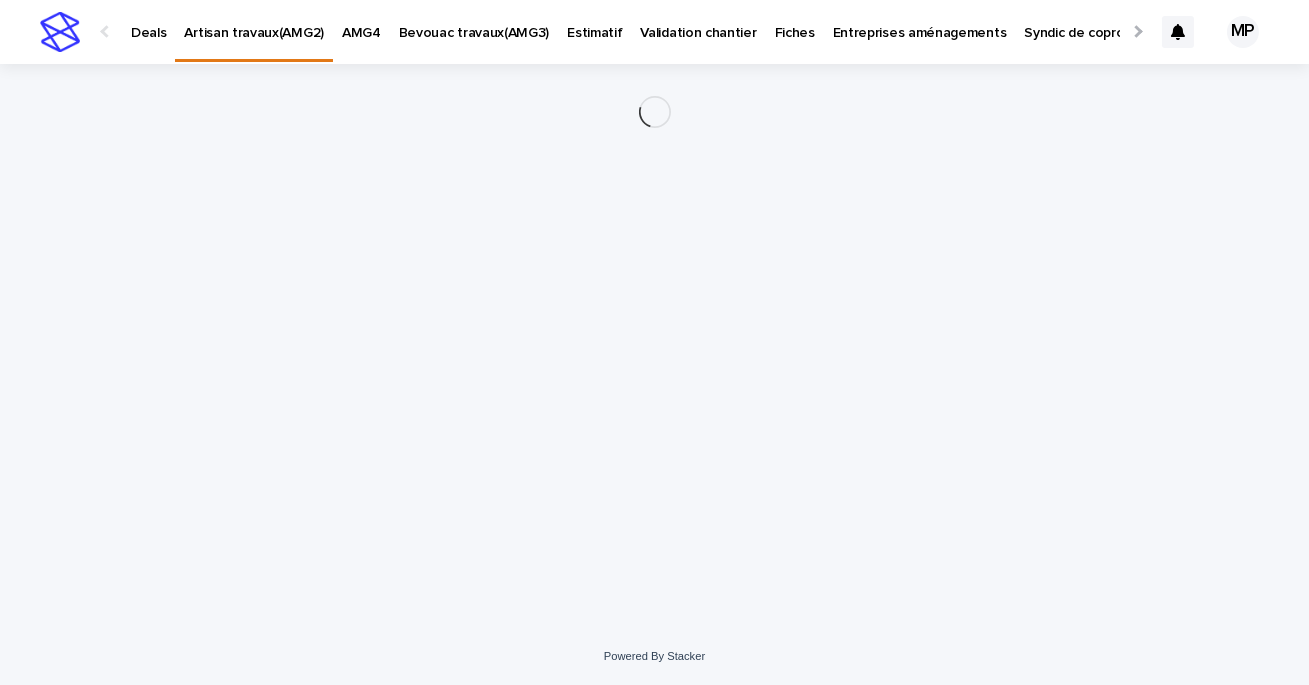 scroll, scrollTop: 0, scrollLeft: 0, axis: both 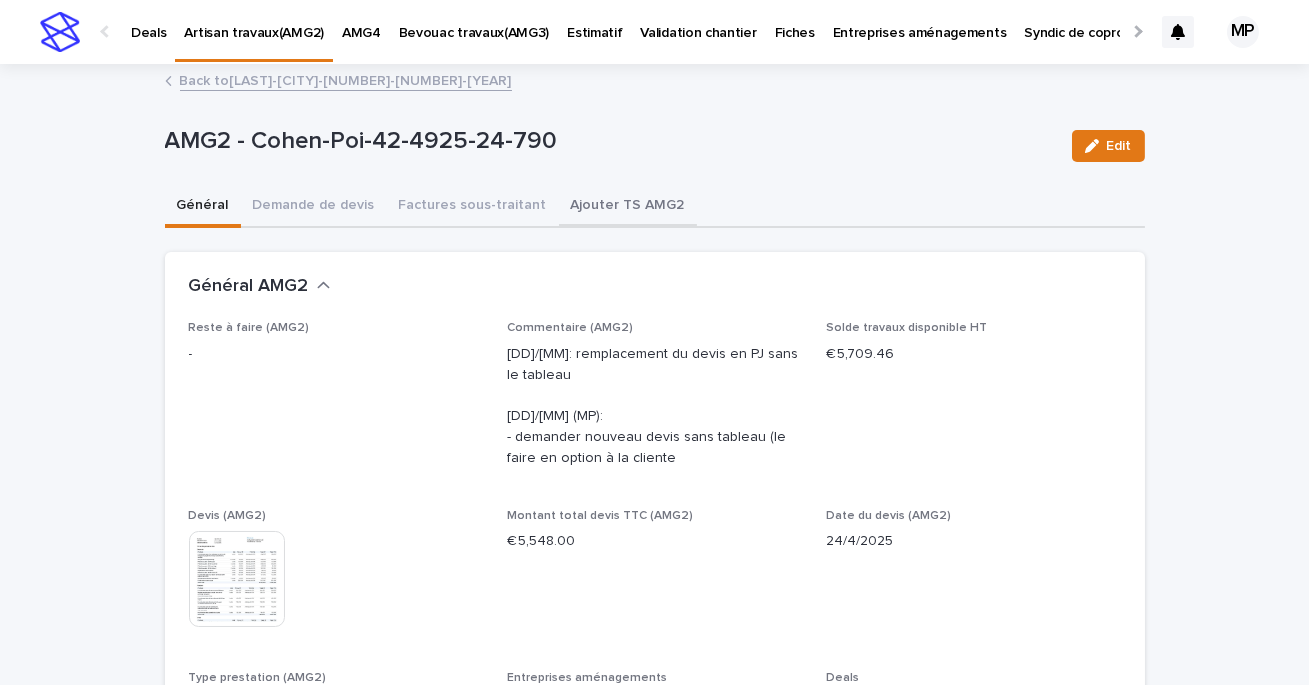 click on "Ajouter TS AMG2" at bounding box center (628, 207) 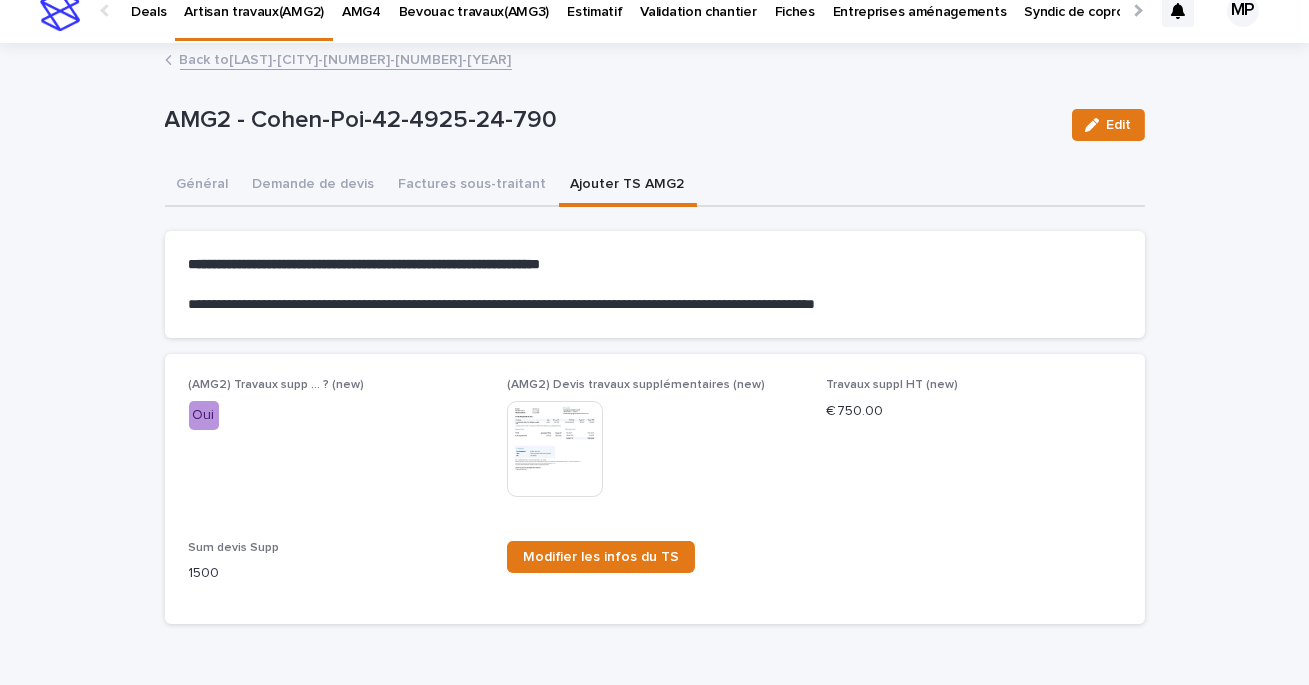 scroll, scrollTop: 29, scrollLeft: 0, axis: vertical 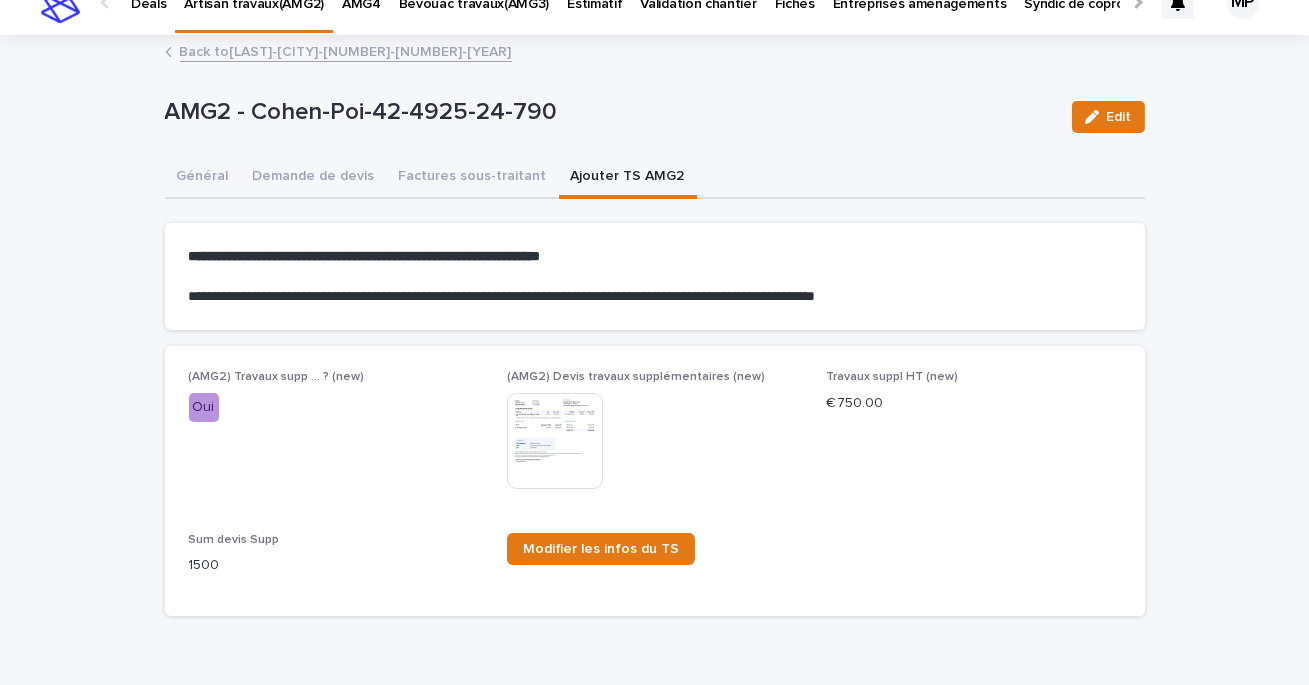 click on "Back to [LAST]-[CITY]-[NUMBER]-[NUMBER]-[YEAR]" at bounding box center (346, 50) 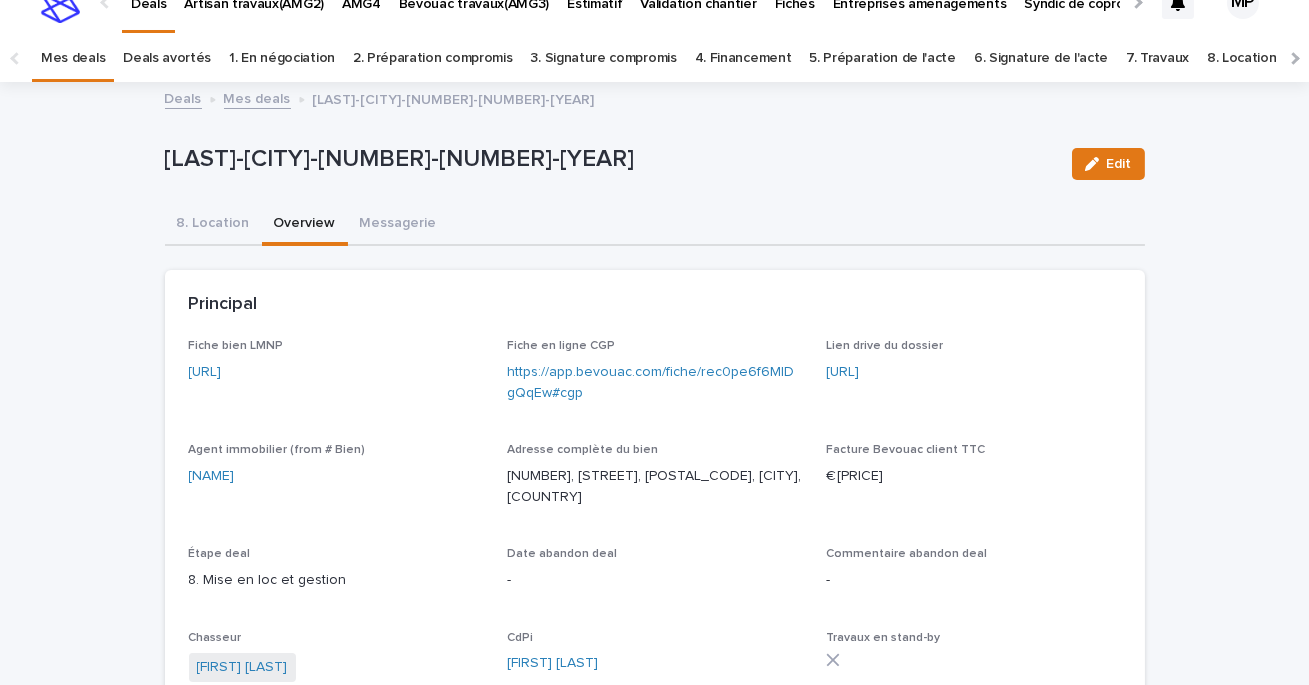 scroll, scrollTop: 64, scrollLeft: 0, axis: vertical 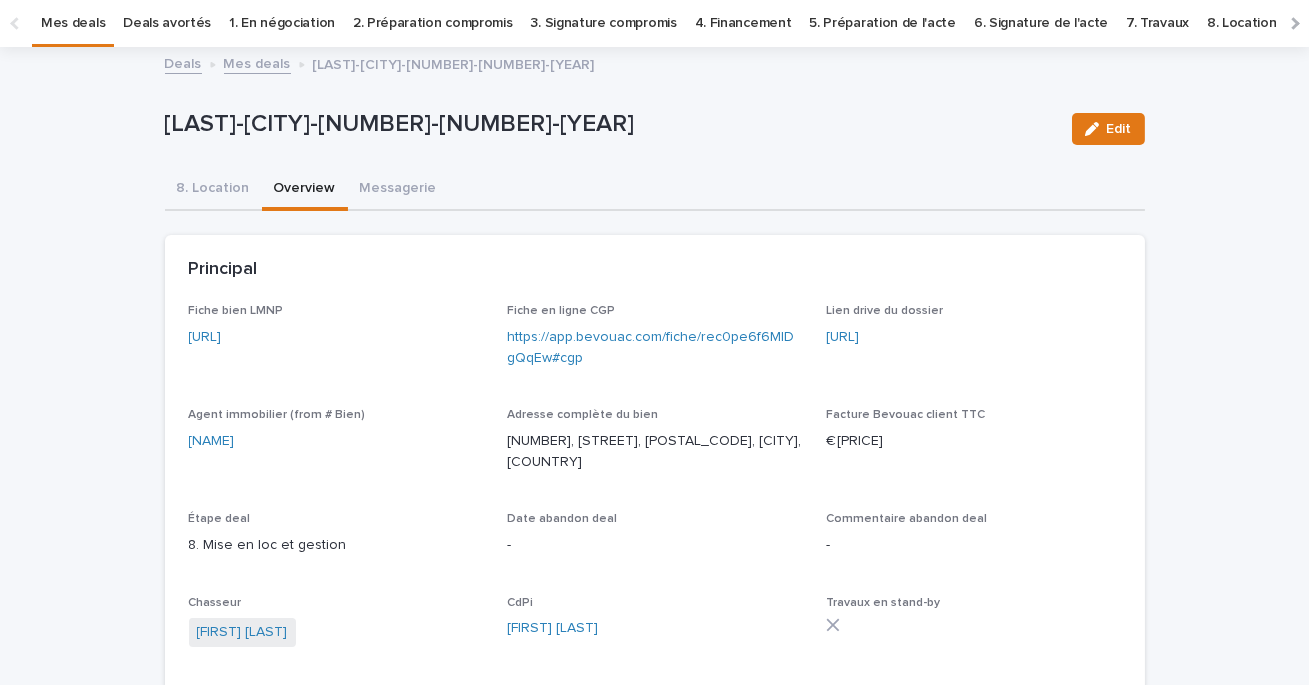 click on "Deals" at bounding box center [183, 62] 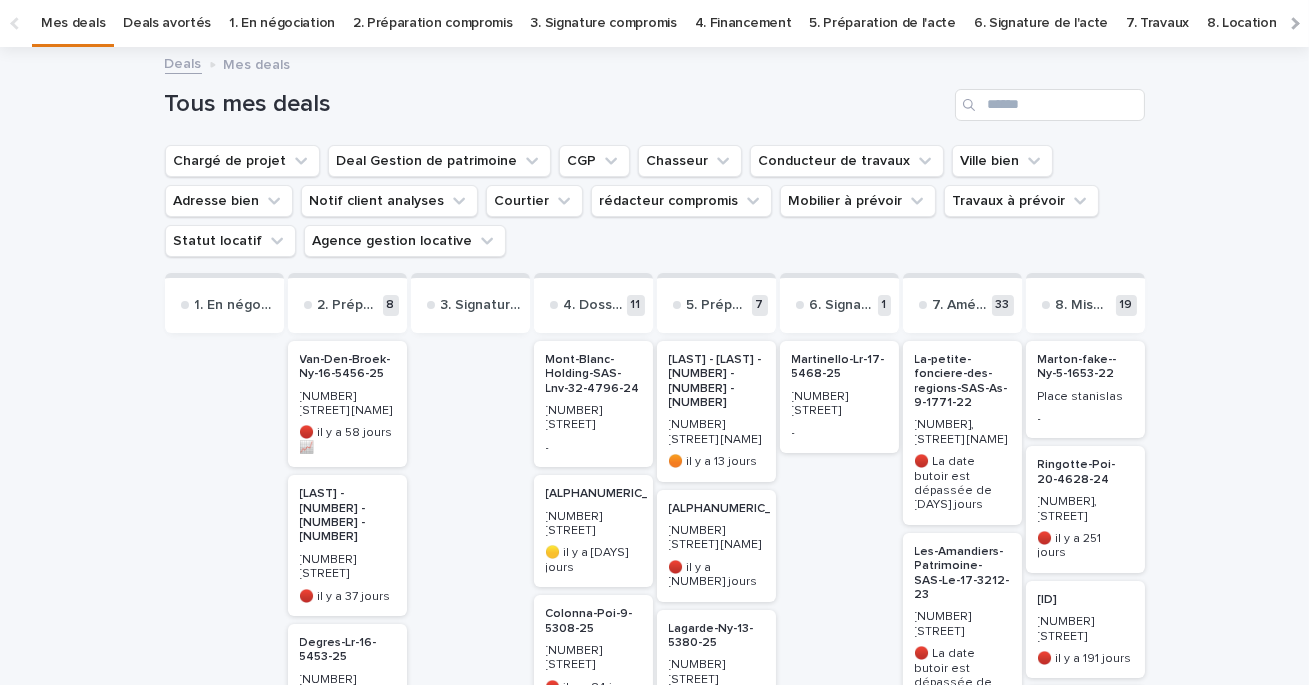 scroll, scrollTop: 0, scrollLeft: 0, axis: both 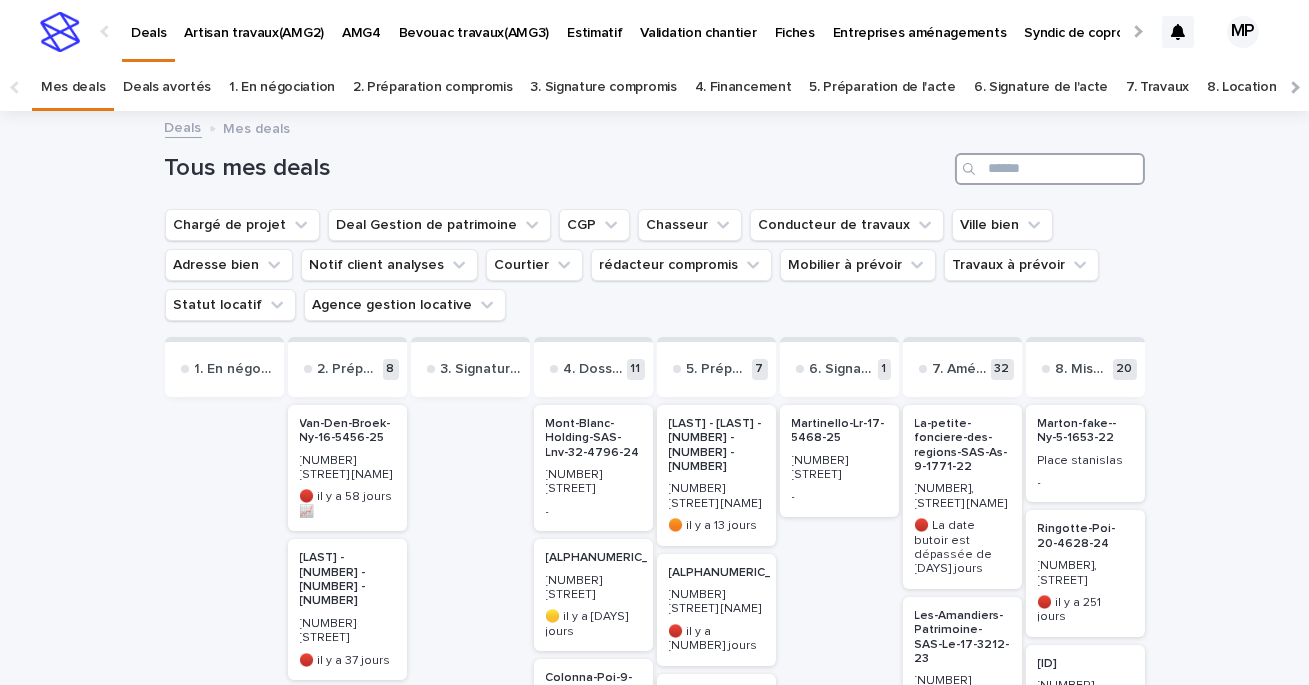 click at bounding box center (1050, 169) 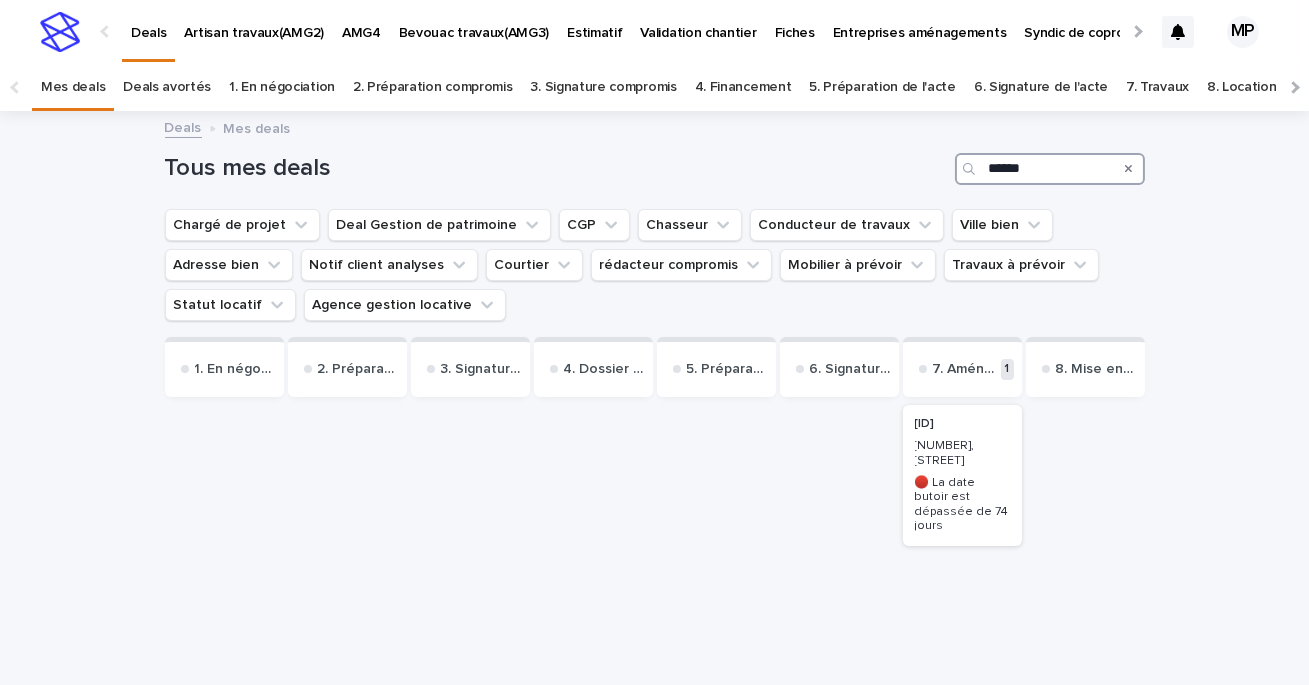 type on "******" 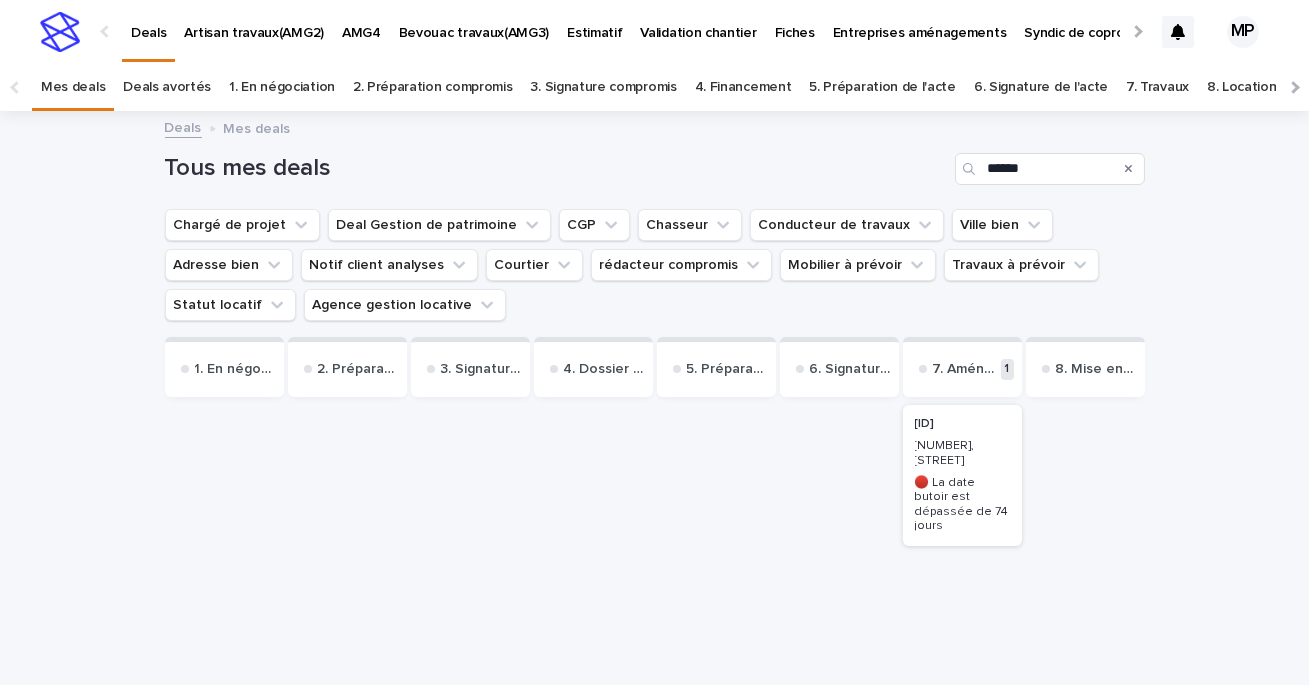 click on "[ID]" at bounding box center (962, 424) 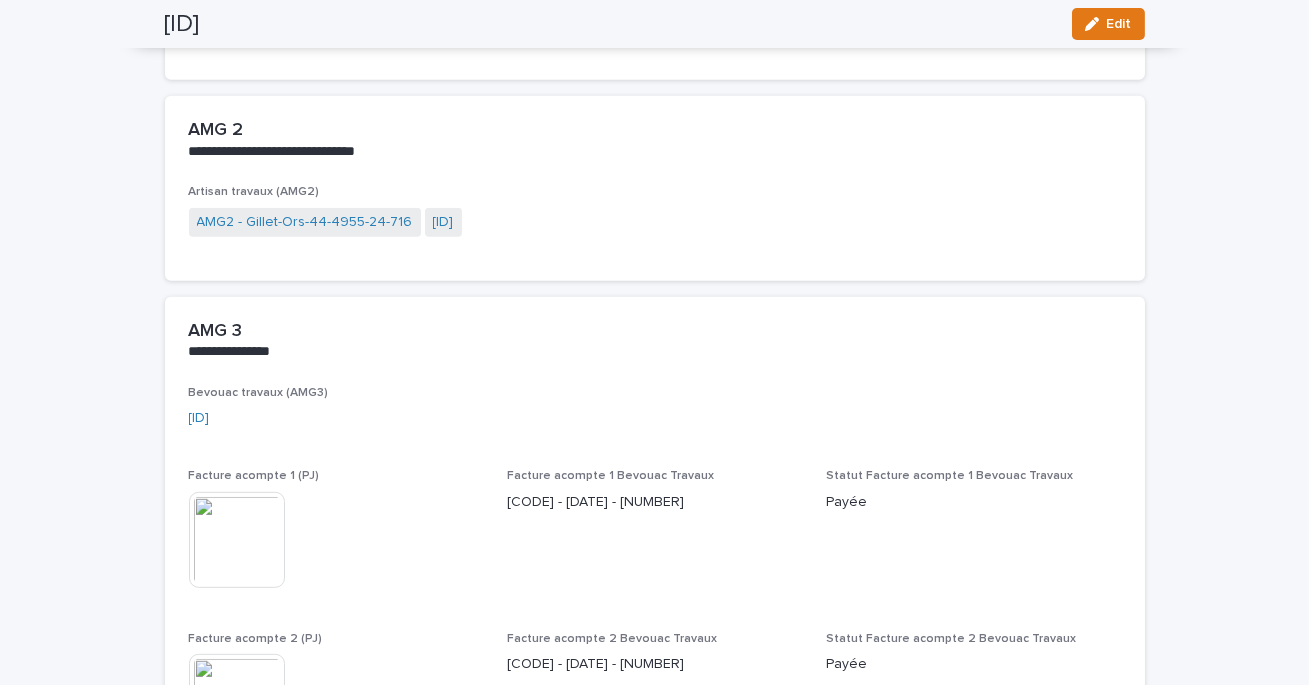scroll, scrollTop: 1814, scrollLeft: 0, axis: vertical 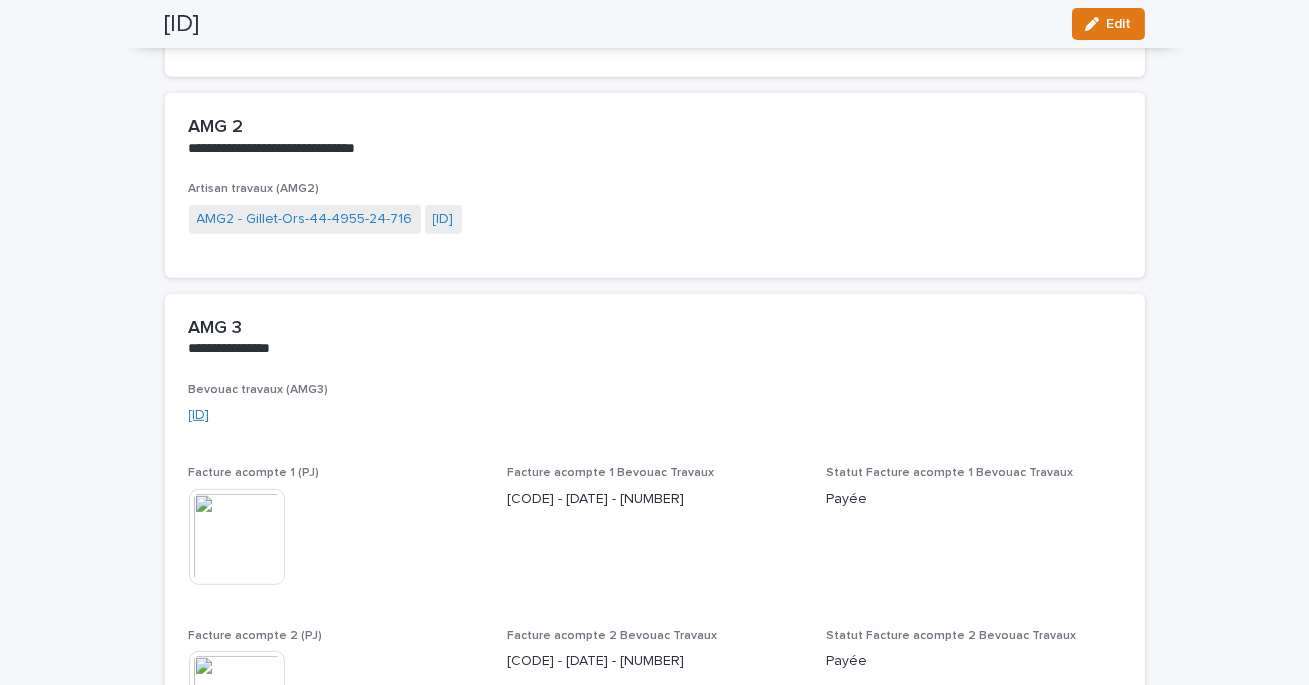 click on "[ID]" at bounding box center [199, 415] 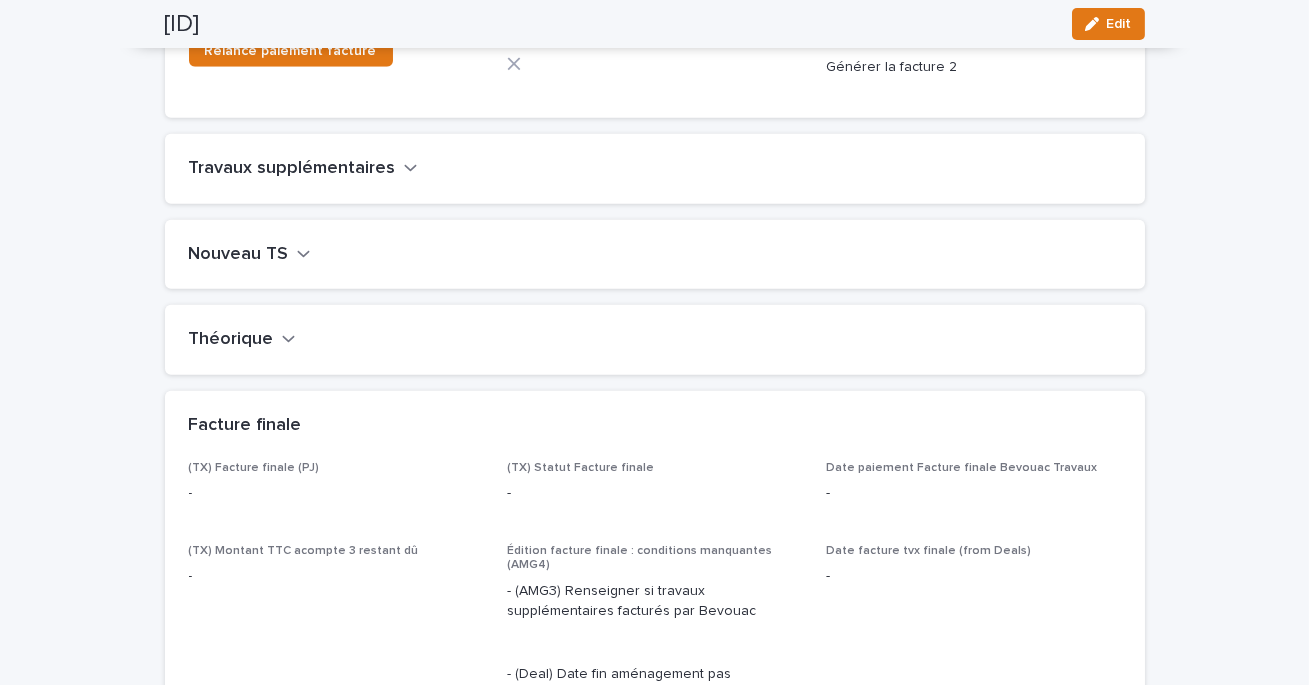 scroll, scrollTop: 2366, scrollLeft: 0, axis: vertical 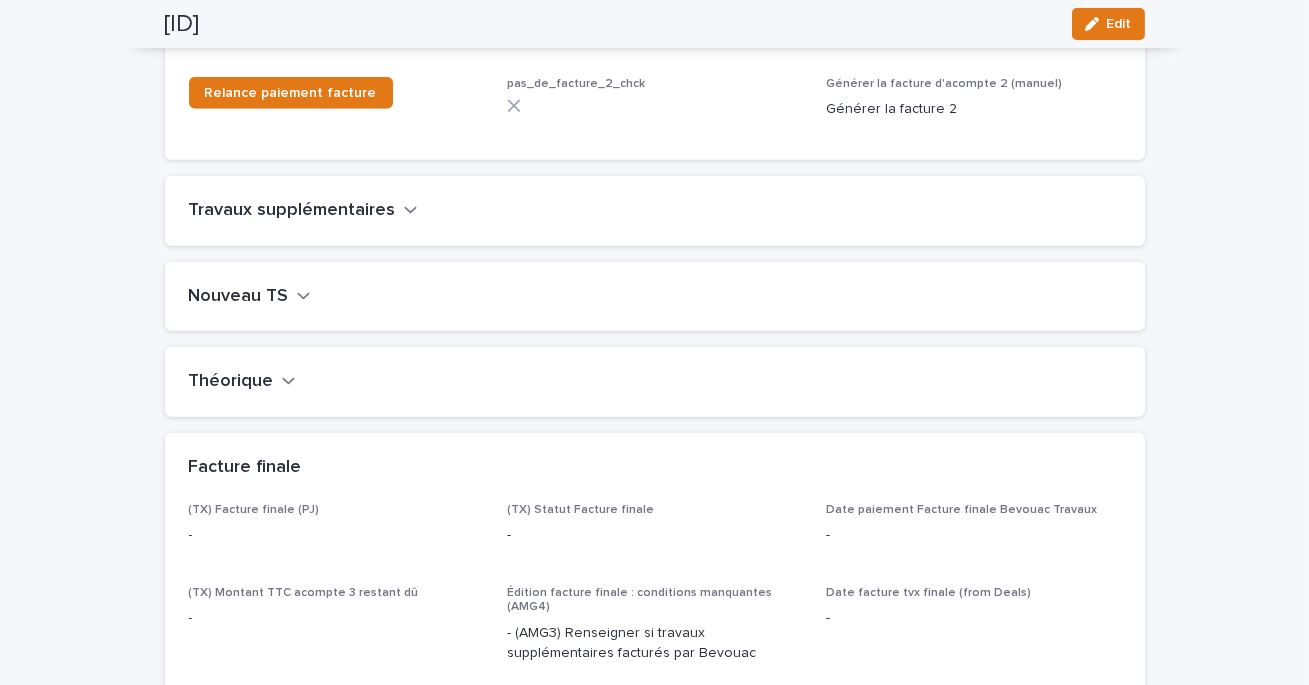 click on "Travaux supplémentaires" at bounding box center (292, 211) 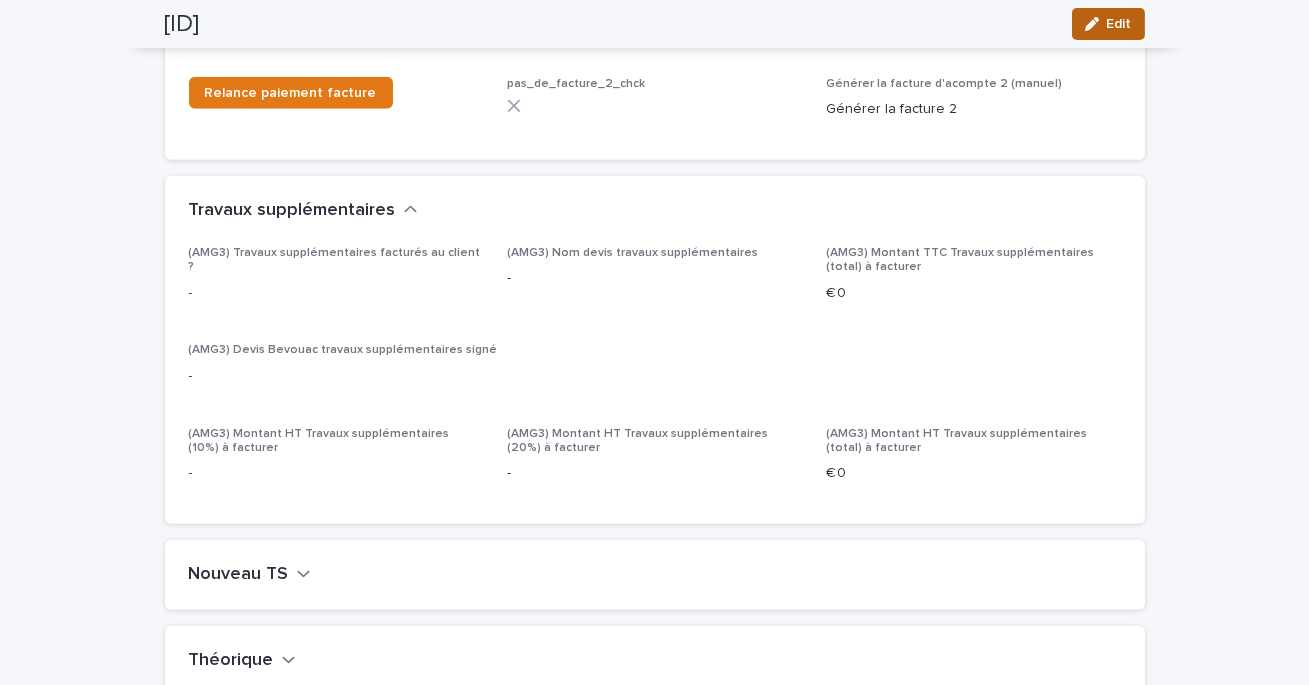 click on "Edit" at bounding box center (1108, 24) 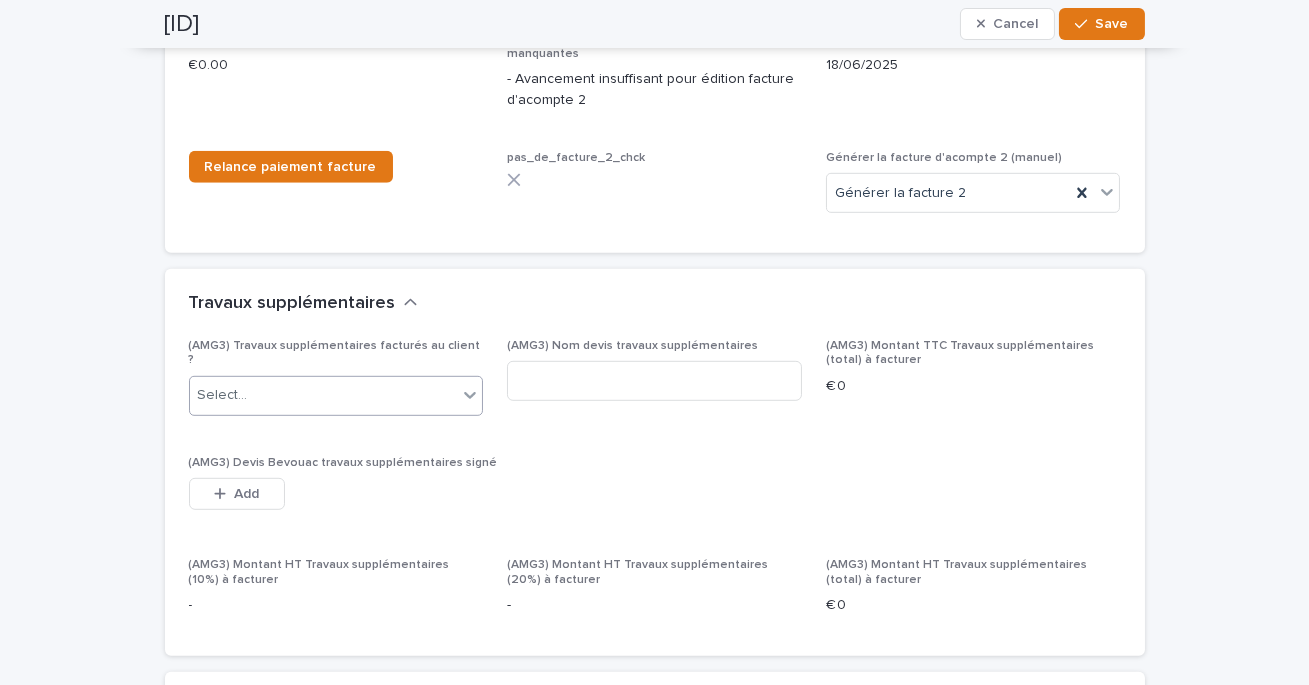 click on "Select..." at bounding box center (324, 395) 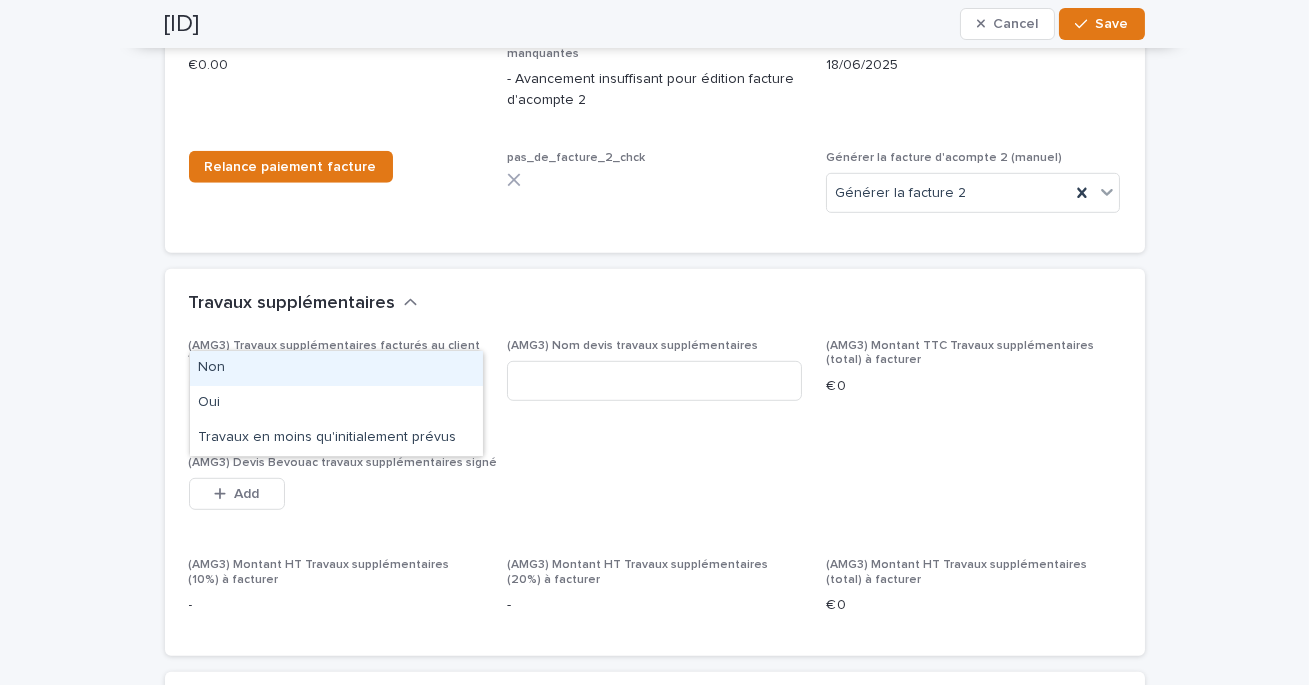 click on "Non" at bounding box center (336, 368) 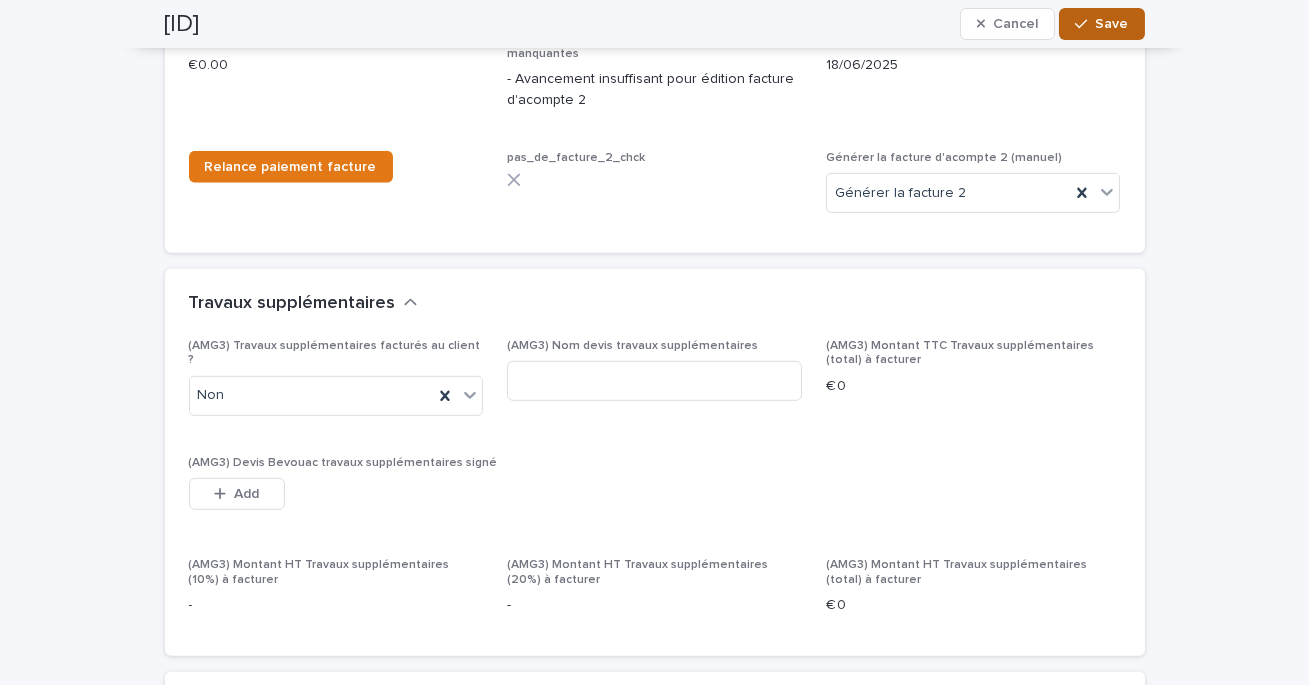 click on "Save" at bounding box center [1101, 24] 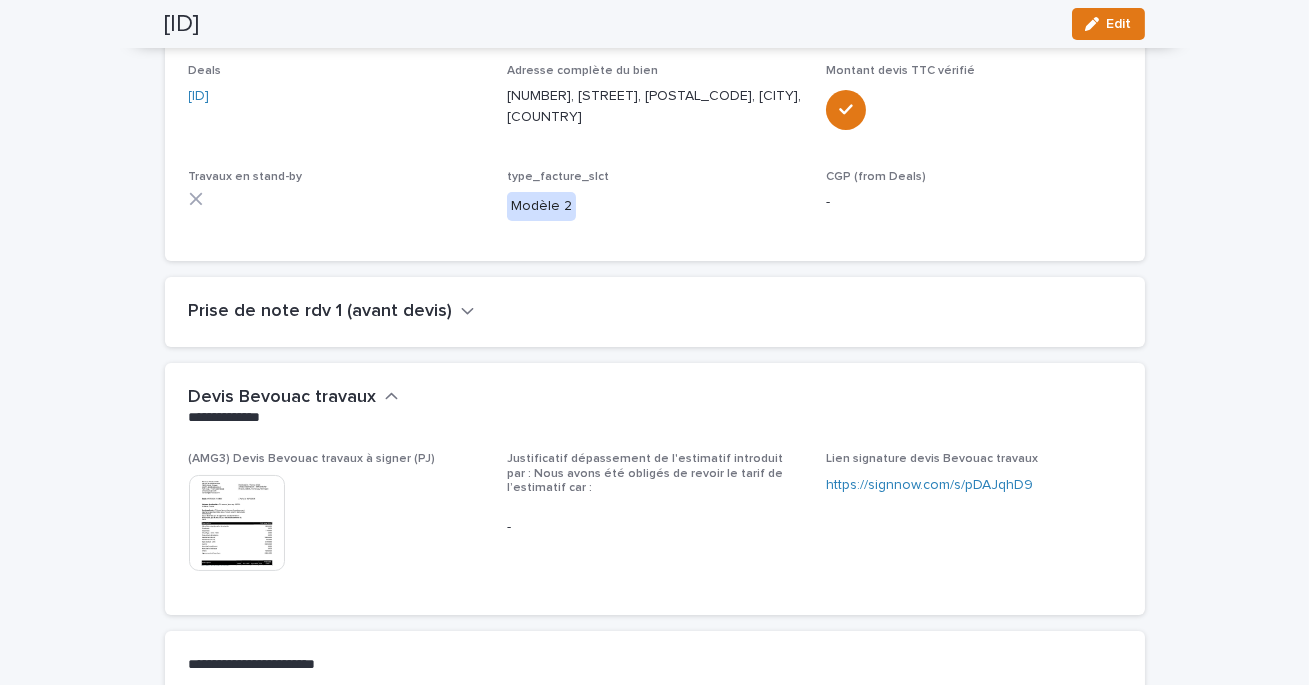 scroll, scrollTop: 0, scrollLeft: 0, axis: both 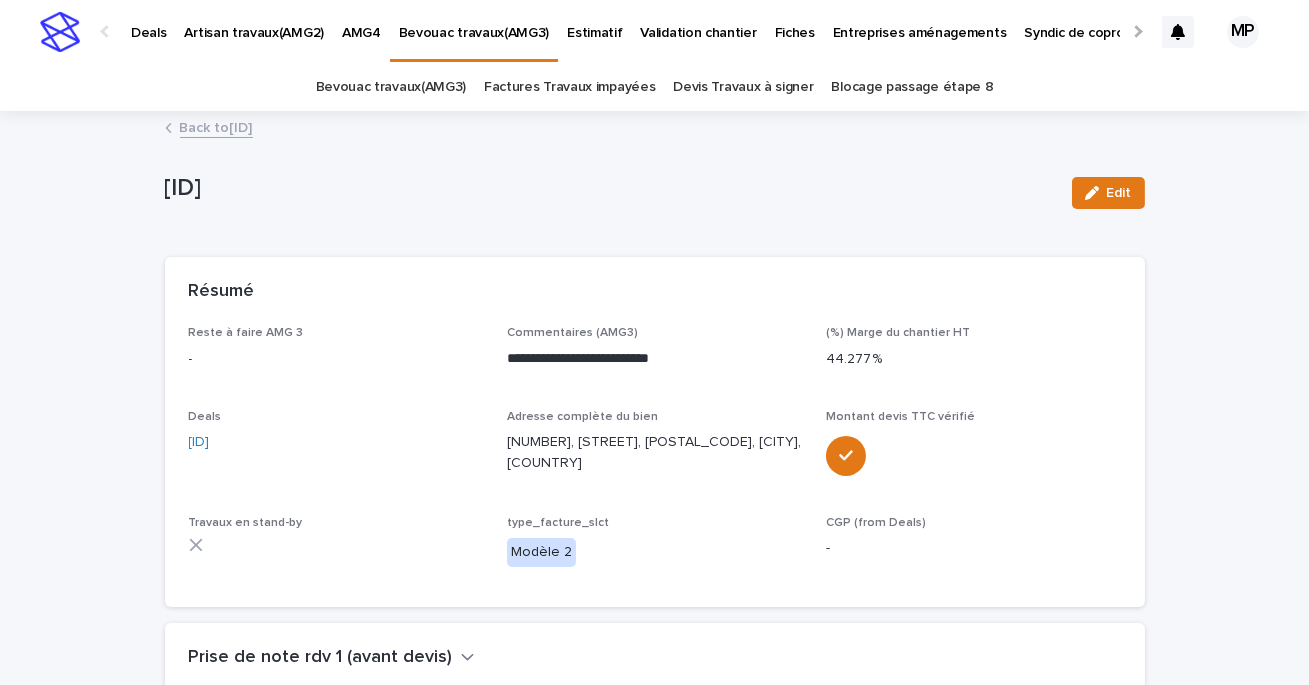 click on "Back to  [ID]" at bounding box center (216, 126) 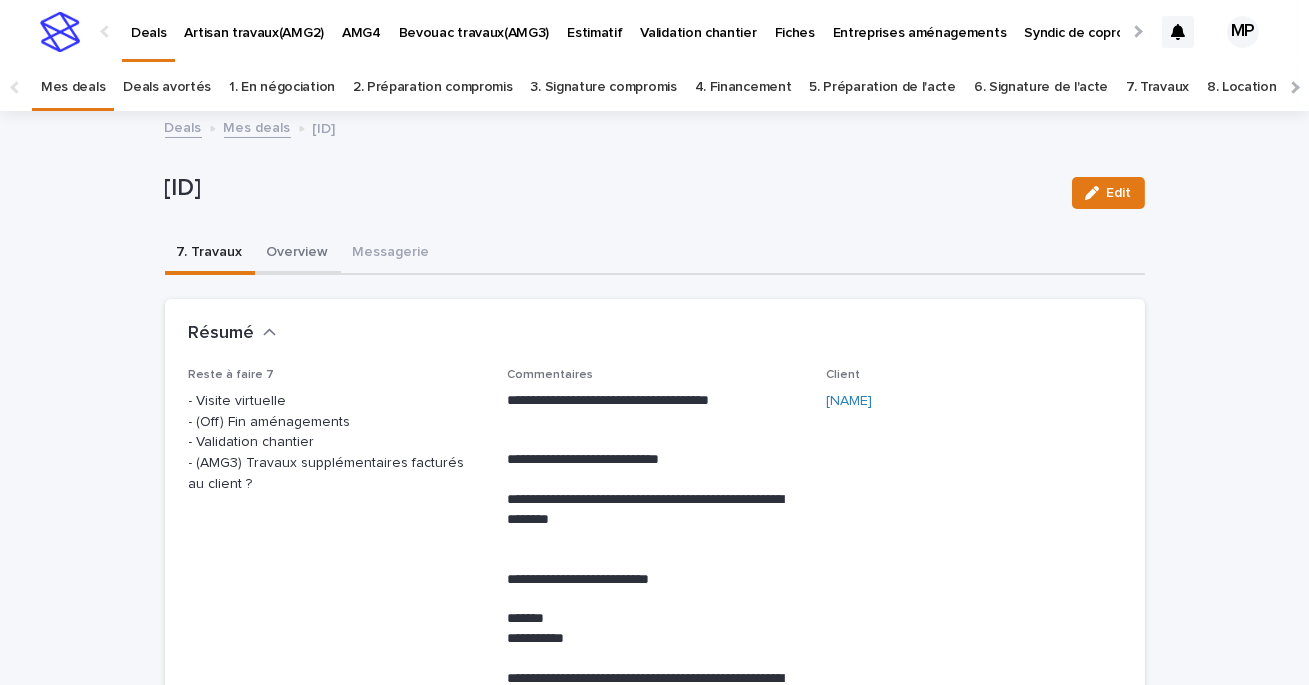 scroll, scrollTop: 64, scrollLeft: 0, axis: vertical 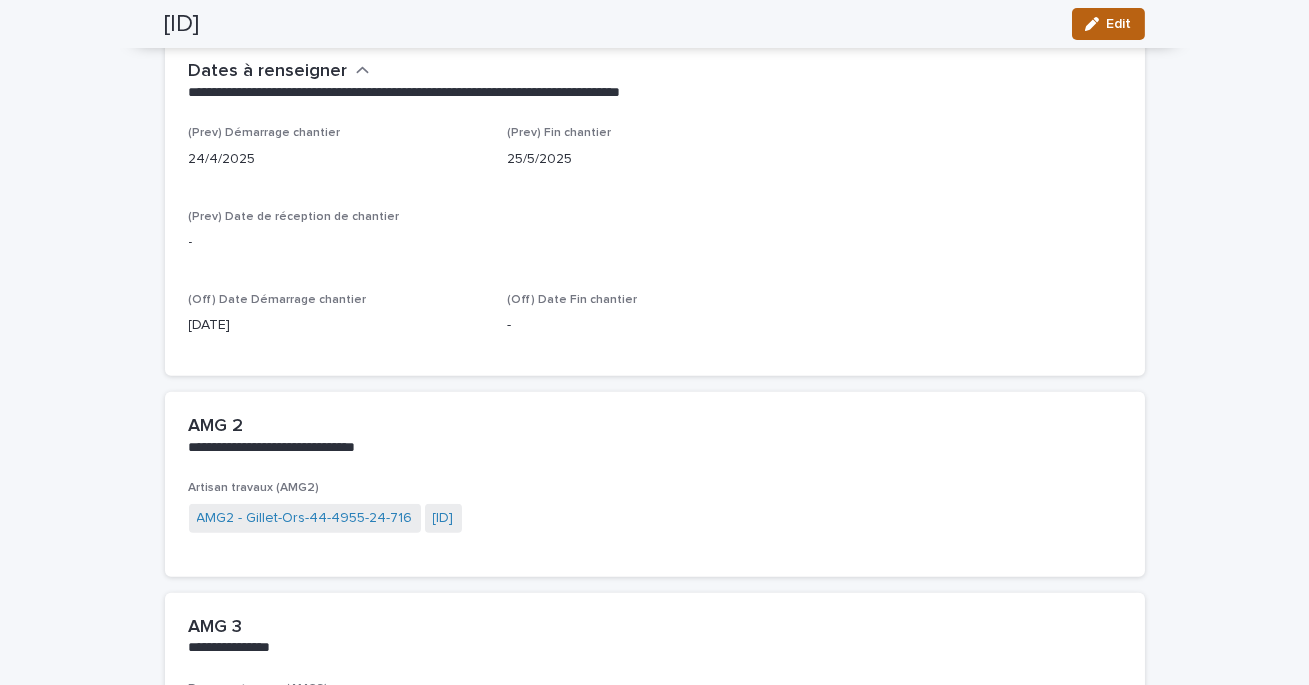 click on "Edit" at bounding box center [1119, 24] 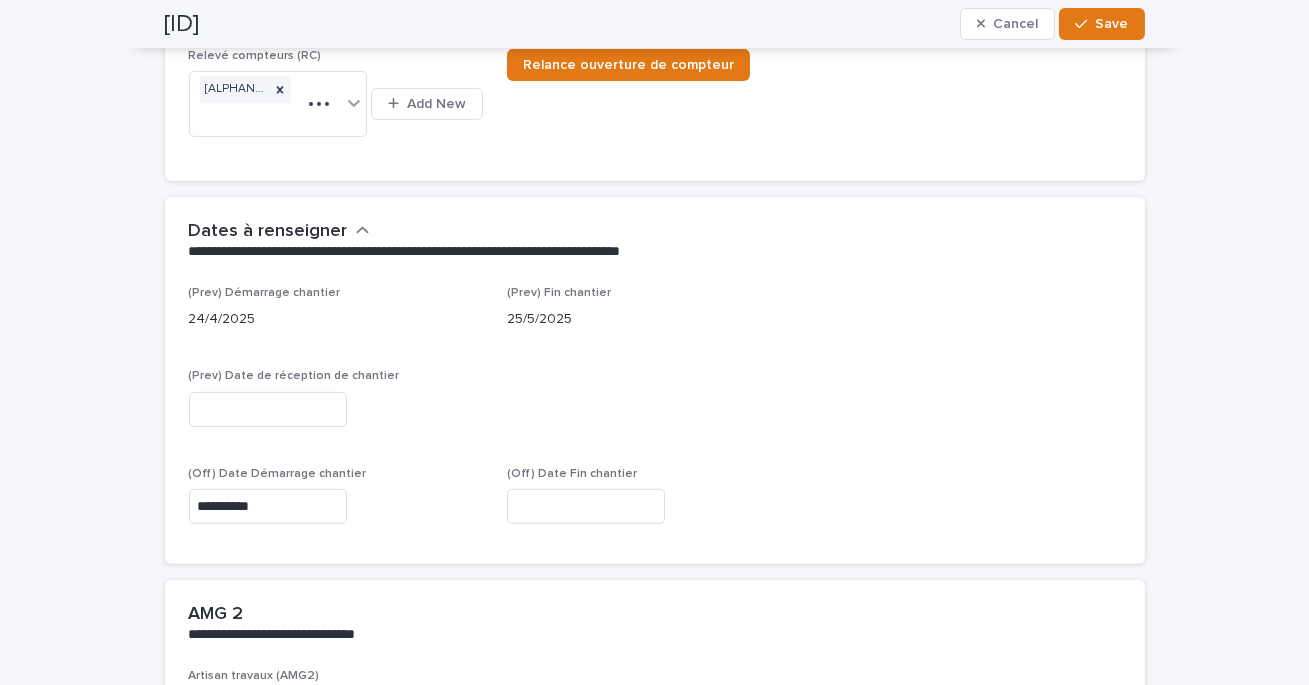 scroll, scrollTop: 1400, scrollLeft: 0, axis: vertical 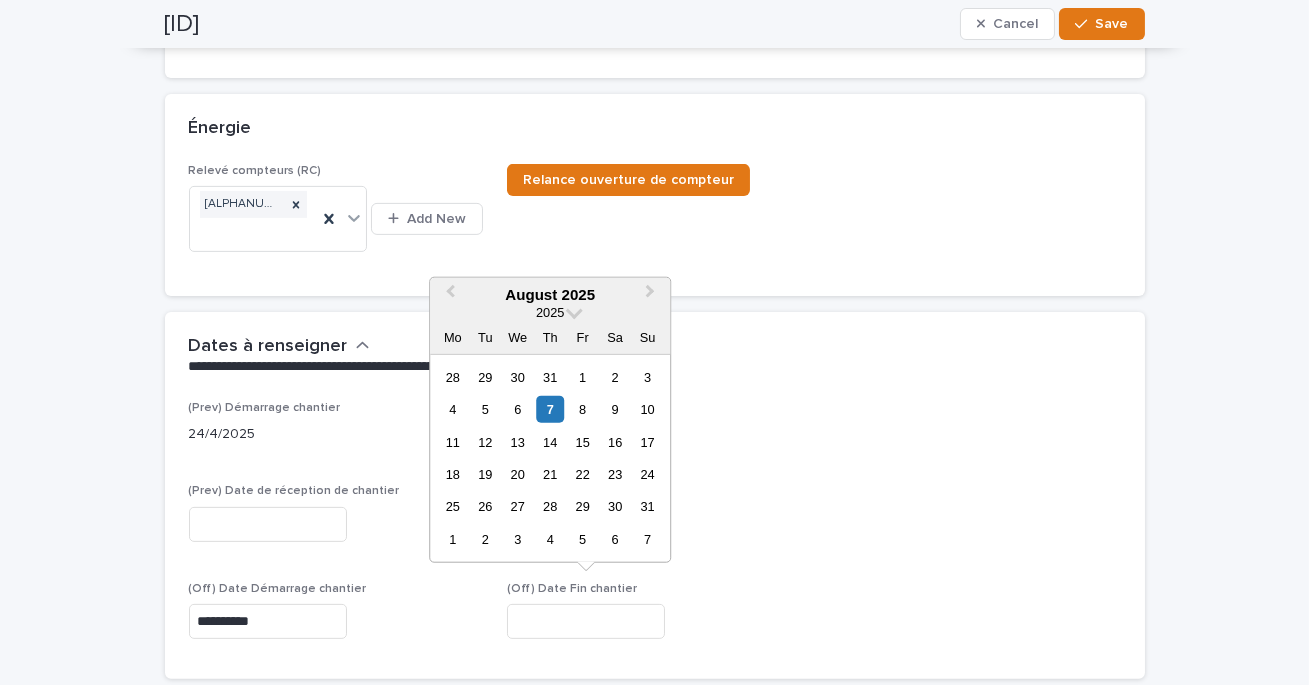 click at bounding box center [586, 621] 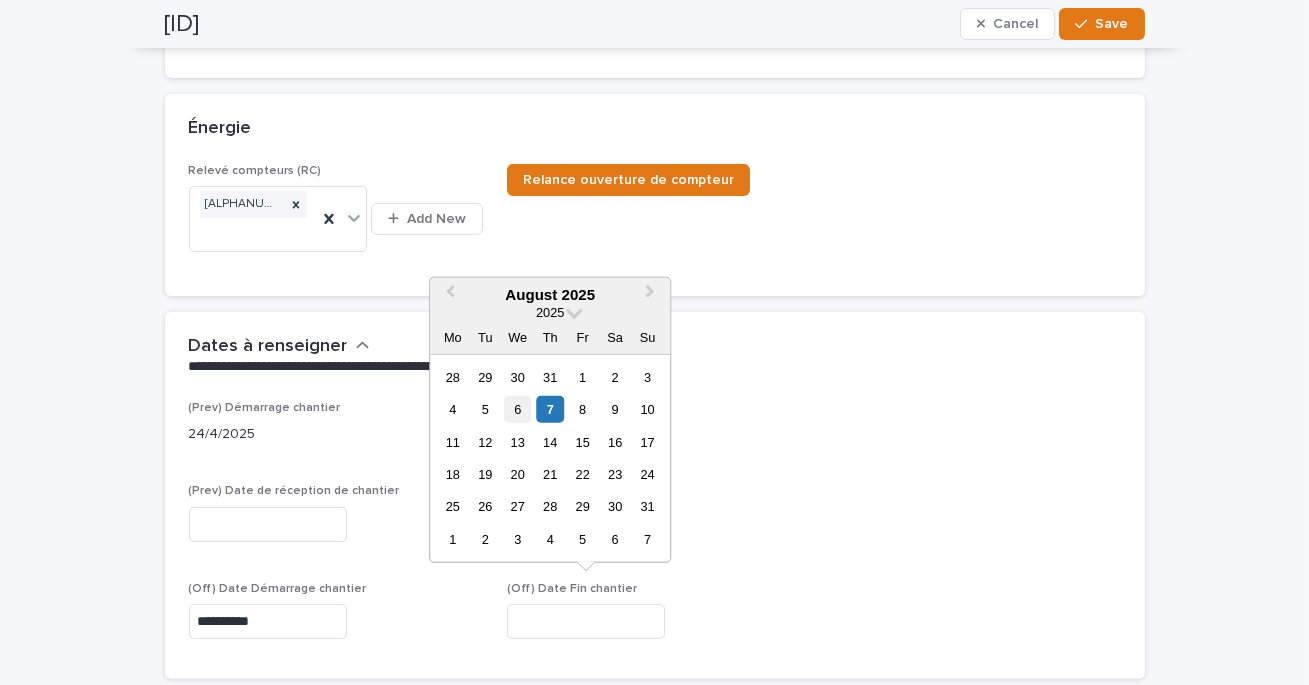click on "6" at bounding box center (517, 409) 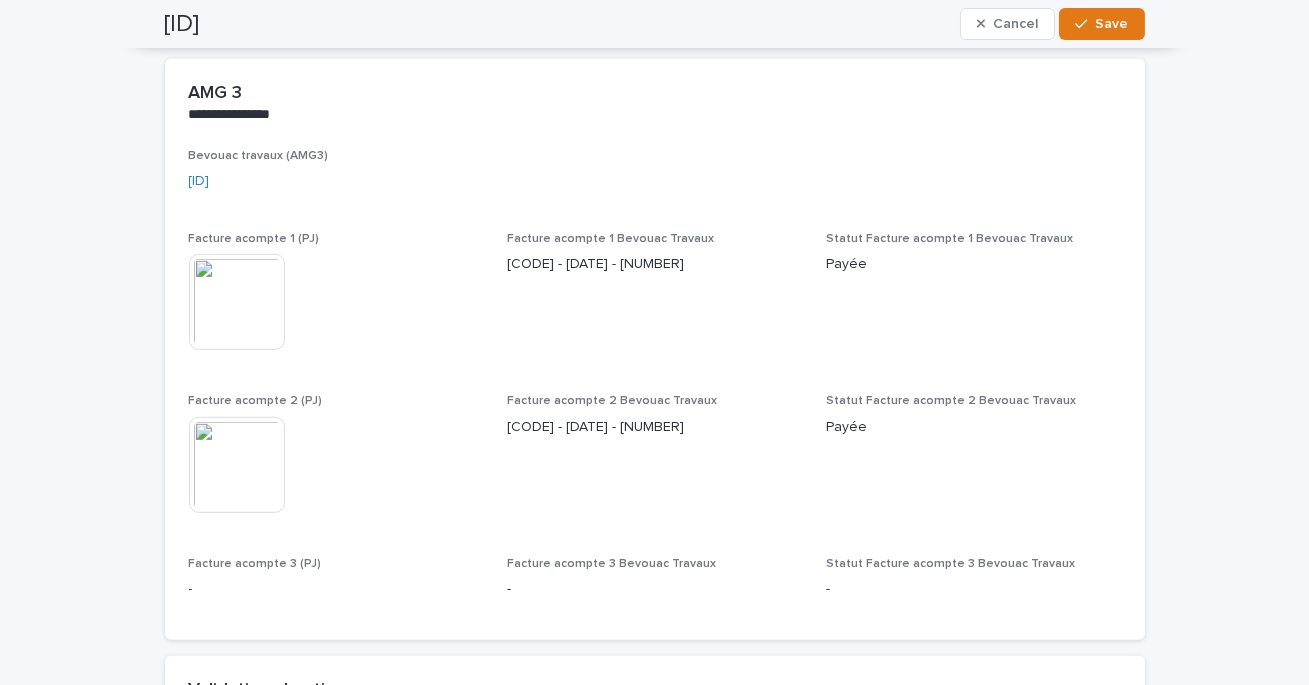 scroll, scrollTop: 2259, scrollLeft: 0, axis: vertical 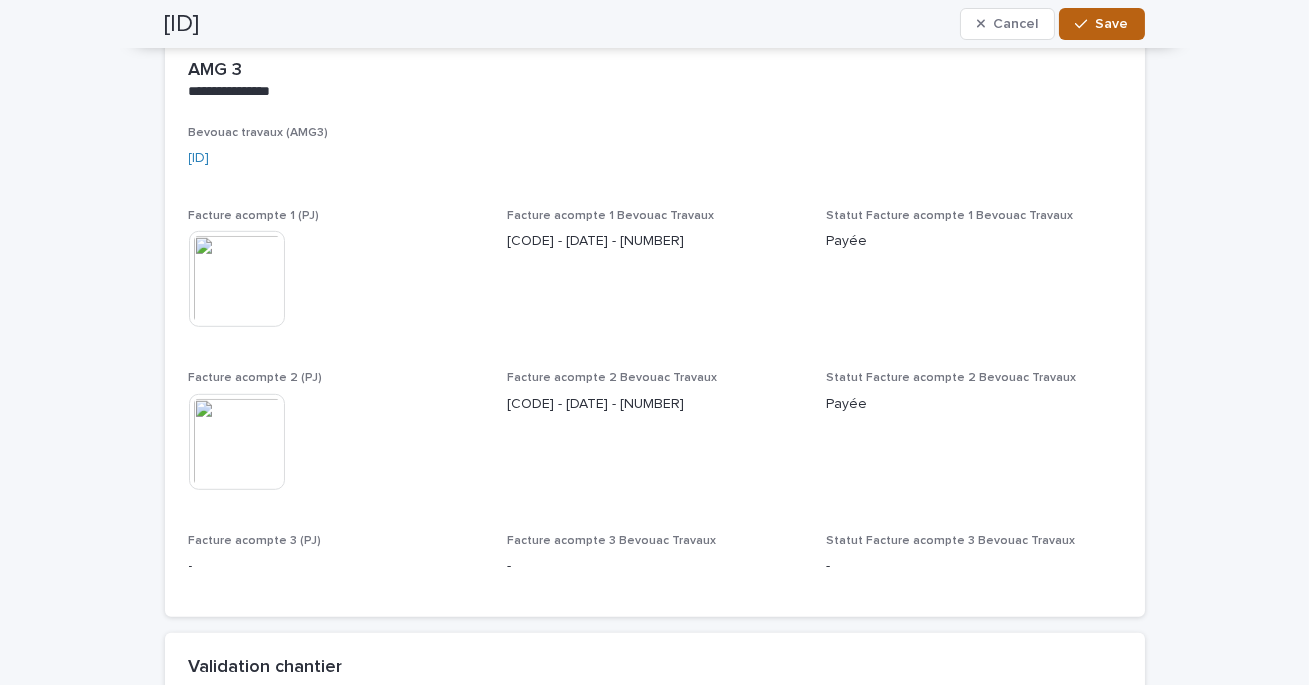 click 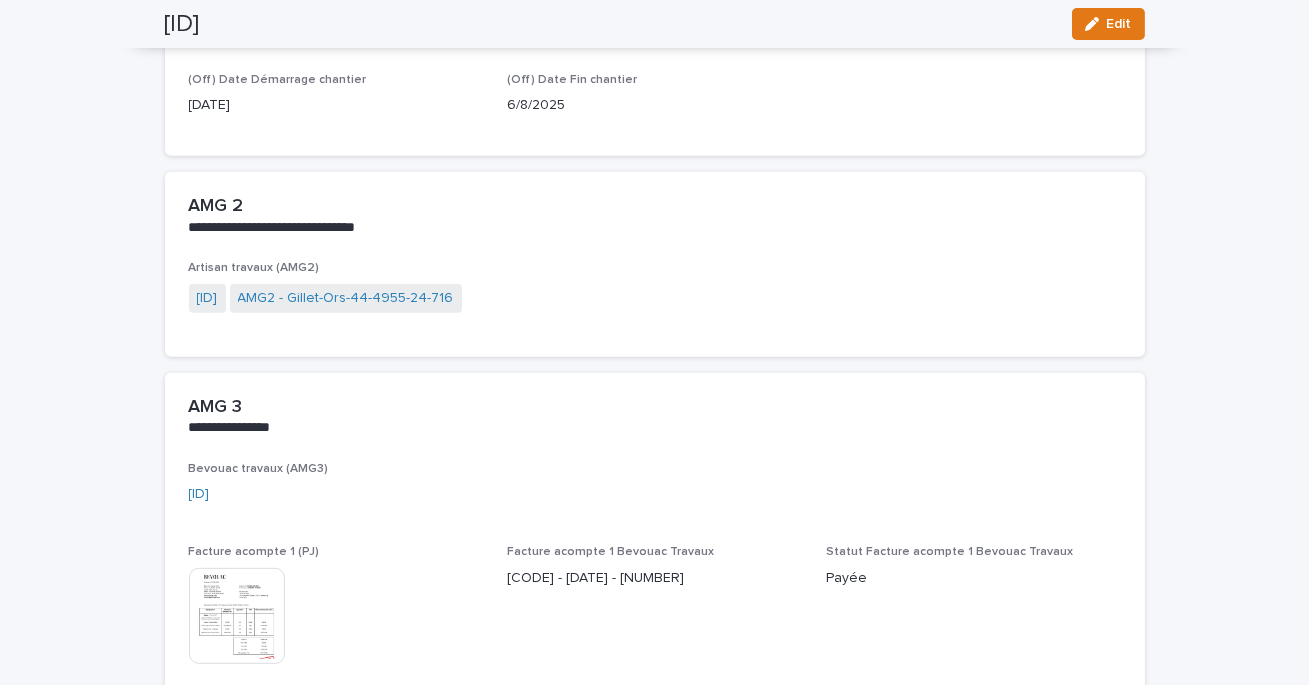 scroll, scrollTop: 1696, scrollLeft: 0, axis: vertical 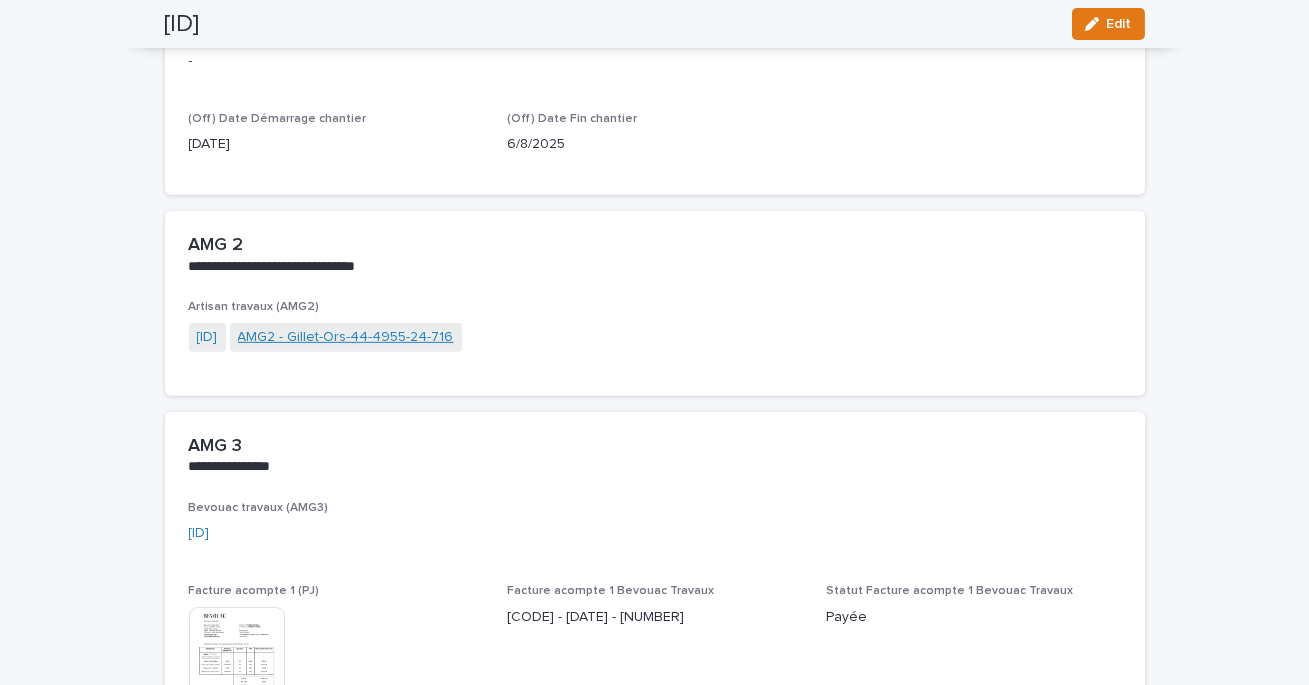 click on "AMG2 - Gillet-Ors-44-4955-24-716" at bounding box center (346, 337) 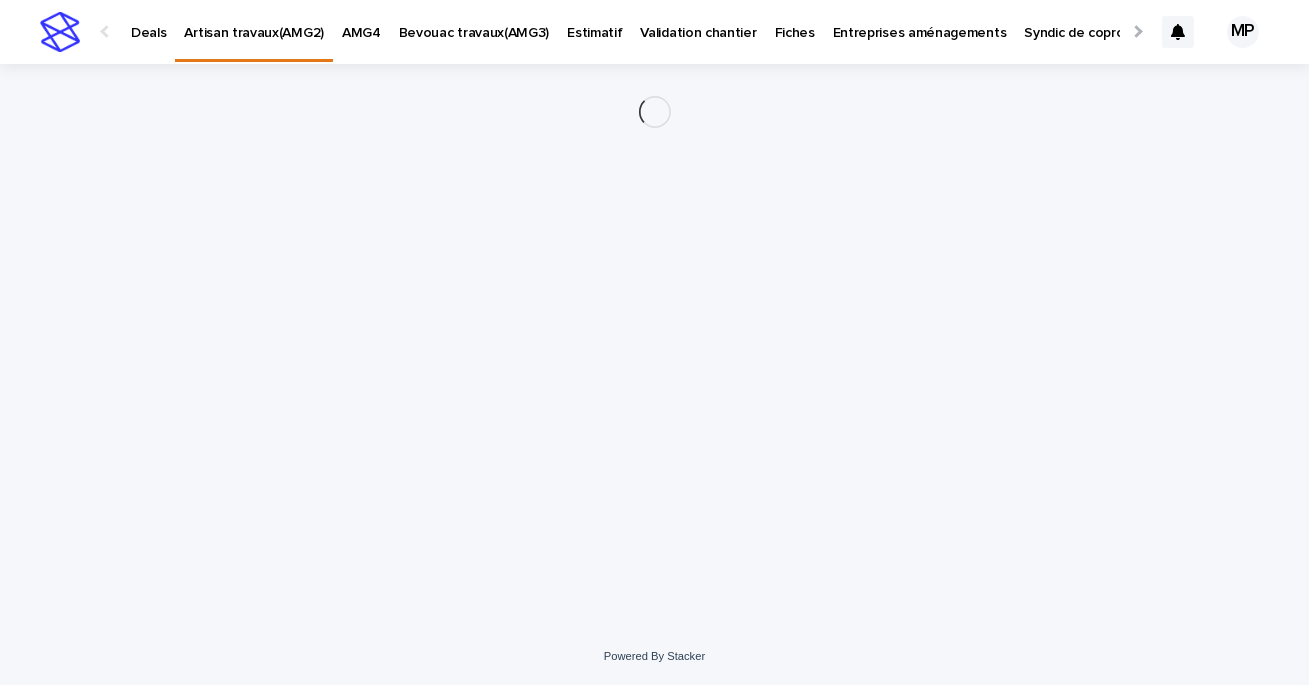scroll, scrollTop: 0, scrollLeft: 0, axis: both 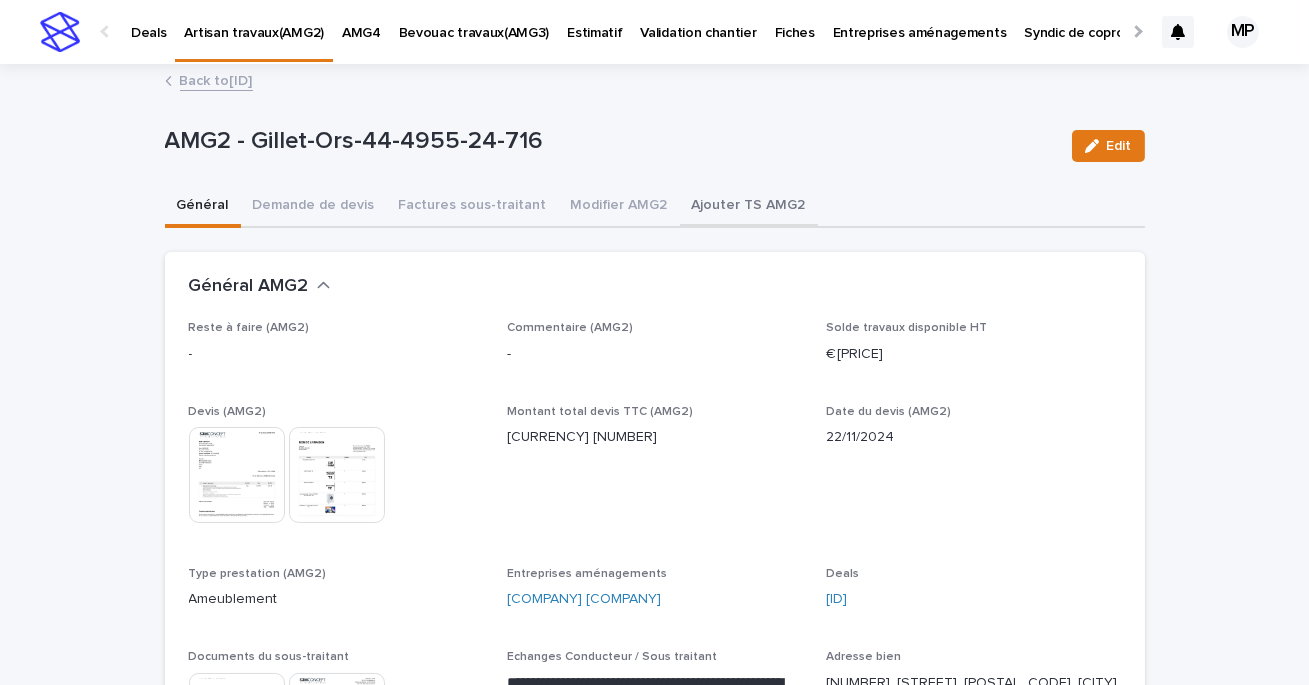 click on "Ajouter TS AMG2" at bounding box center (749, 207) 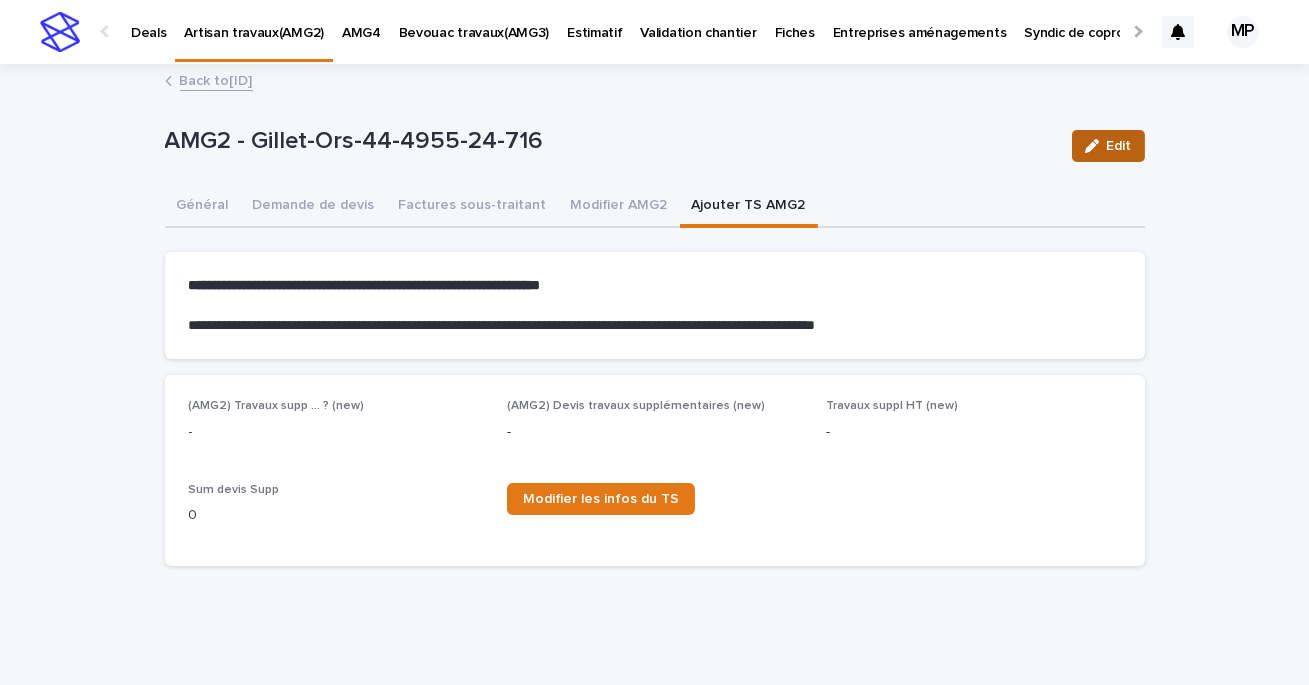click on "Edit" at bounding box center (1119, 146) 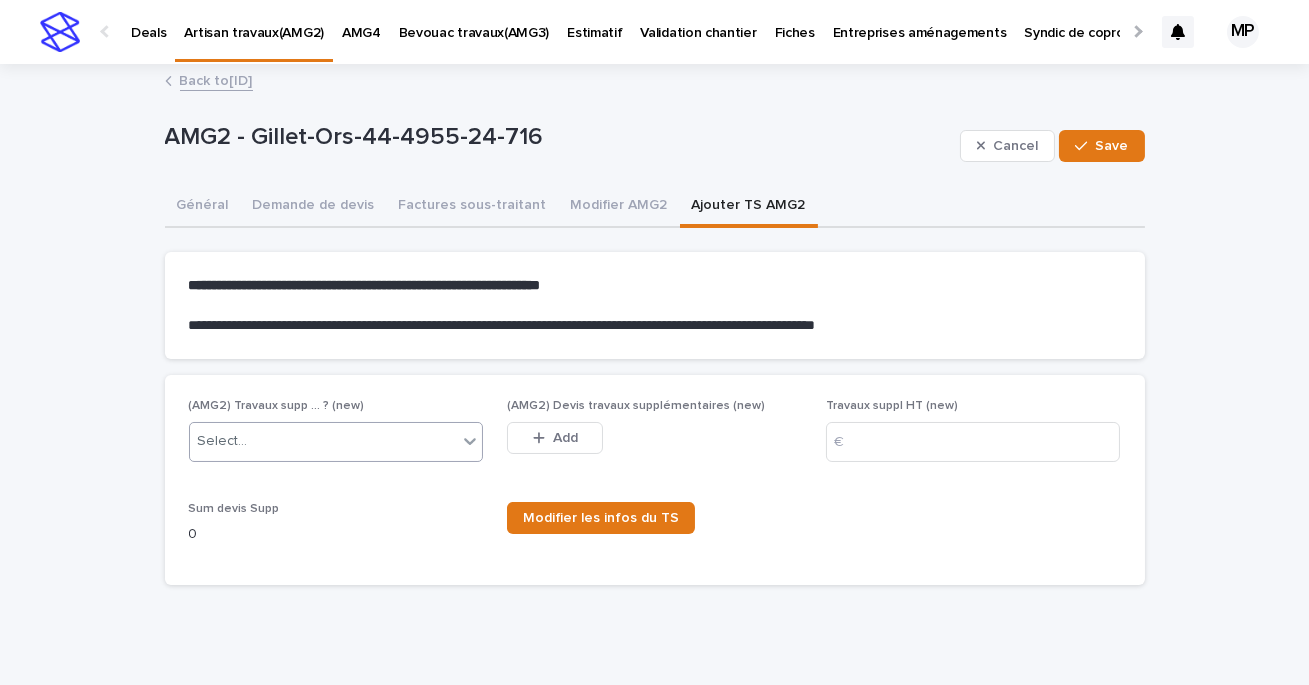 click on "Select..." at bounding box center (324, 441) 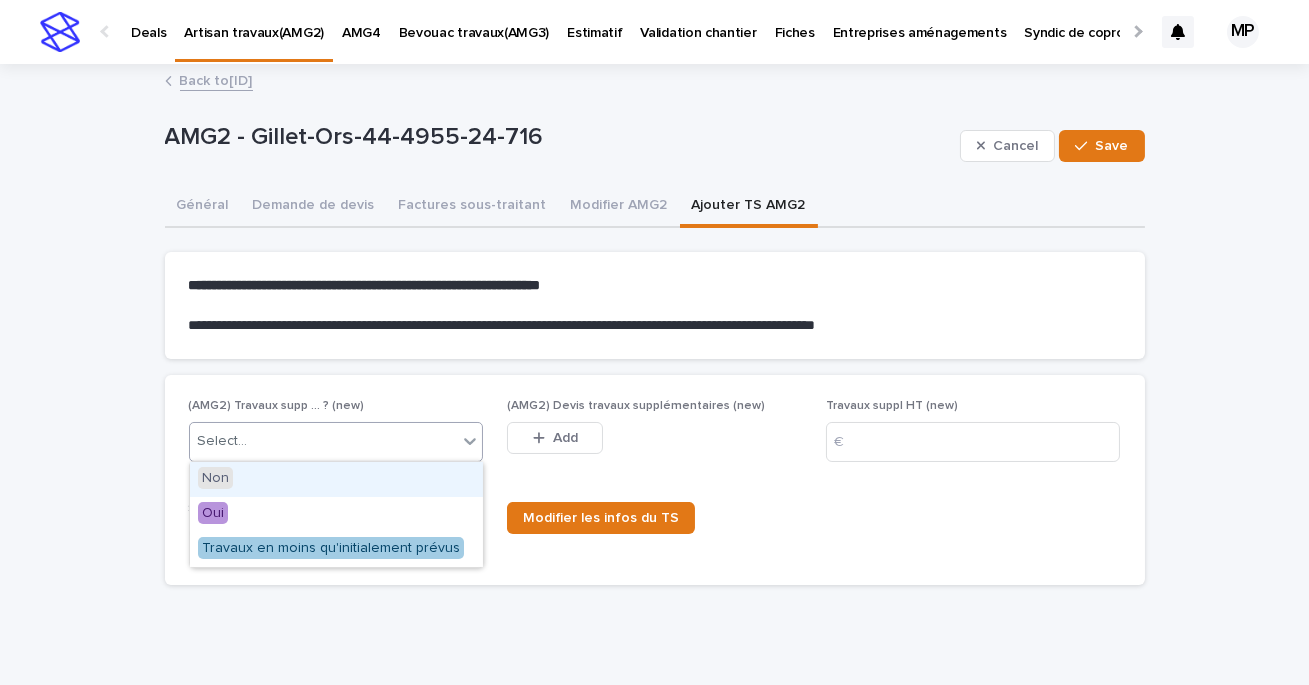 click on "Non" at bounding box center (336, 479) 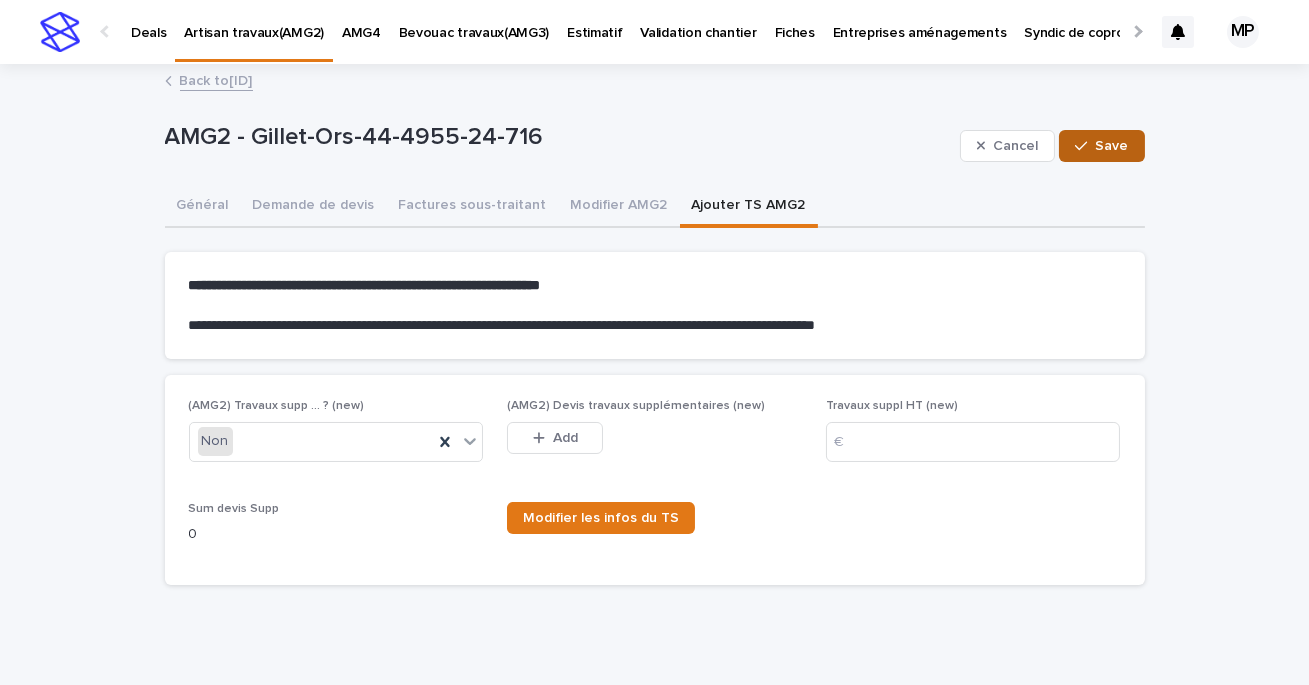 click on "Save" at bounding box center [1101, 146] 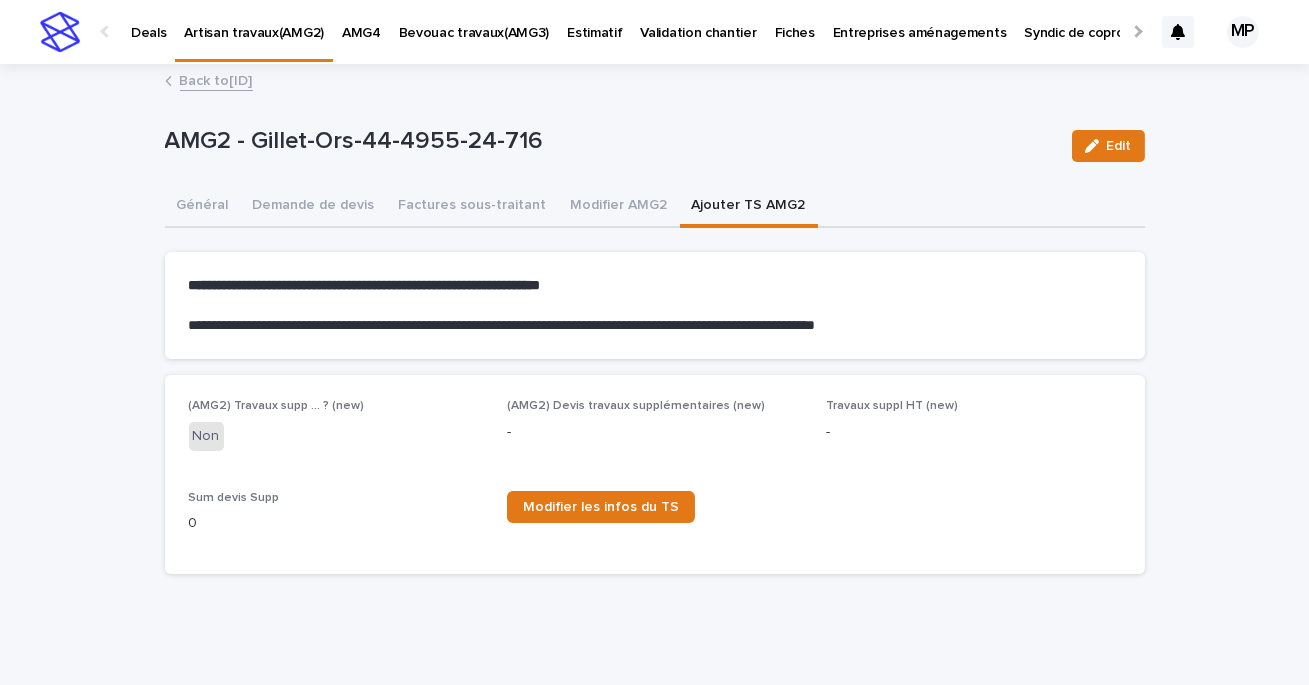 click on "Back to  [ID]" at bounding box center (216, 79) 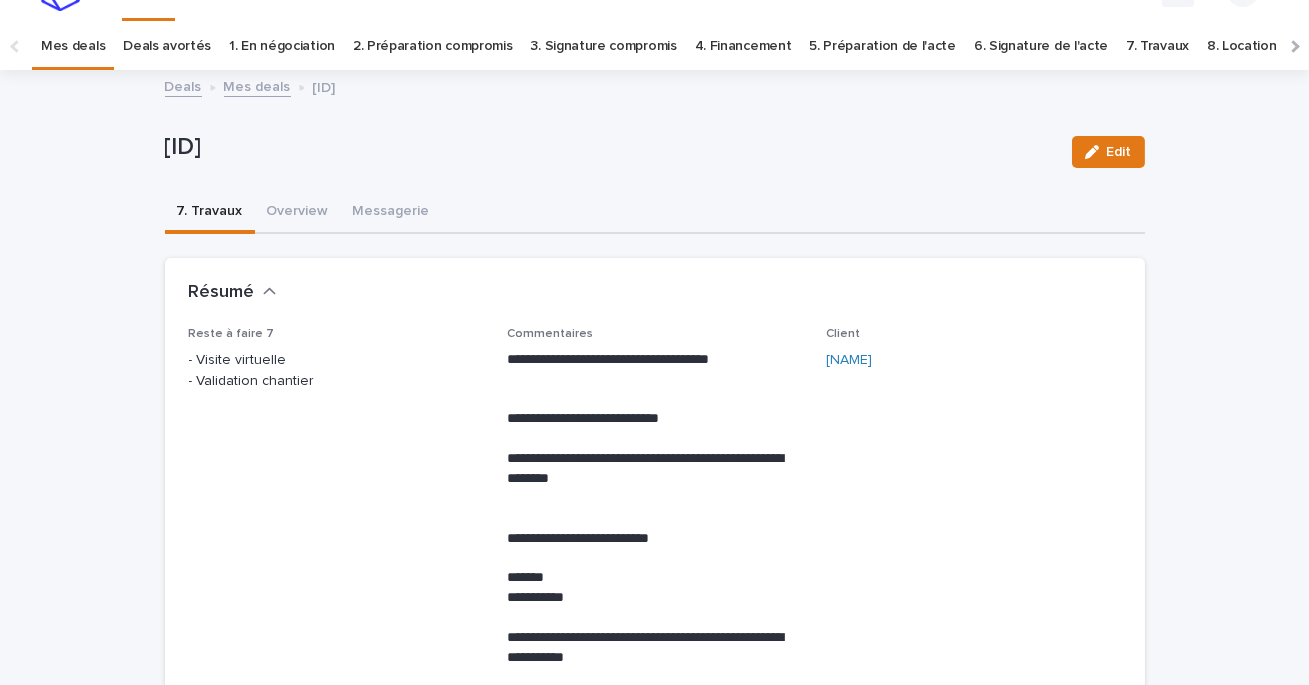scroll, scrollTop: 64, scrollLeft: 0, axis: vertical 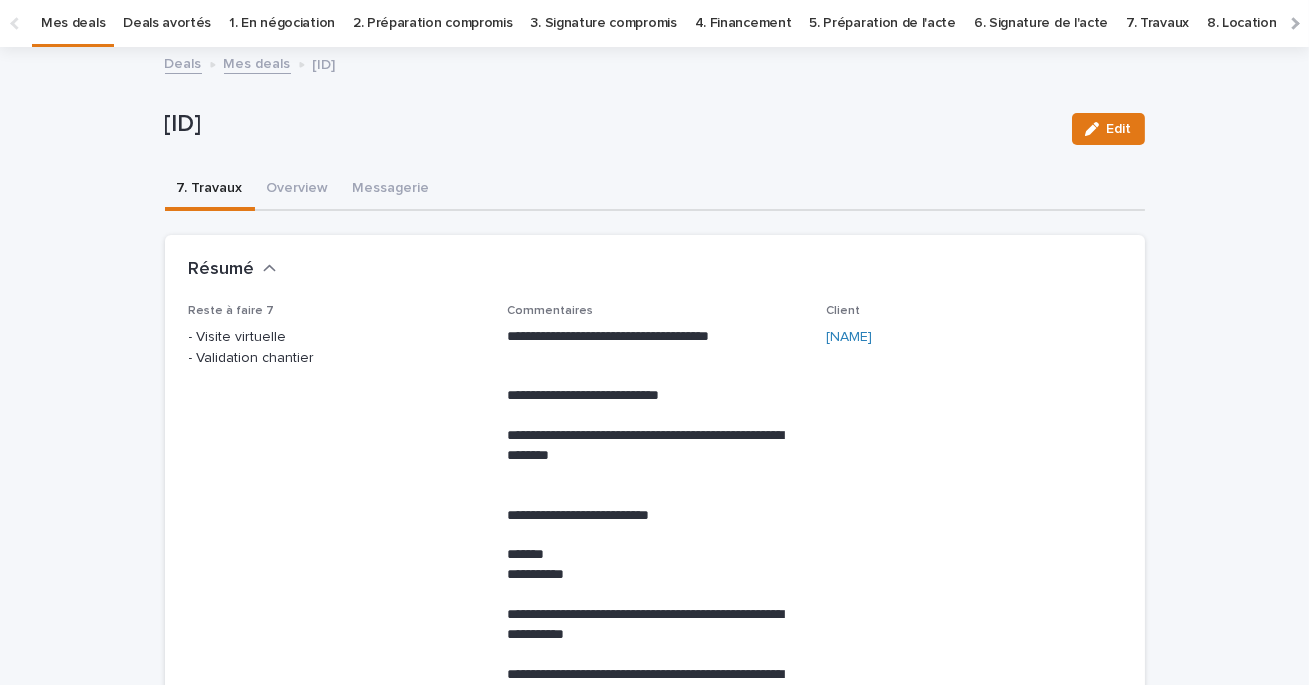 click on "Mes deals" at bounding box center (257, 62) 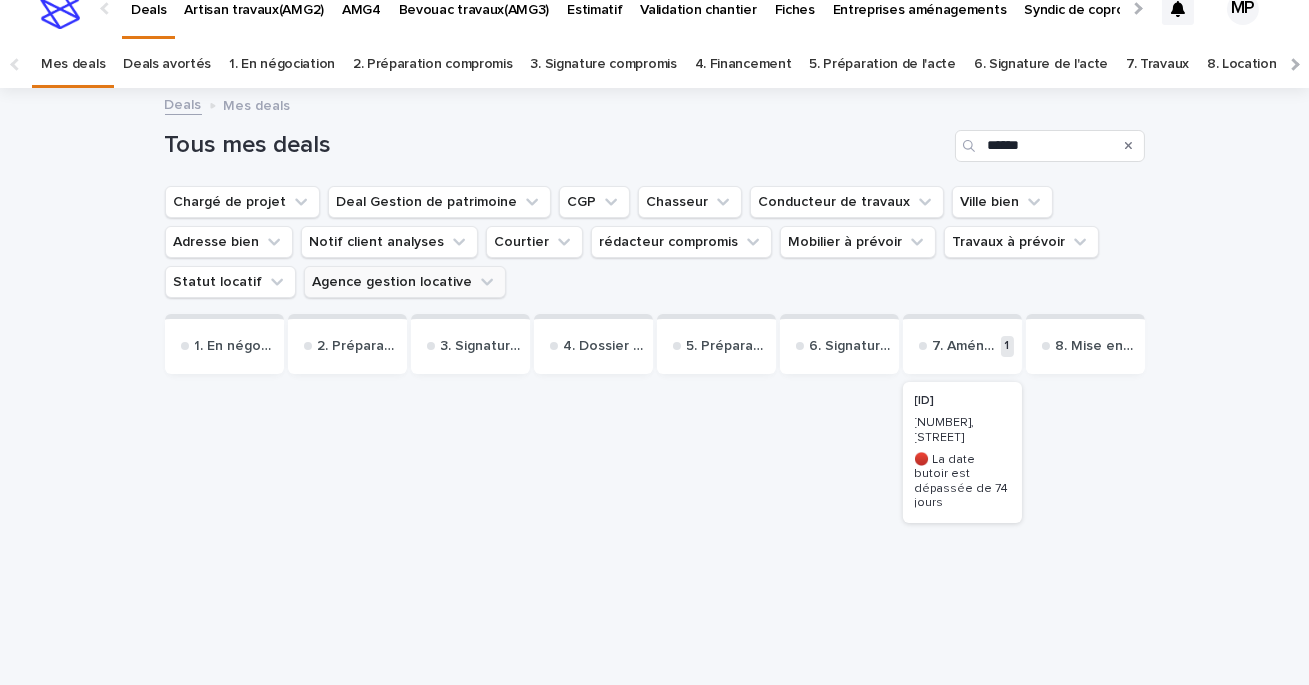 scroll, scrollTop: 64, scrollLeft: 0, axis: vertical 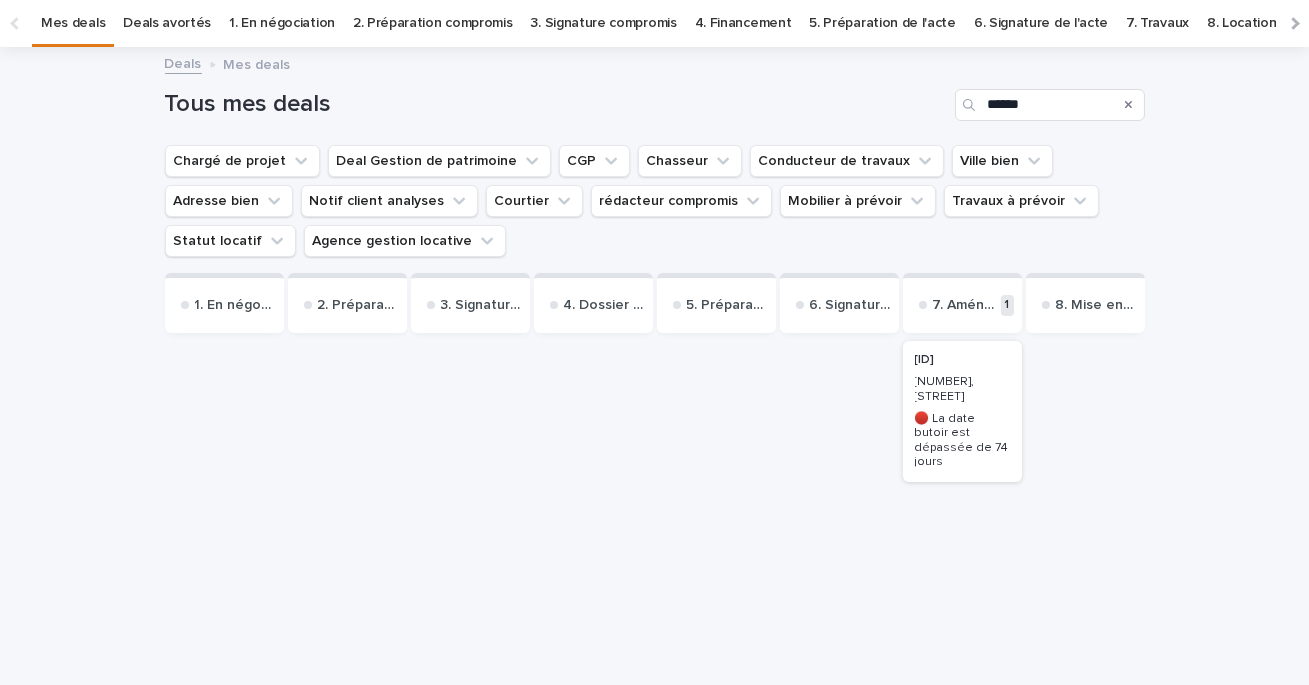 click on "[ID]" at bounding box center [962, 360] 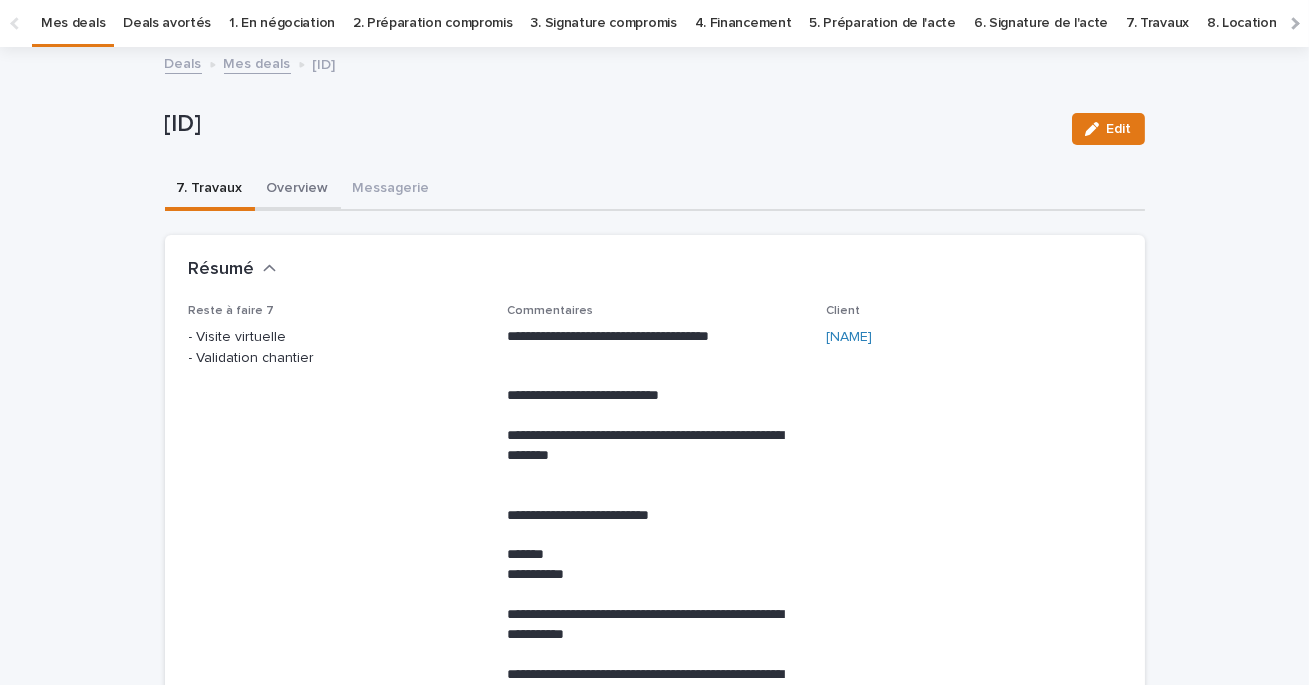 click on "Overview" at bounding box center (298, 190) 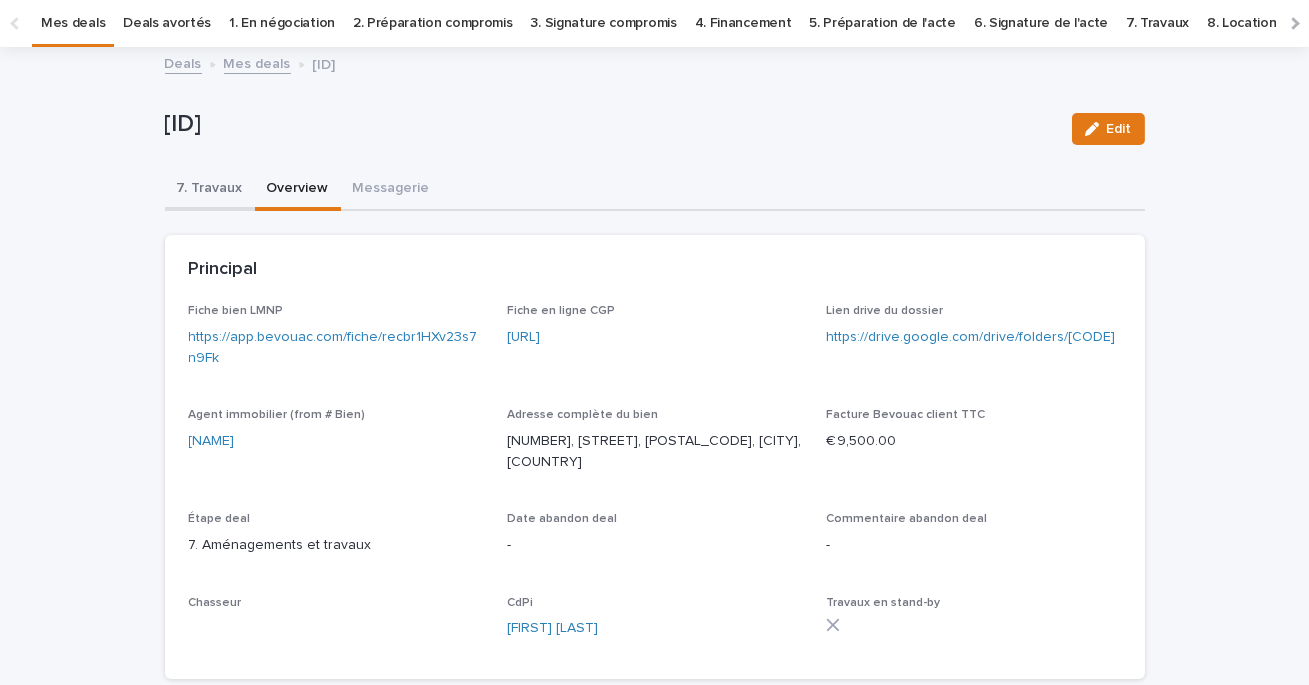 click on "7. Travaux" at bounding box center (210, 190) 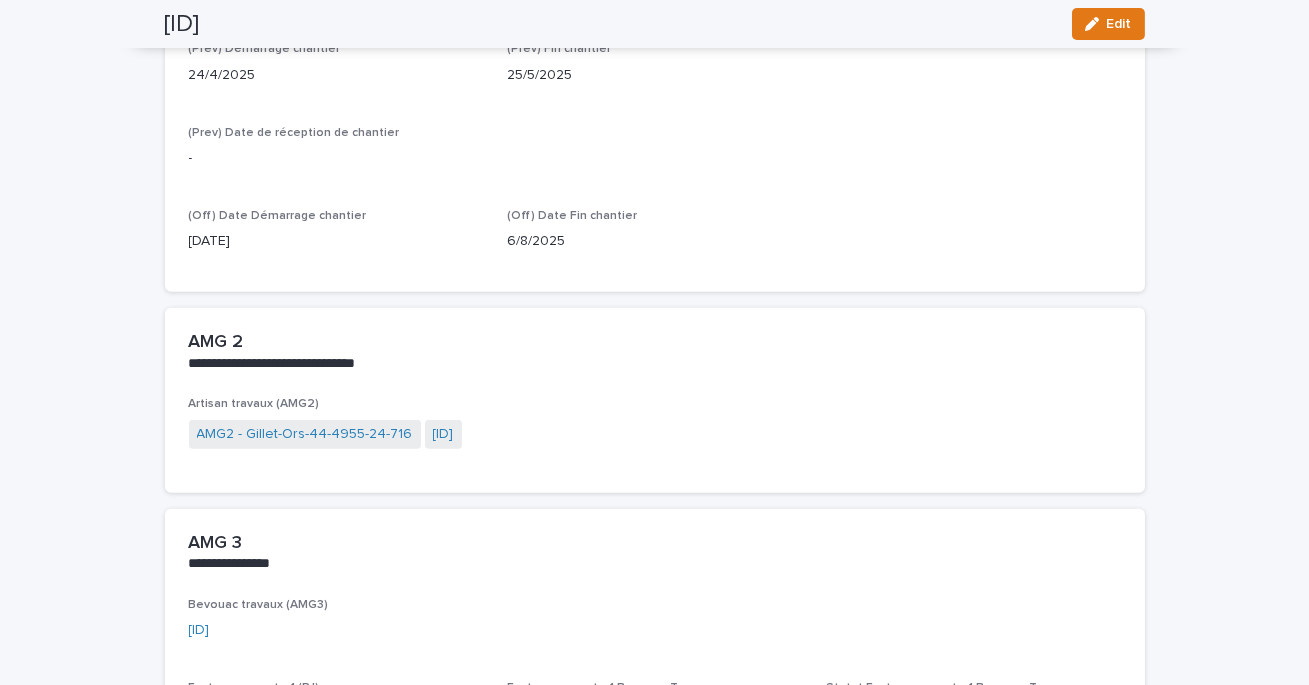 scroll, scrollTop: 1611, scrollLeft: 0, axis: vertical 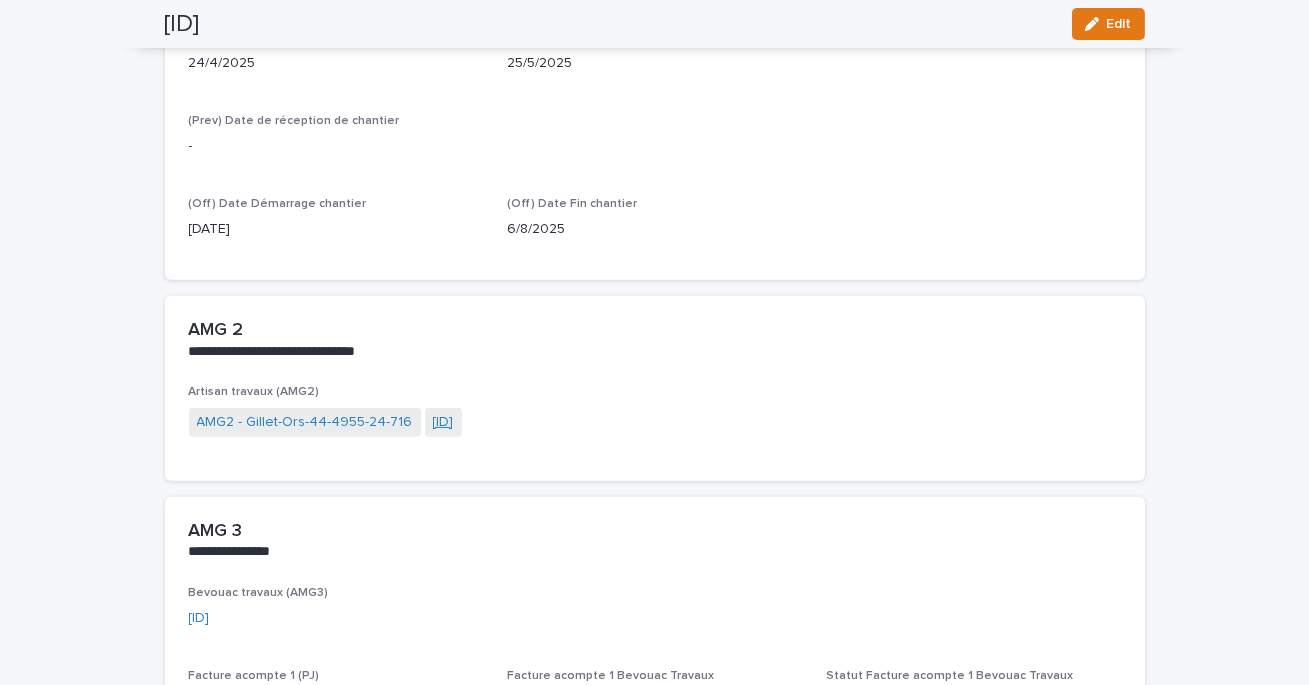 click on "[ID]" at bounding box center (443, 422) 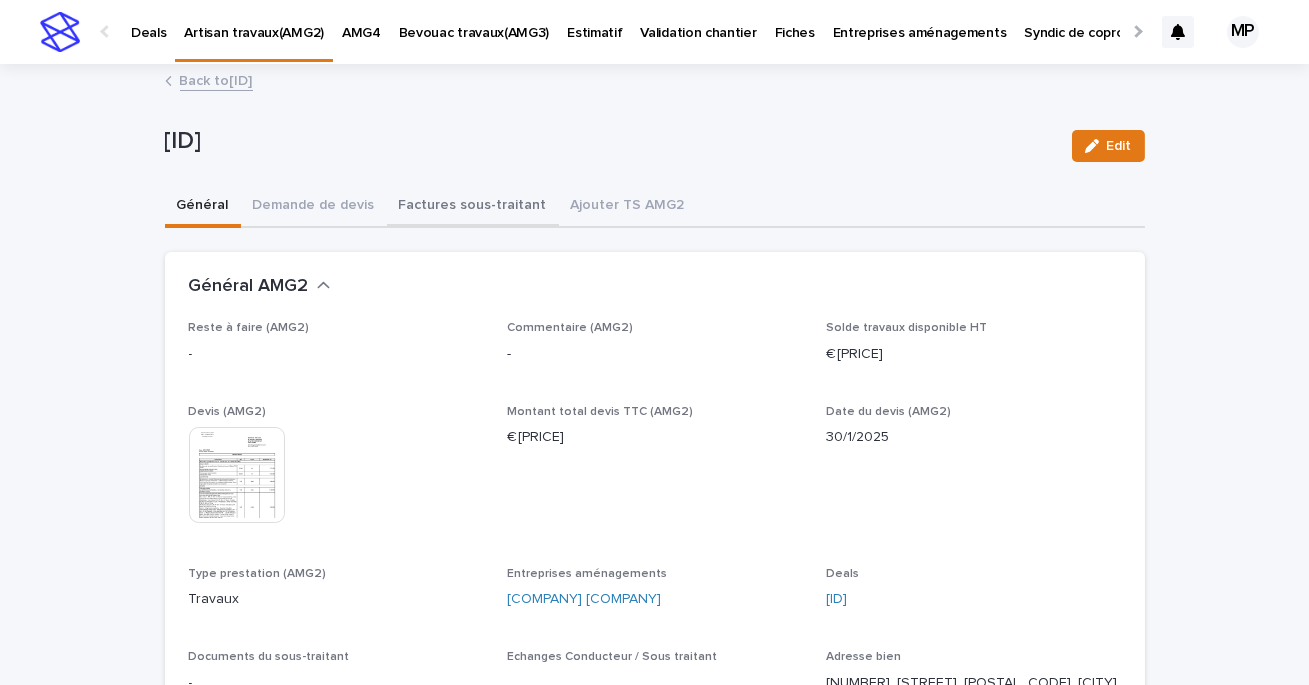click on "Factures sous-traitant" at bounding box center [473, 207] 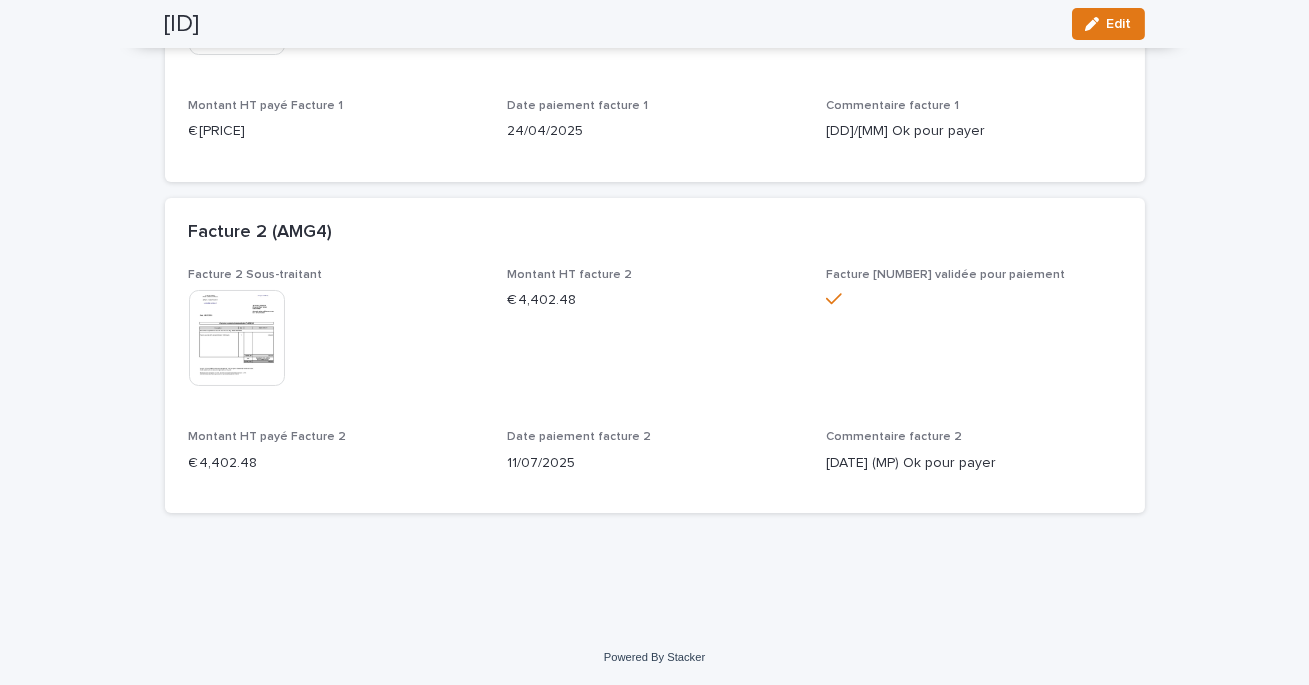 scroll, scrollTop: 0, scrollLeft: 0, axis: both 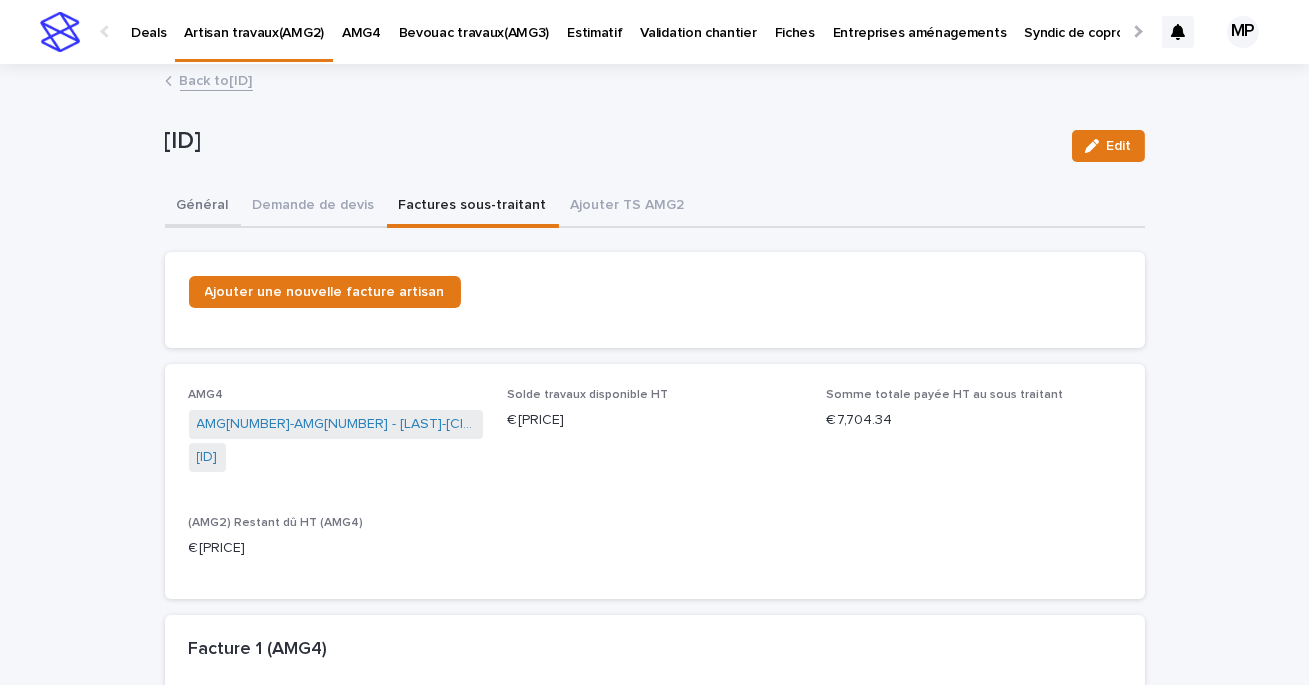 click on "Général" at bounding box center [203, 207] 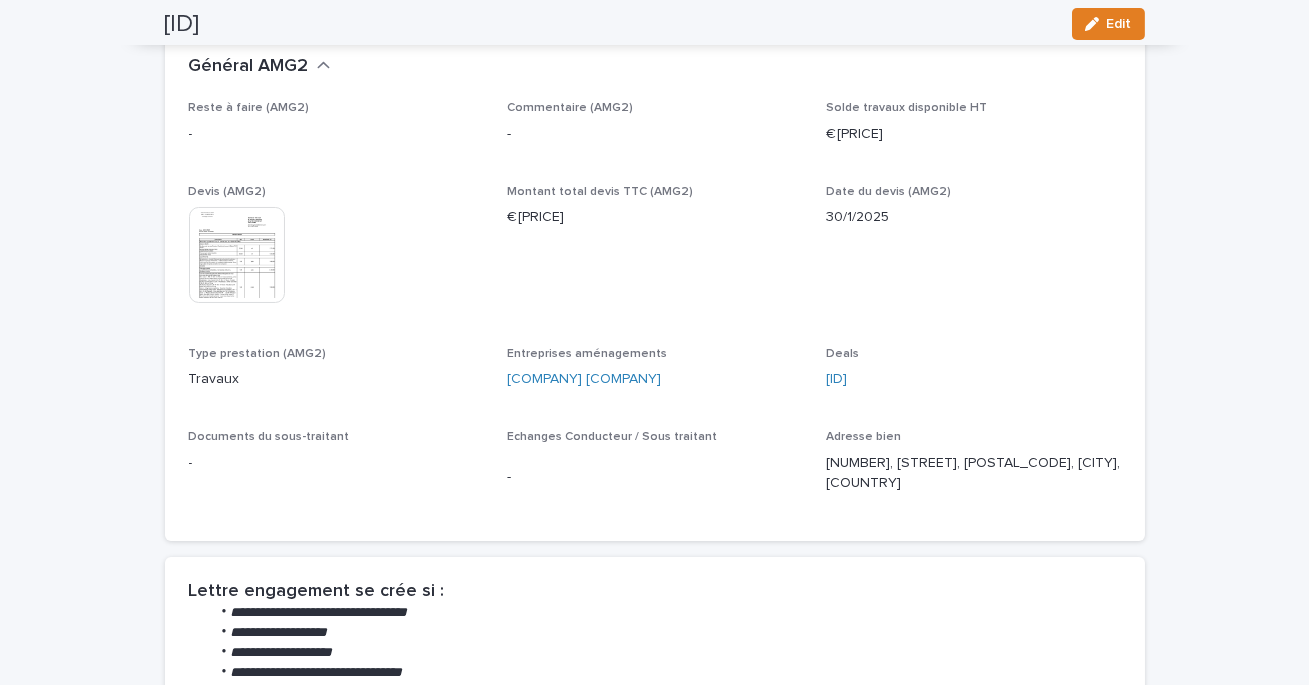scroll, scrollTop: 0, scrollLeft: 0, axis: both 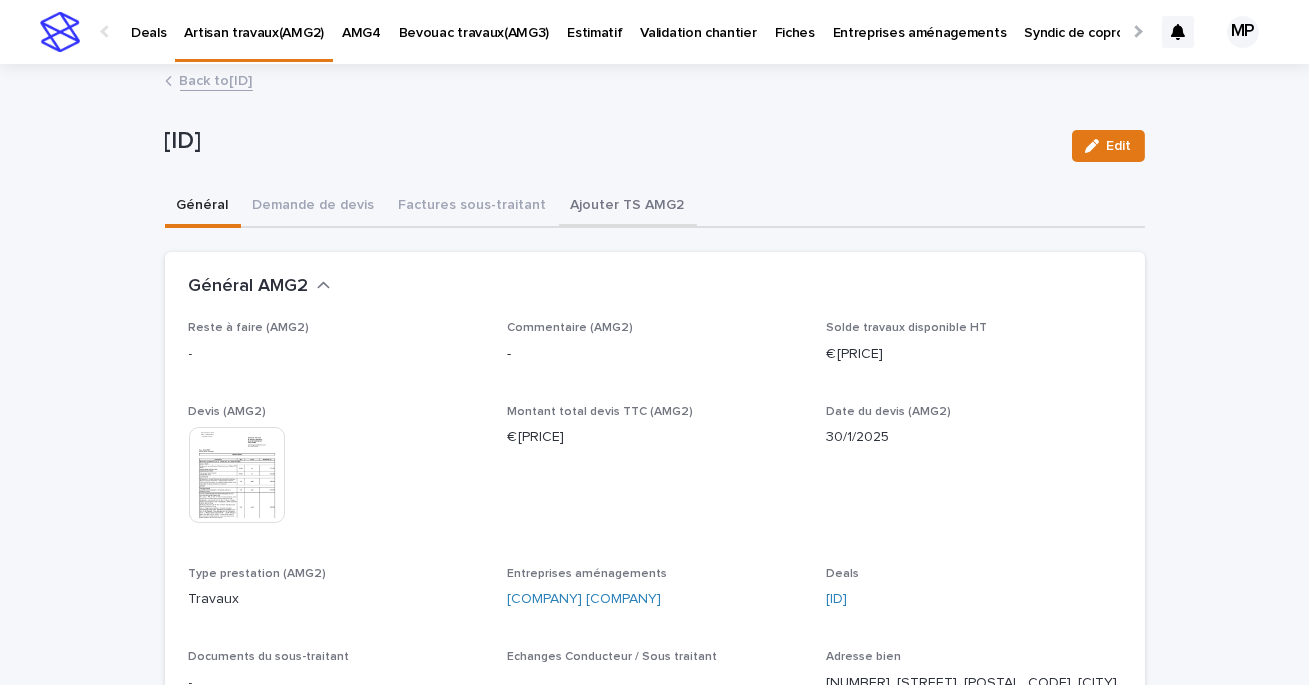 click on "Ajouter TS AMG2" at bounding box center [628, 207] 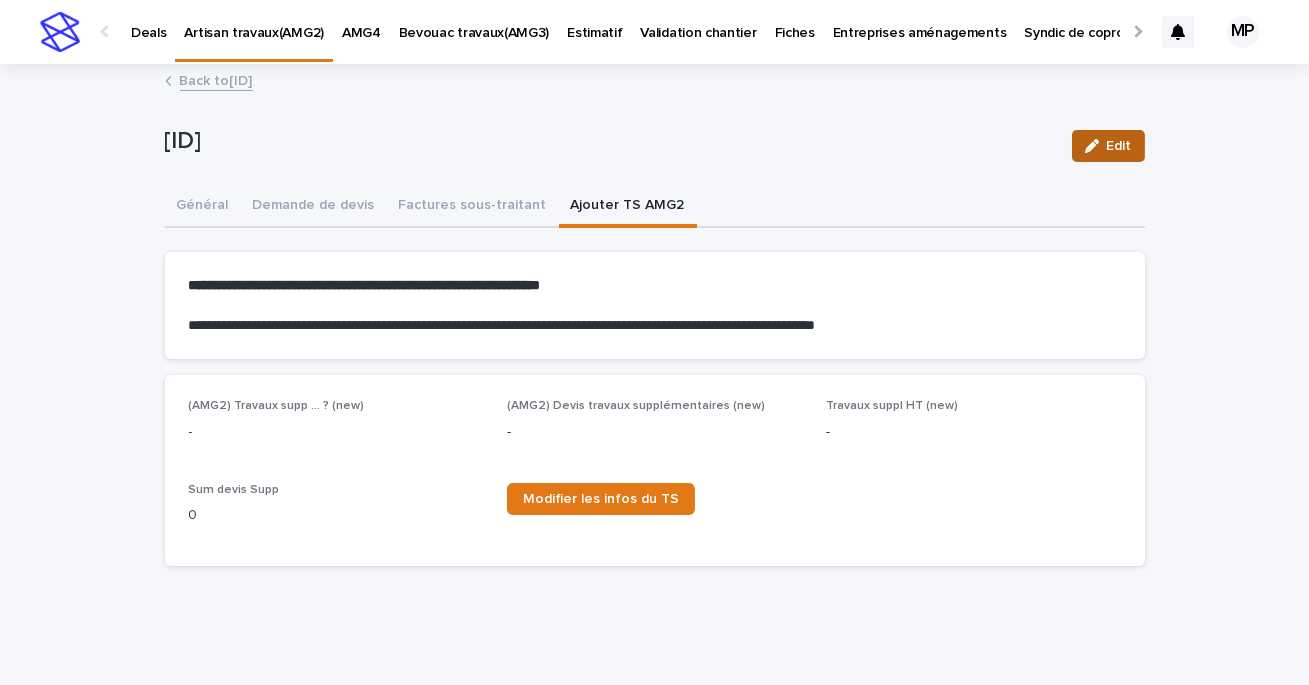click on "Edit" at bounding box center (1108, 146) 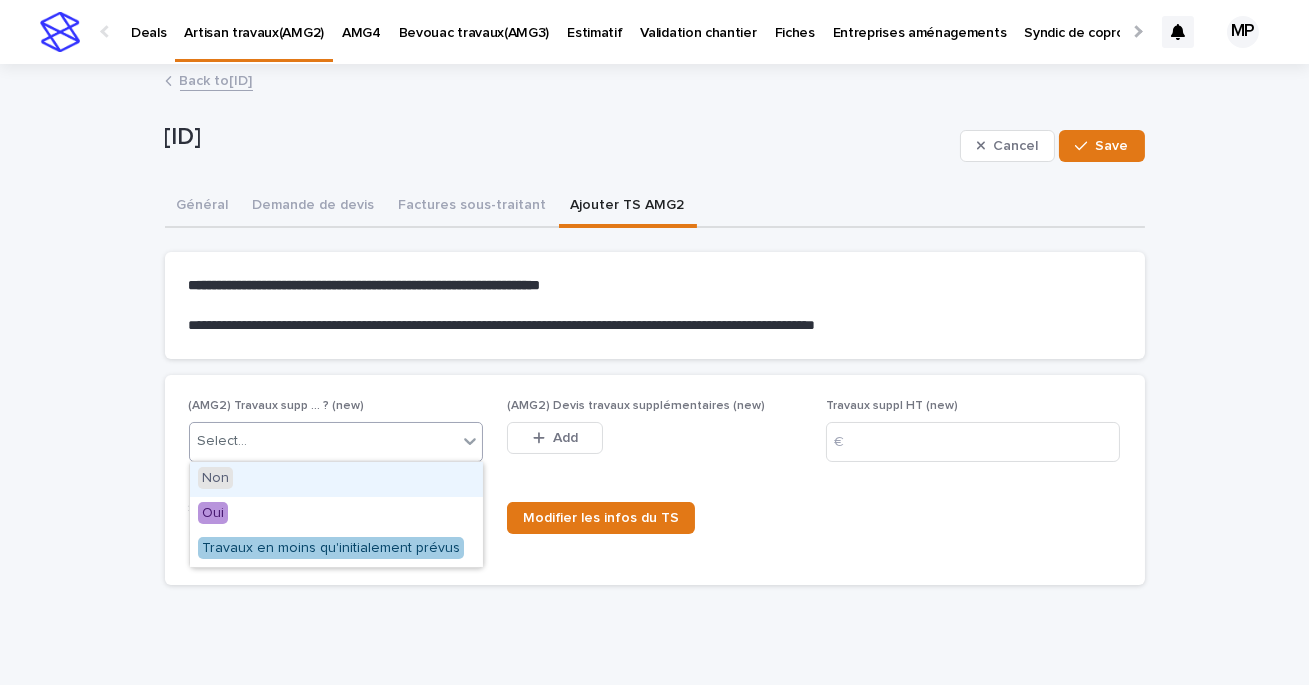 click on "Select..." at bounding box center (324, 441) 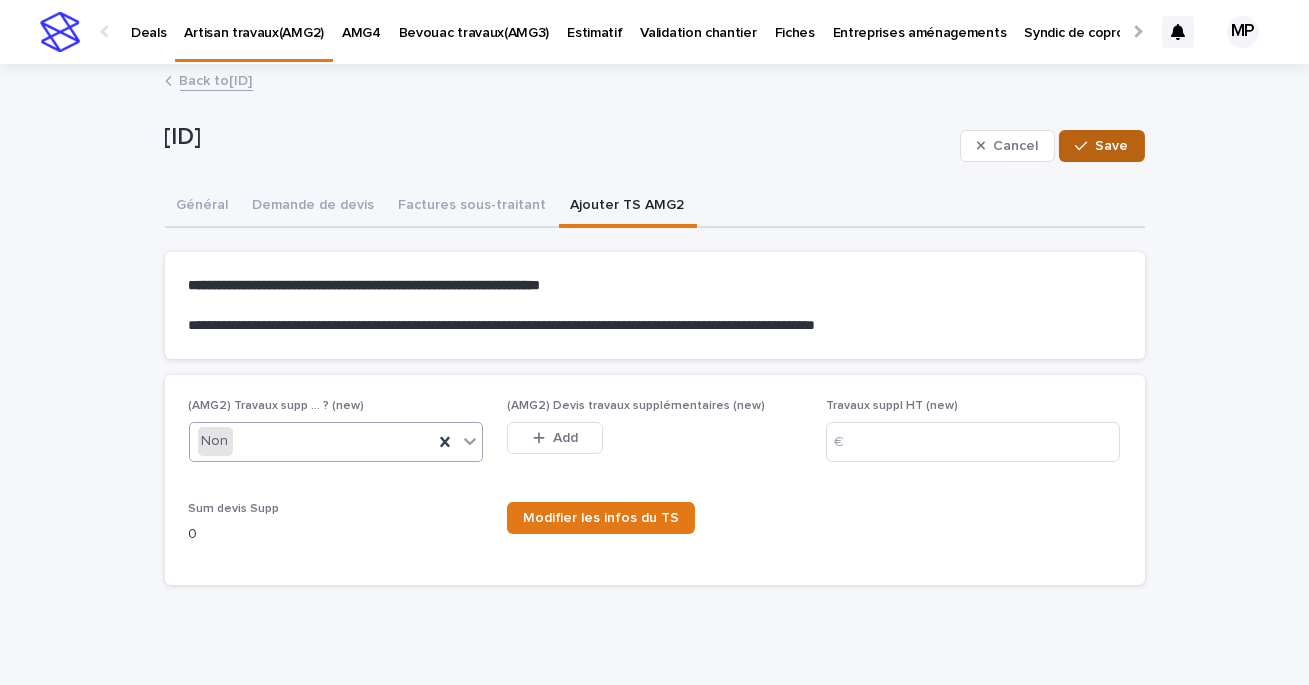 click at bounding box center [1085, 146] 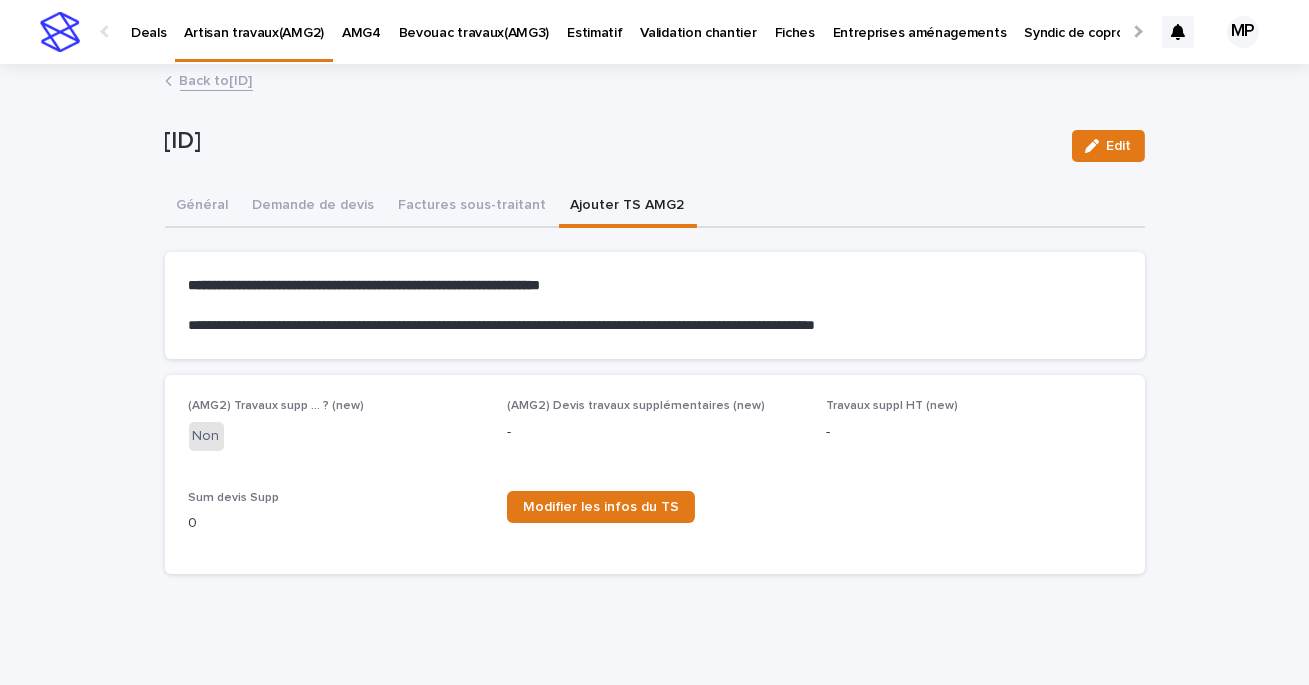 click on "Modifier les infos du TS" at bounding box center (654, 515) 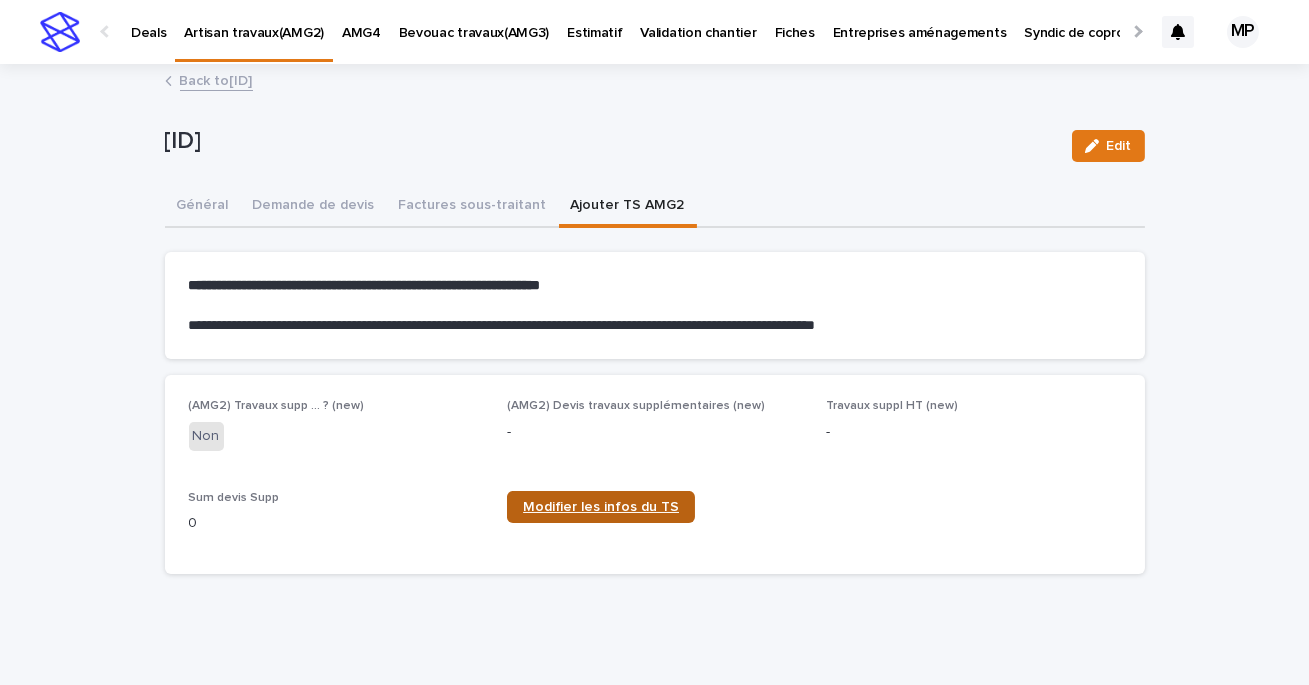click on "Modifier les infos du TS" at bounding box center [601, 507] 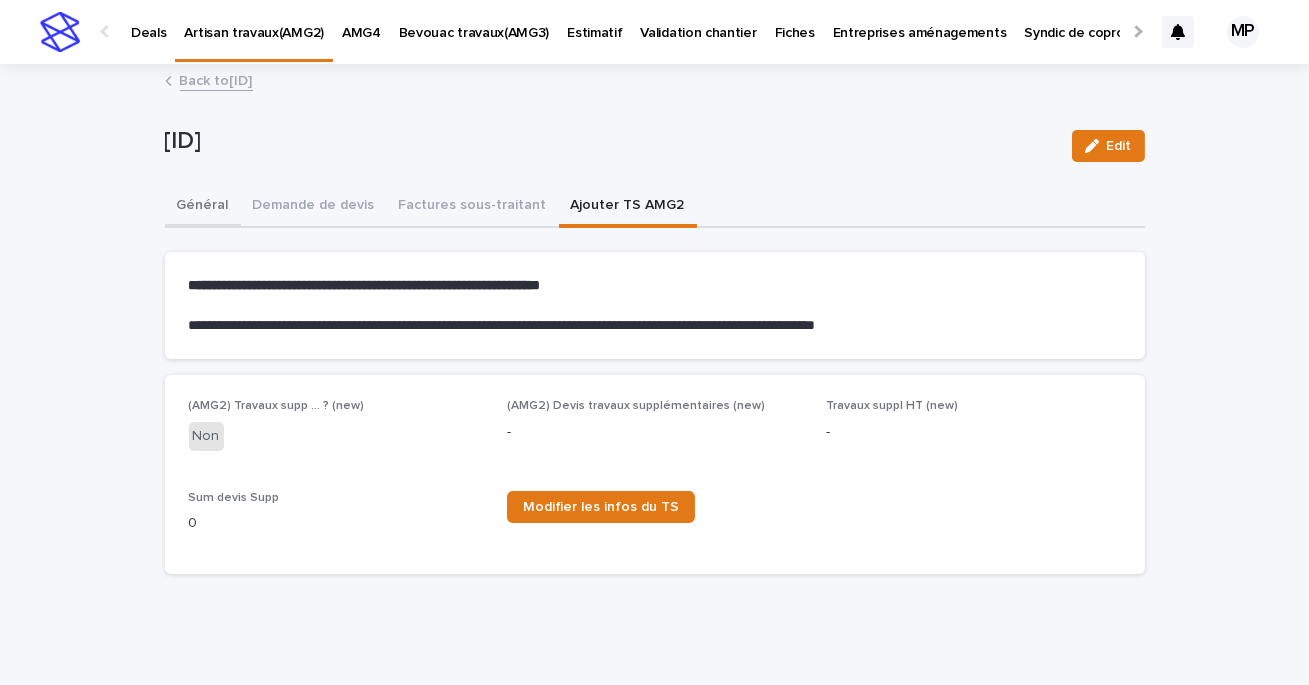 click on "Général" at bounding box center [203, 207] 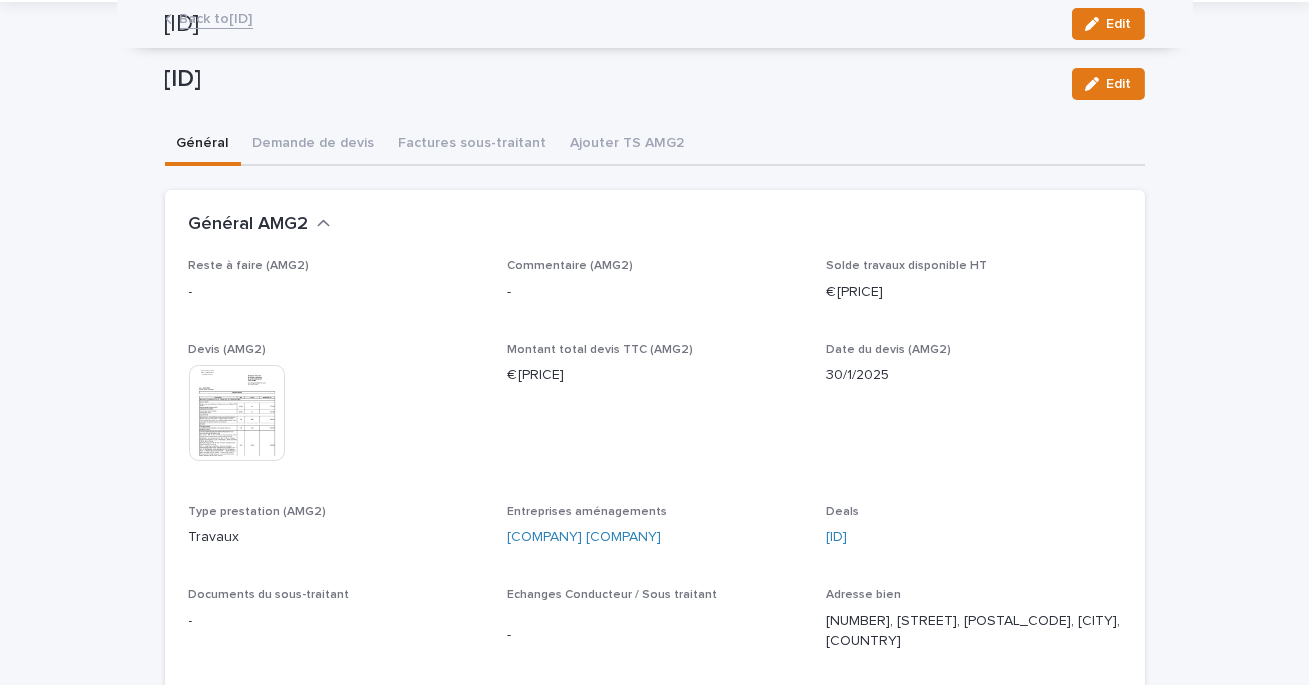scroll, scrollTop: 0, scrollLeft: 0, axis: both 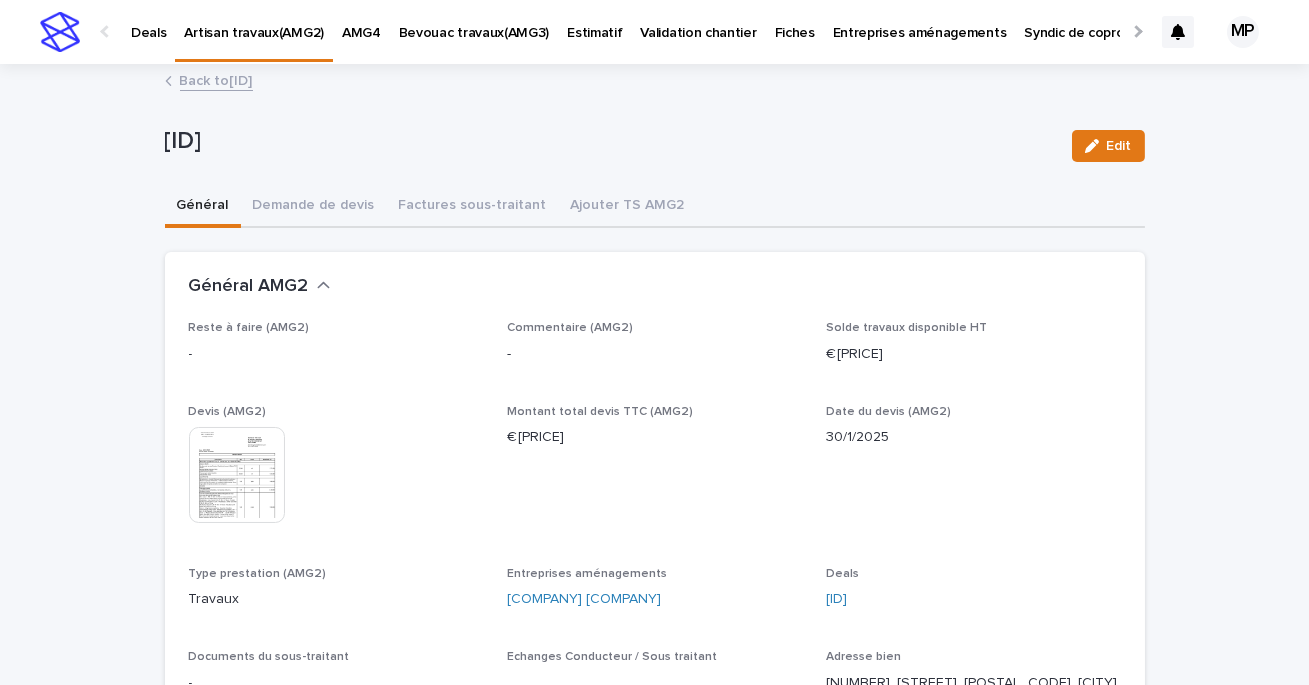 click on "Back to  [ID]" at bounding box center [216, 79] 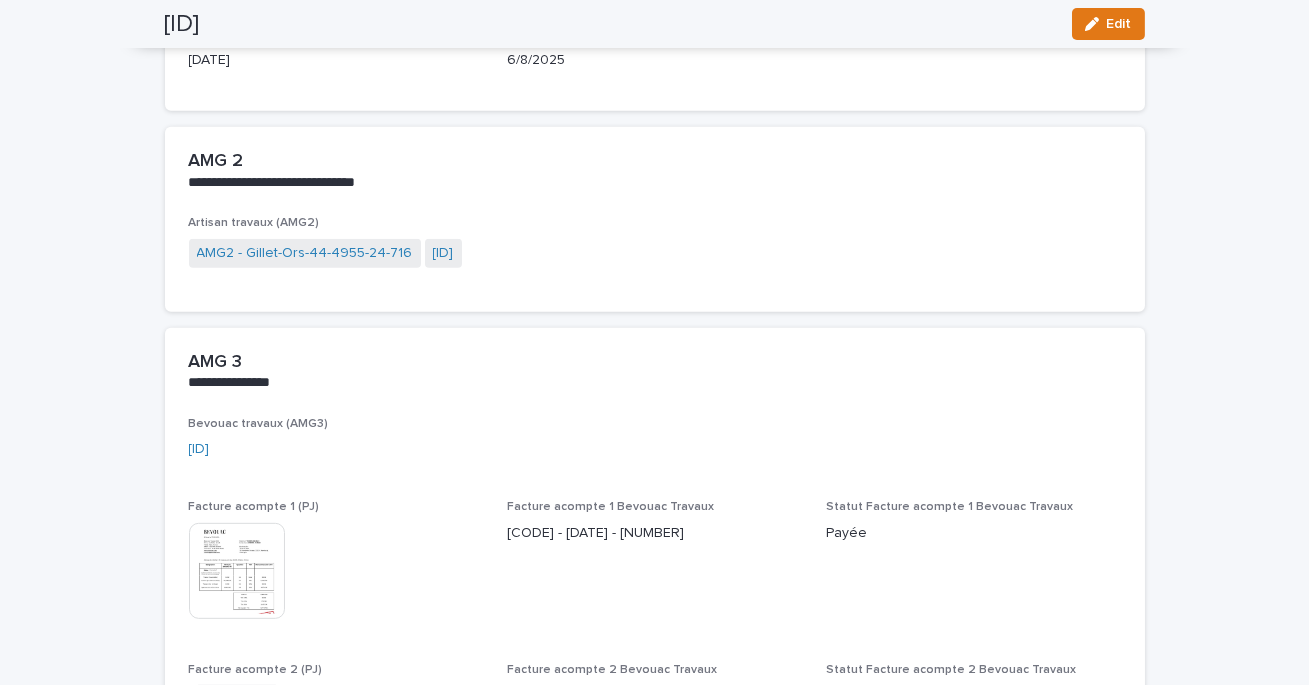 scroll, scrollTop: 1798, scrollLeft: 0, axis: vertical 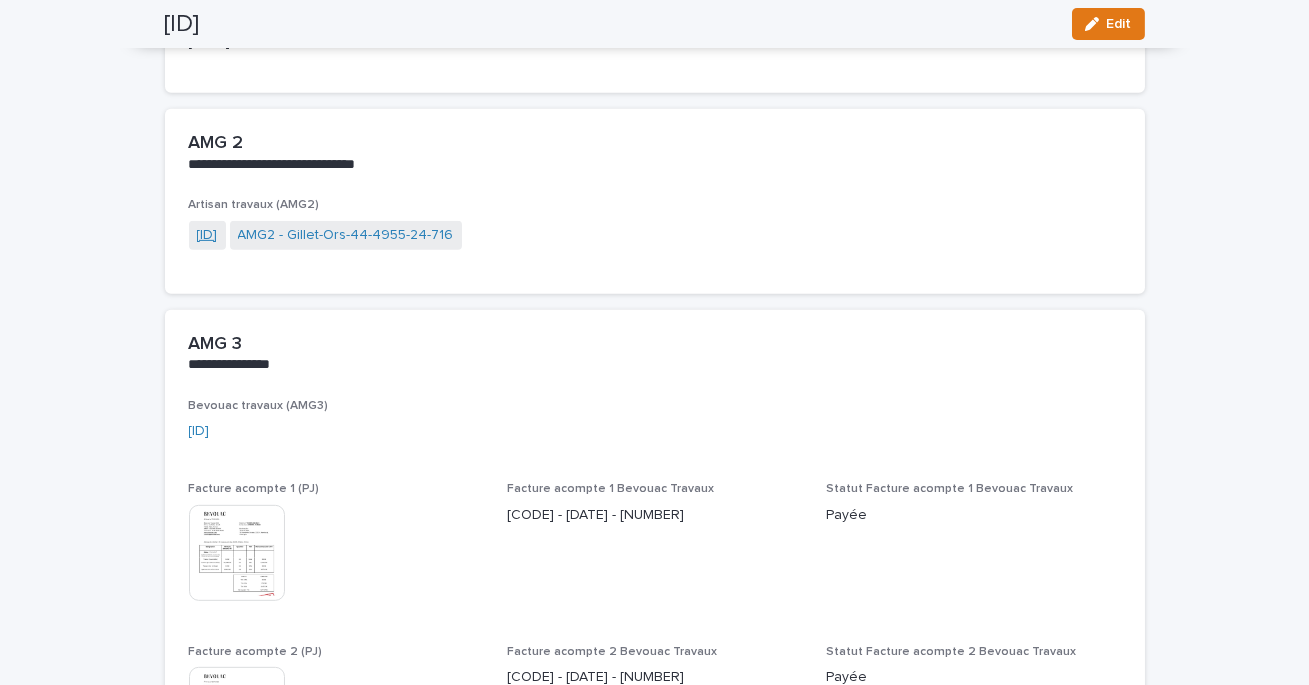 click on "[ID]" at bounding box center [207, 235] 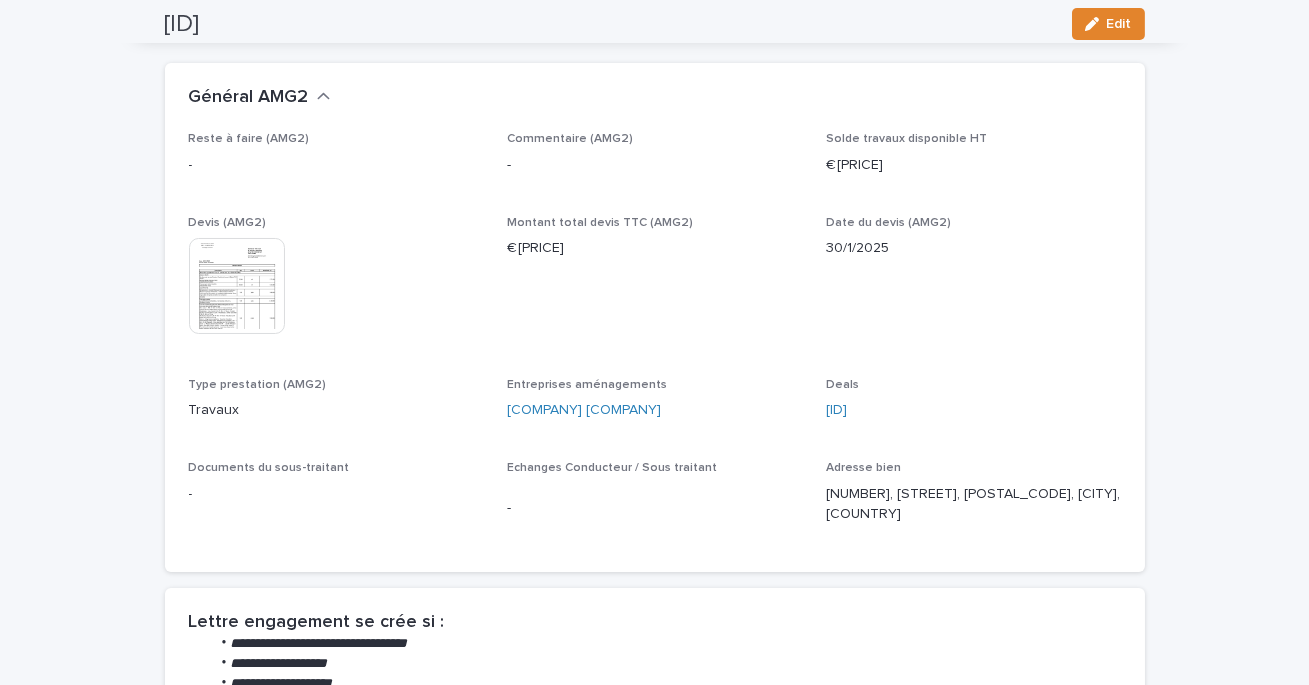 scroll, scrollTop: 0, scrollLeft: 0, axis: both 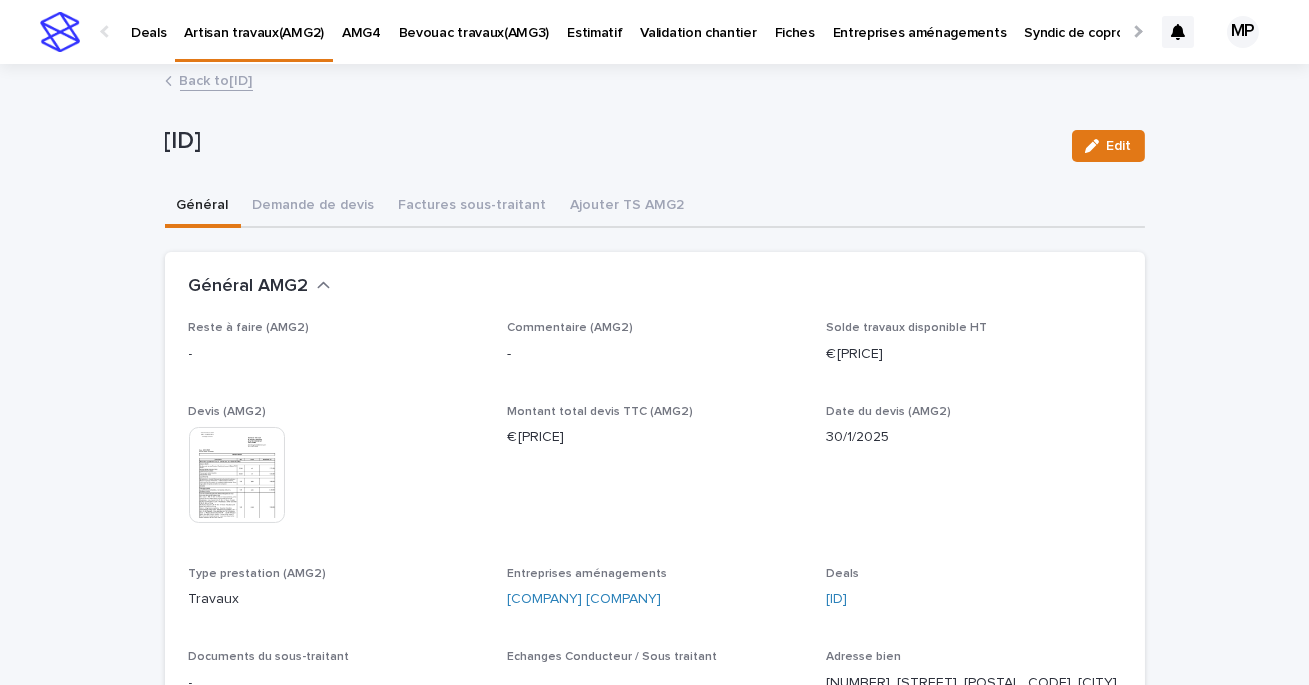 click on "Back to  [ID]" at bounding box center [216, 79] 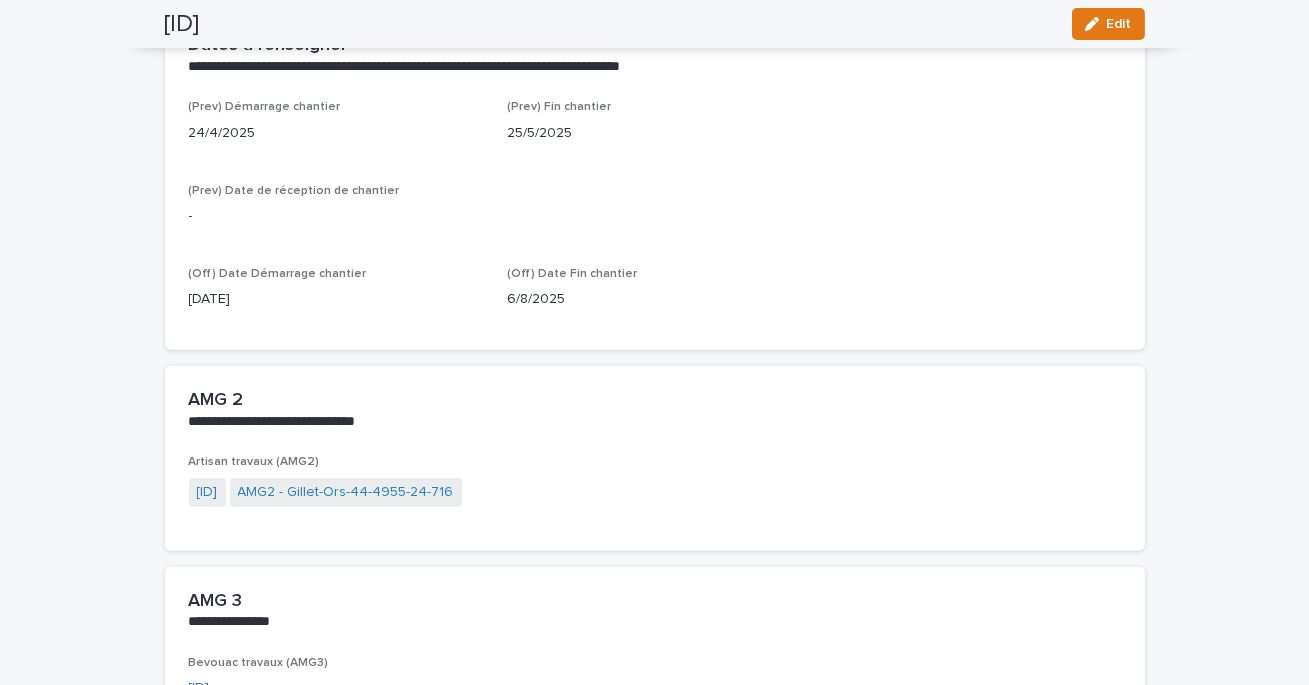 scroll, scrollTop: 1553, scrollLeft: 0, axis: vertical 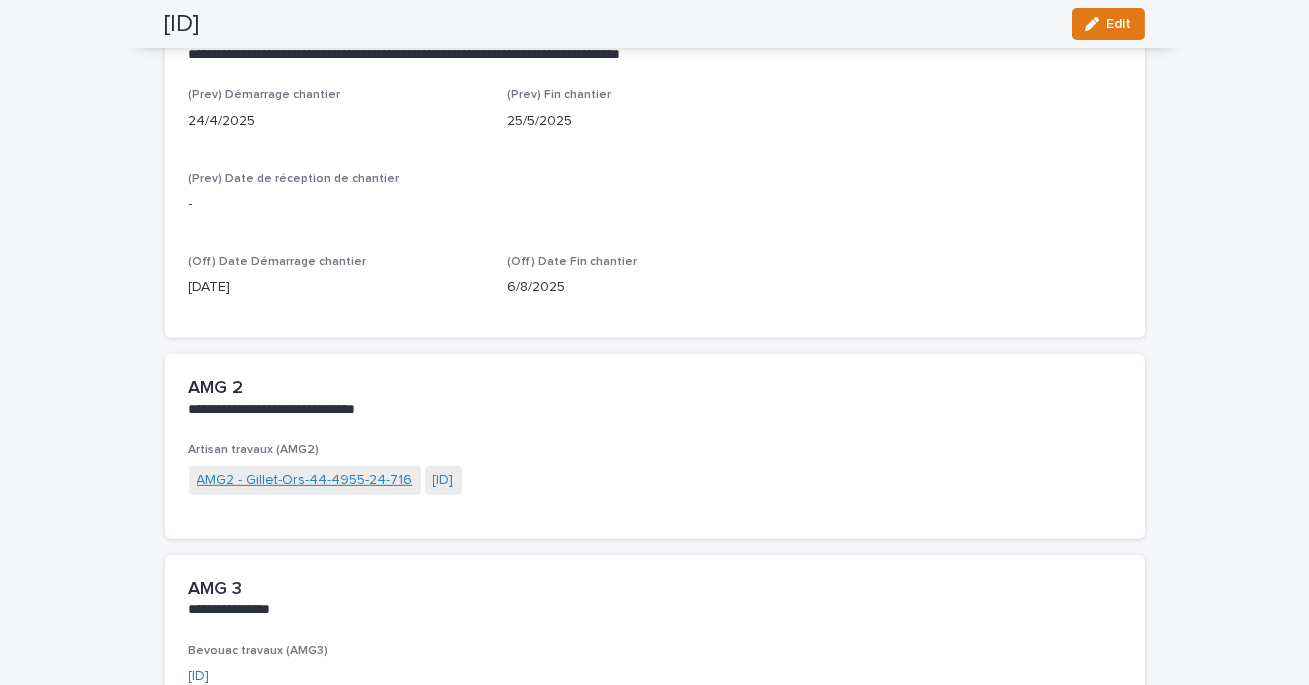 click on "AMG2 - Gillet-Ors-44-4955-24-716" at bounding box center (305, 480) 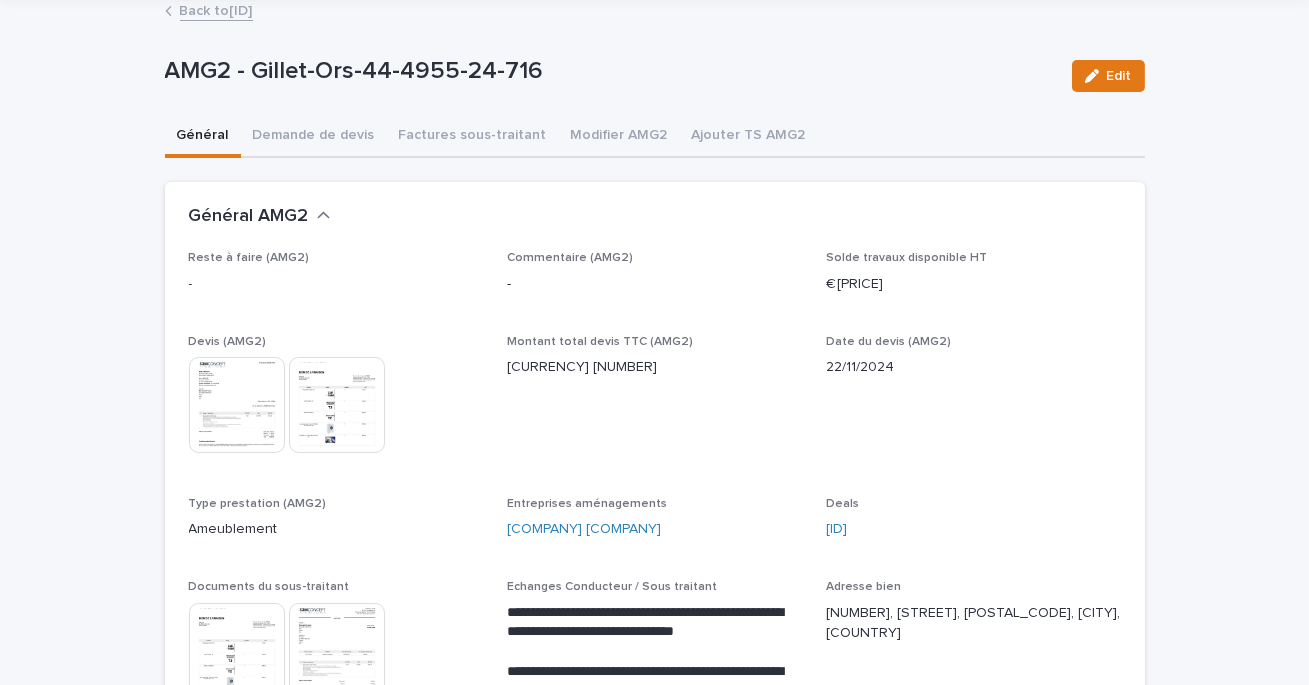 scroll, scrollTop: 71, scrollLeft: 0, axis: vertical 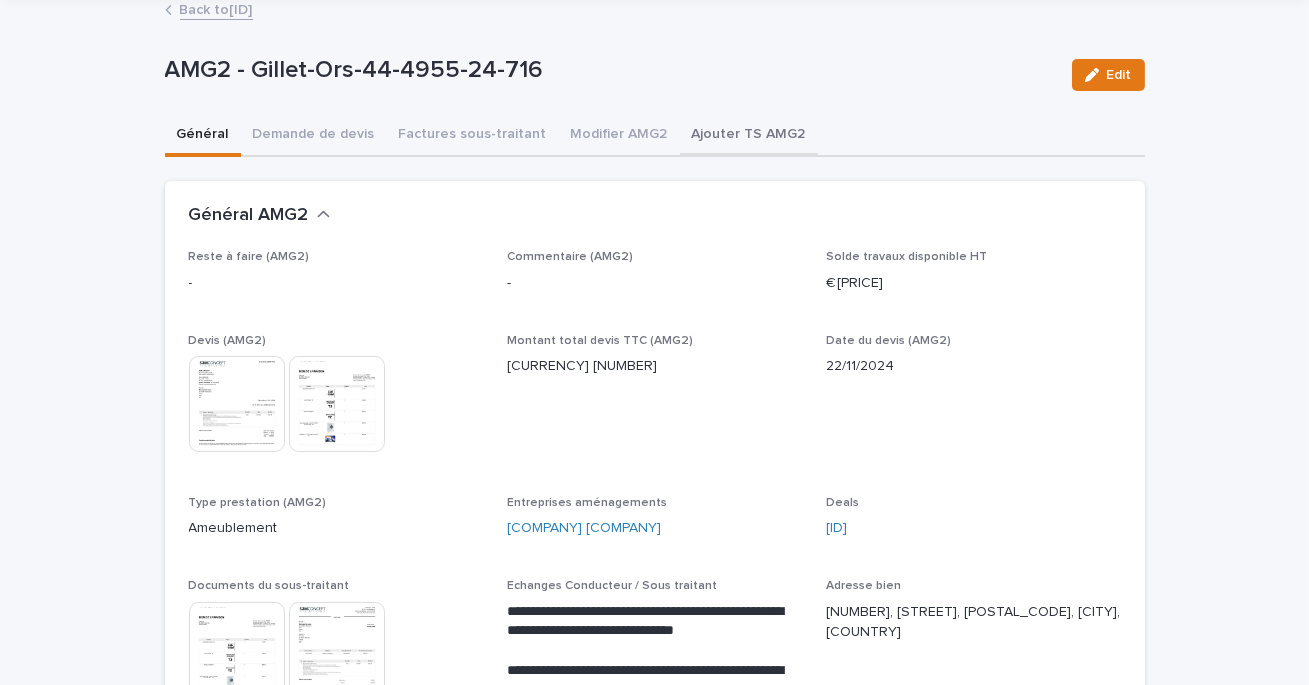 click on "Ajouter TS AMG2" at bounding box center (749, 136) 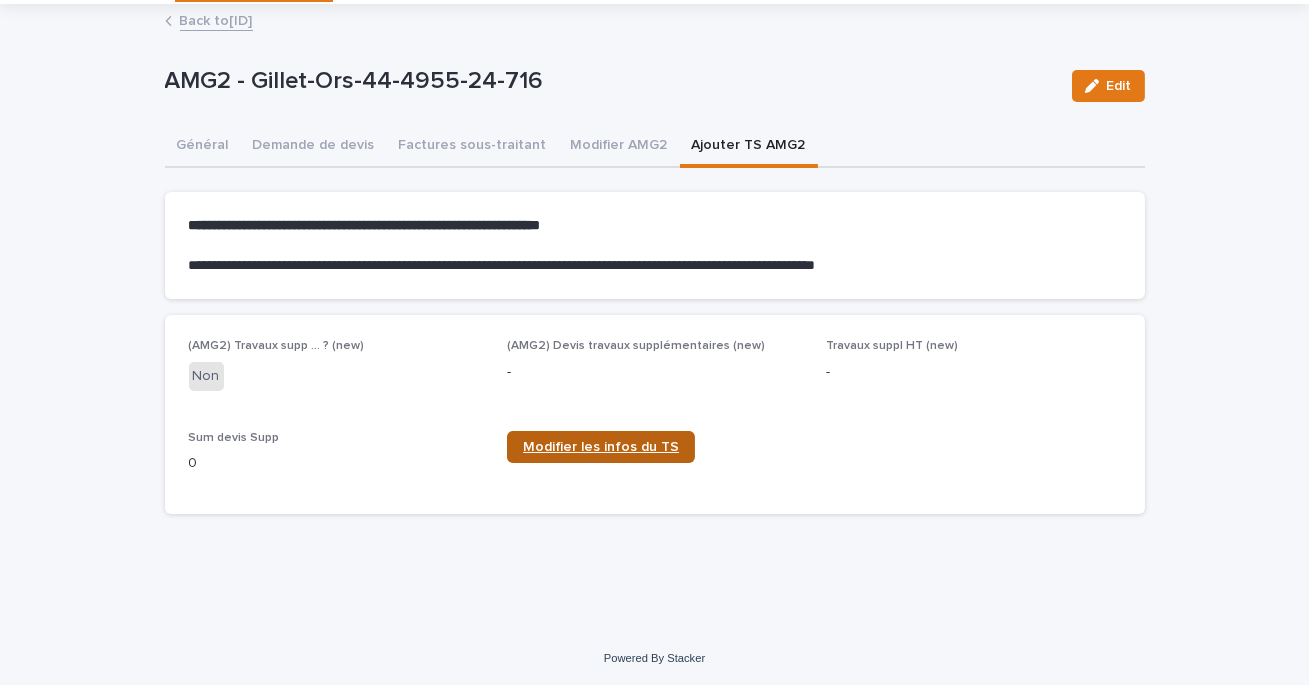 click on "Modifier les infos du TS" at bounding box center (601, 447) 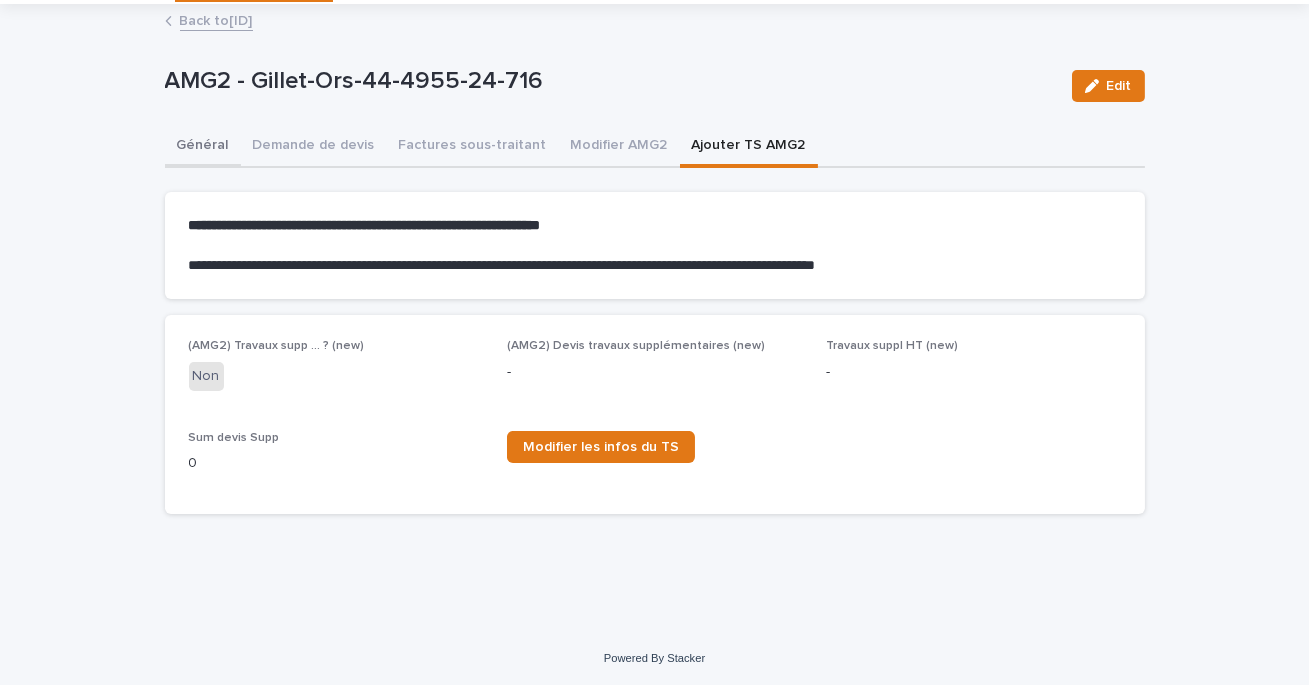 click on "Général" at bounding box center [203, 147] 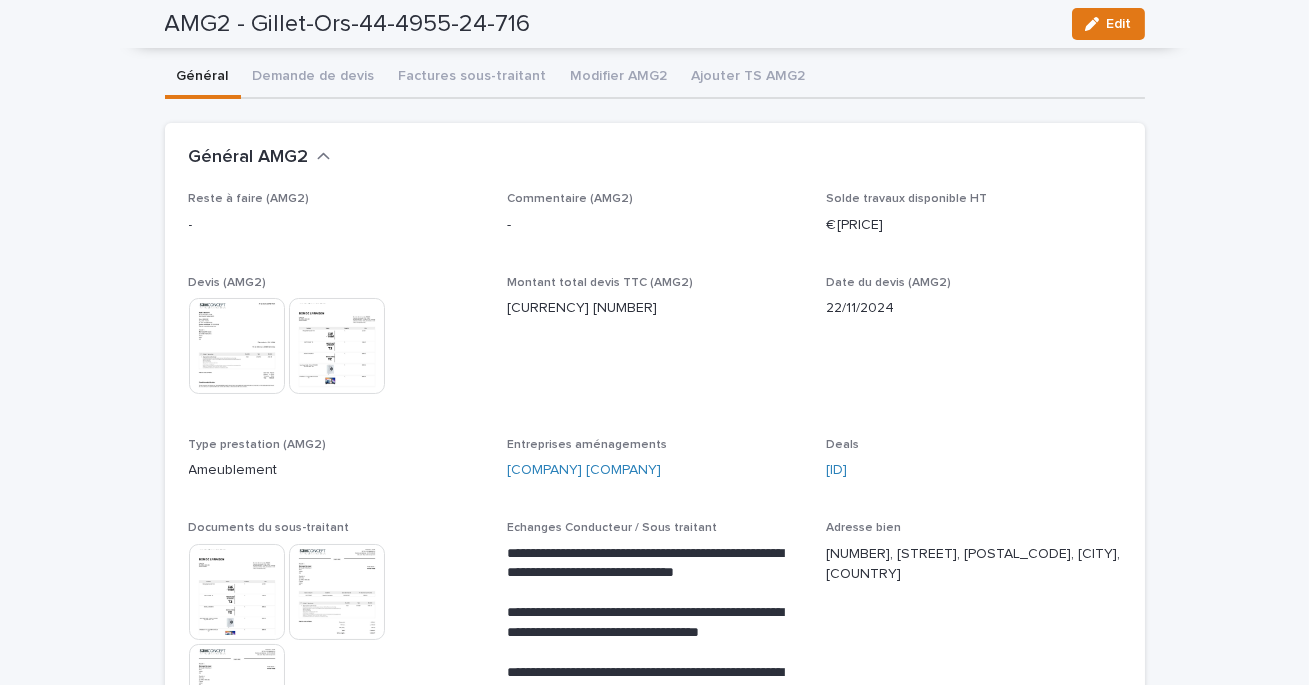 scroll, scrollTop: 0, scrollLeft: 0, axis: both 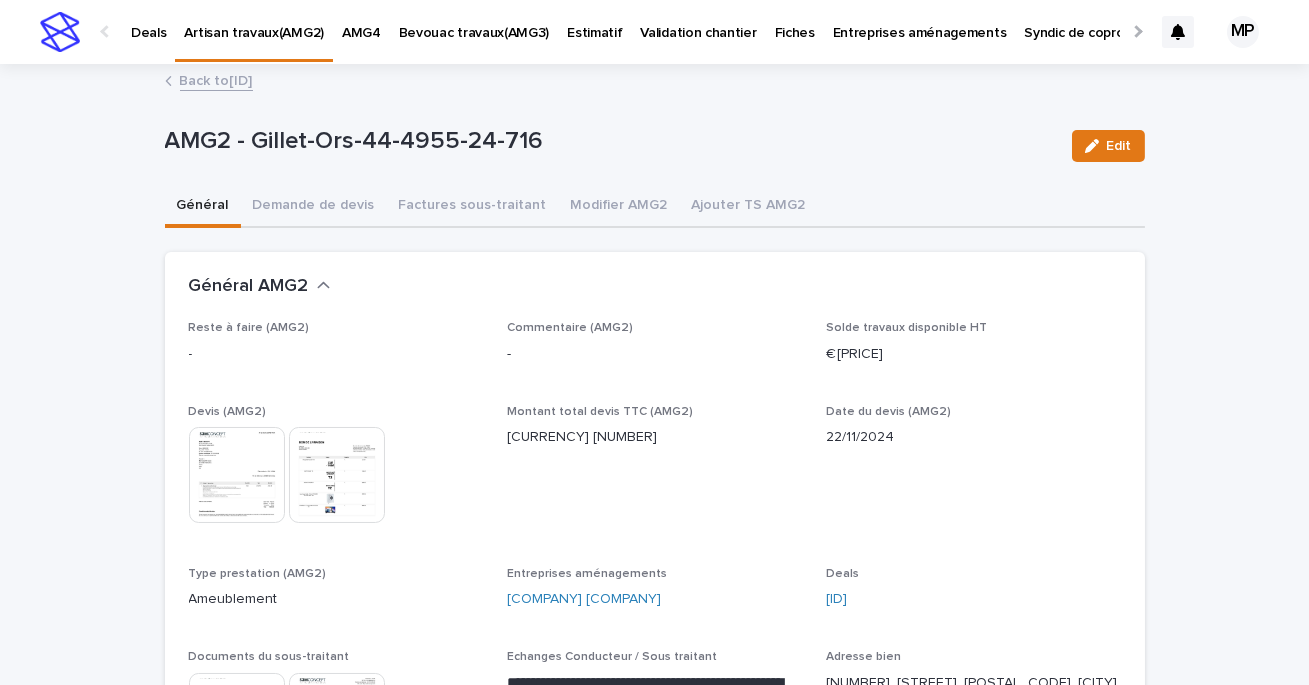 click on "Back to  [ID]" at bounding box center (216, 79) 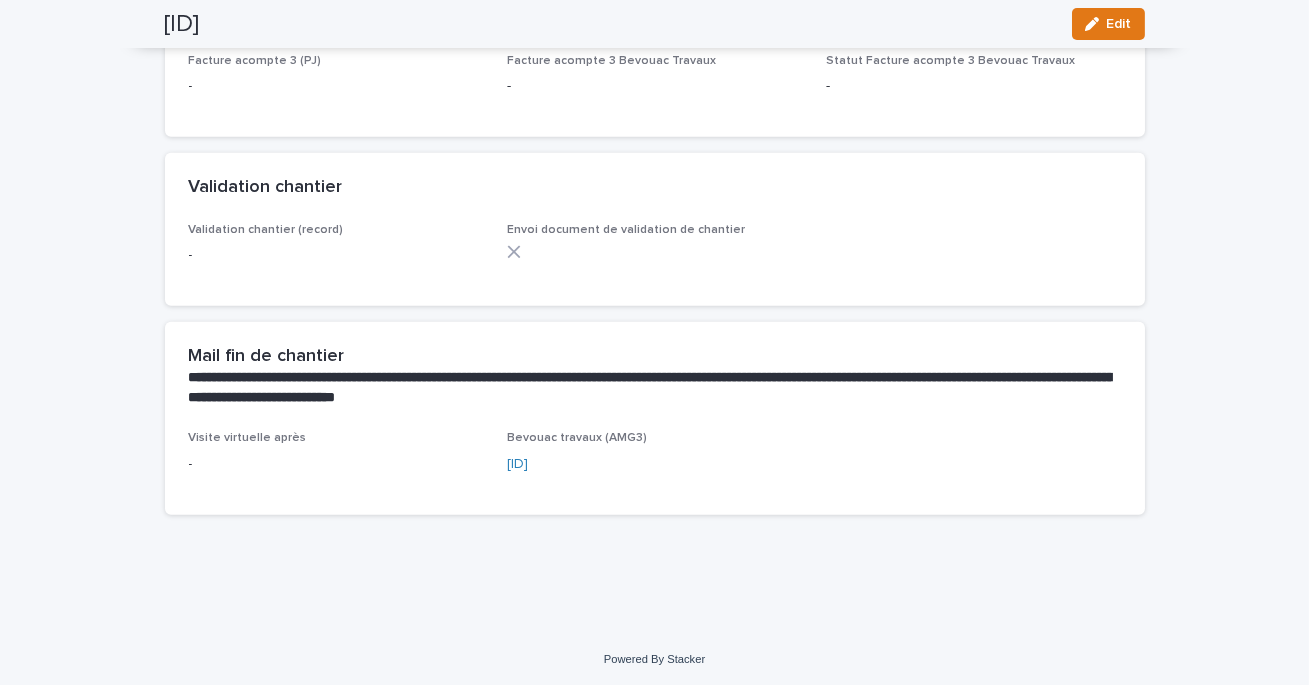 scroll, scrollTop: 2552, scrollLeft: 0, axis: vertical 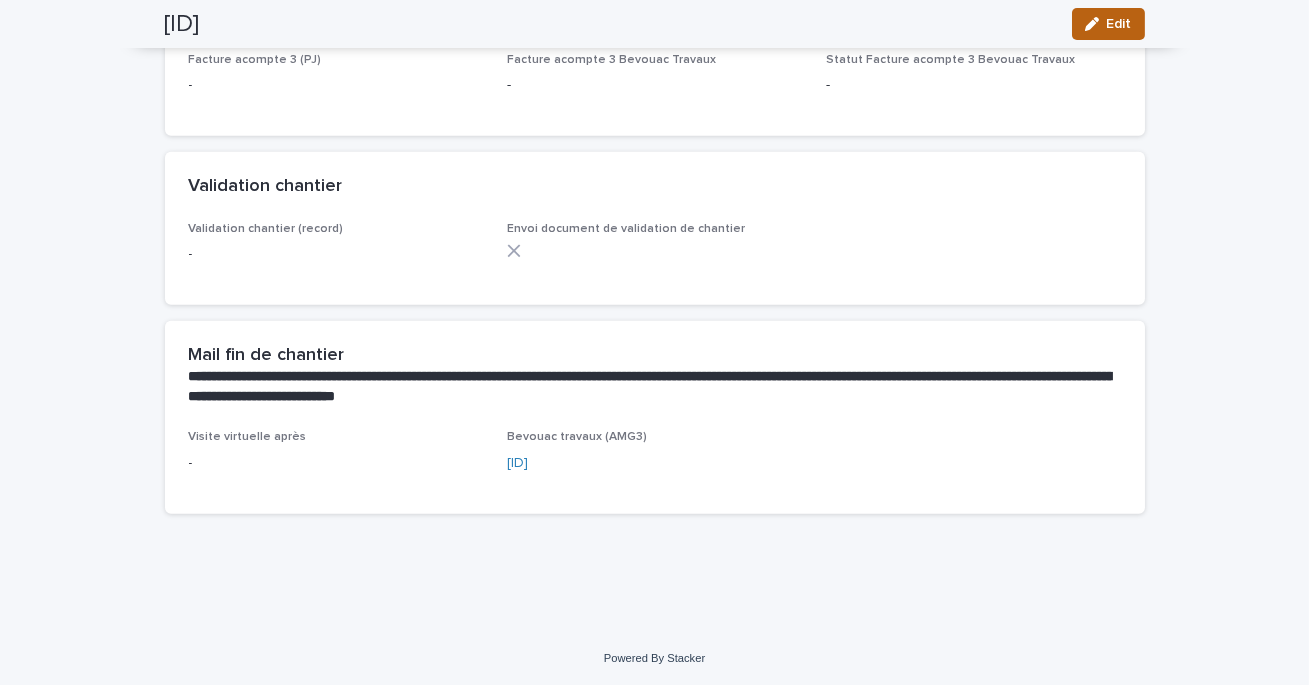 click on "Edit" at bounding box center [1119, 24] 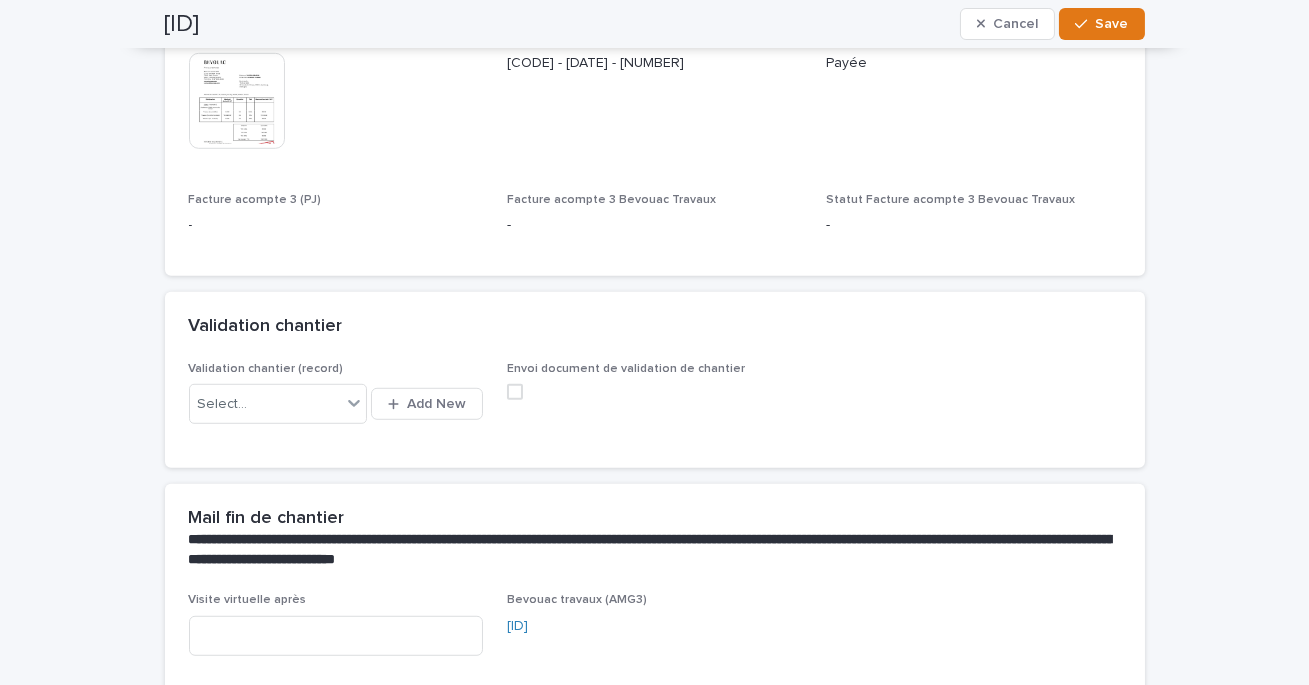scroll, scrollTop: 2660, scrollLeft: 0, axis: vertical 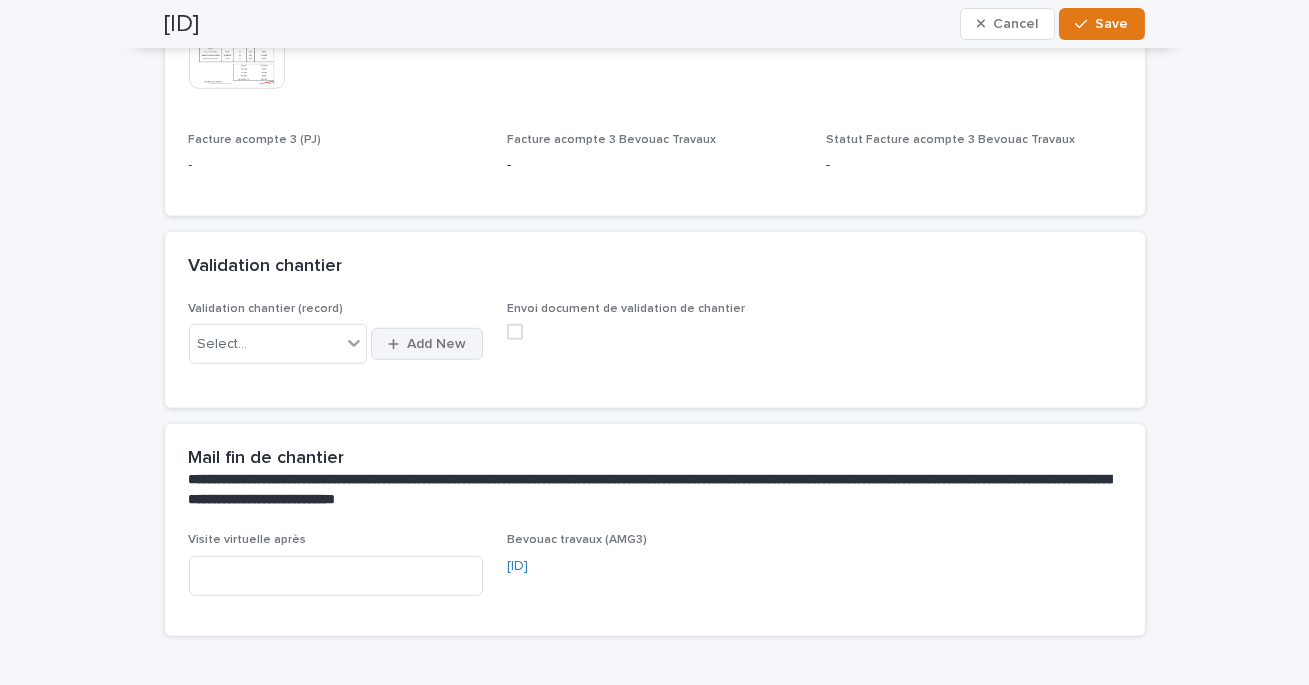 click on "Add New" at bounding box center (436, 344) 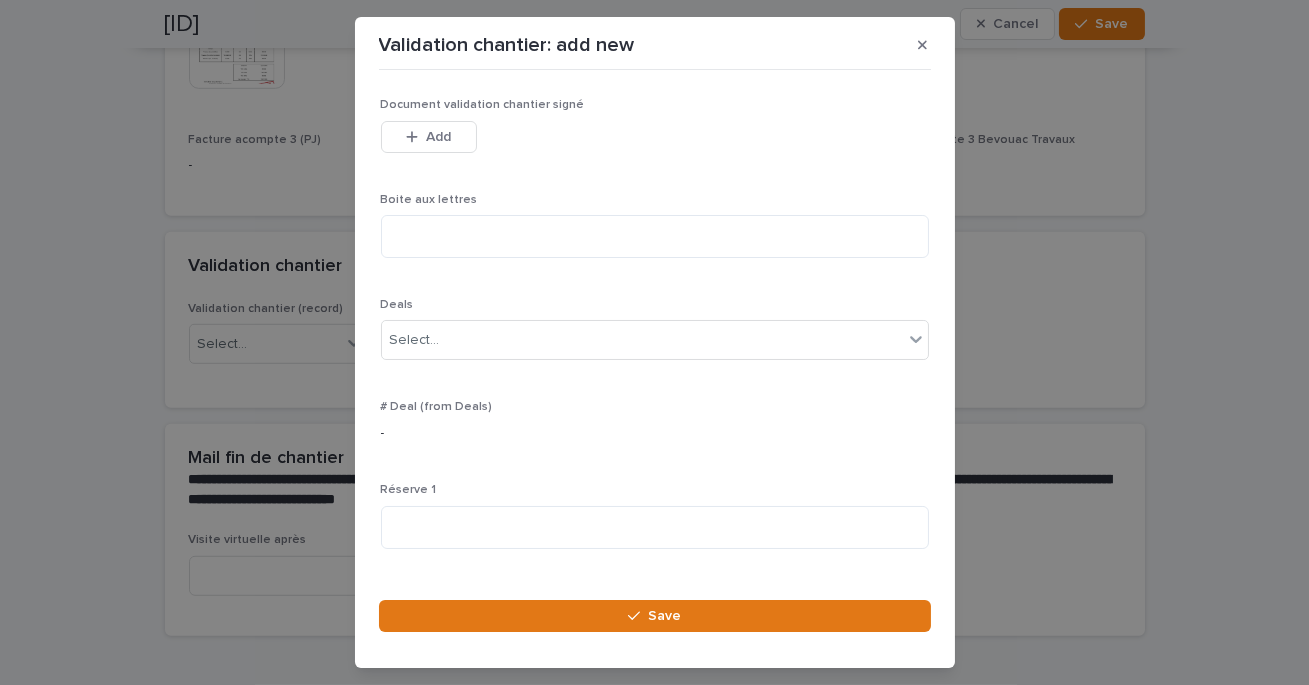 scroll, scrollTop: 323, scrollLeft: 0, axis: vertical 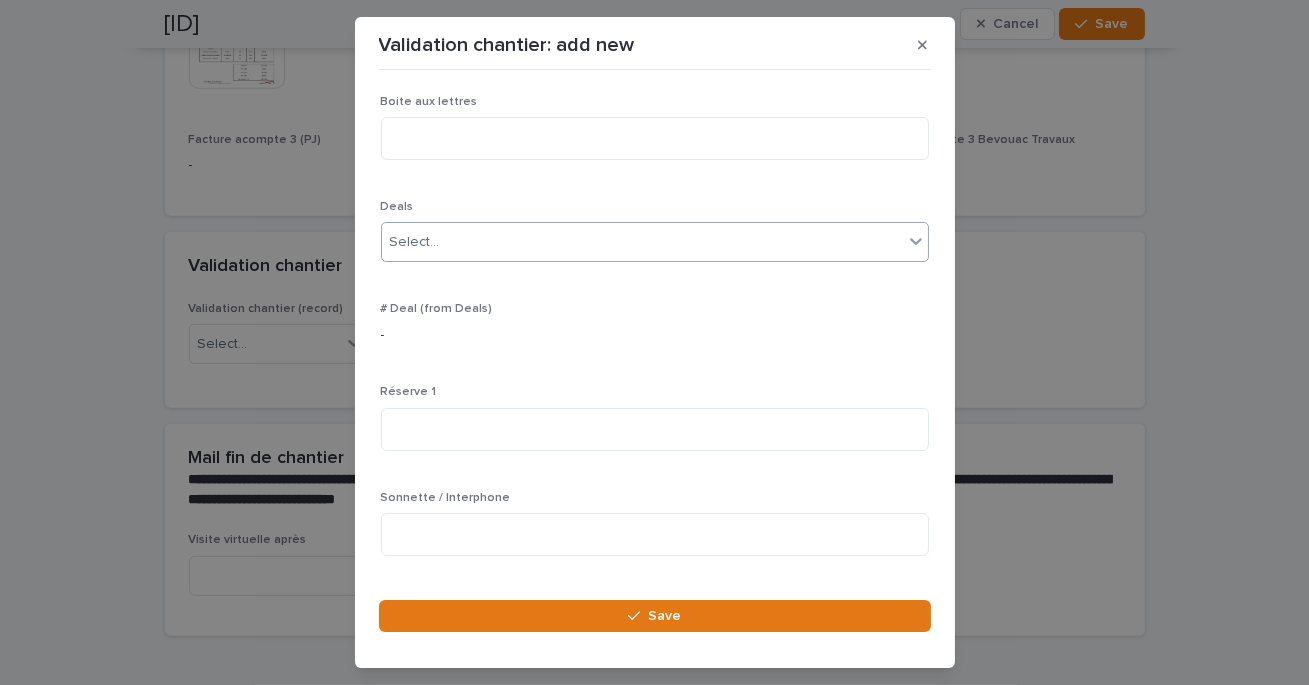 click on "Select..." at bounding box center (642, 242) 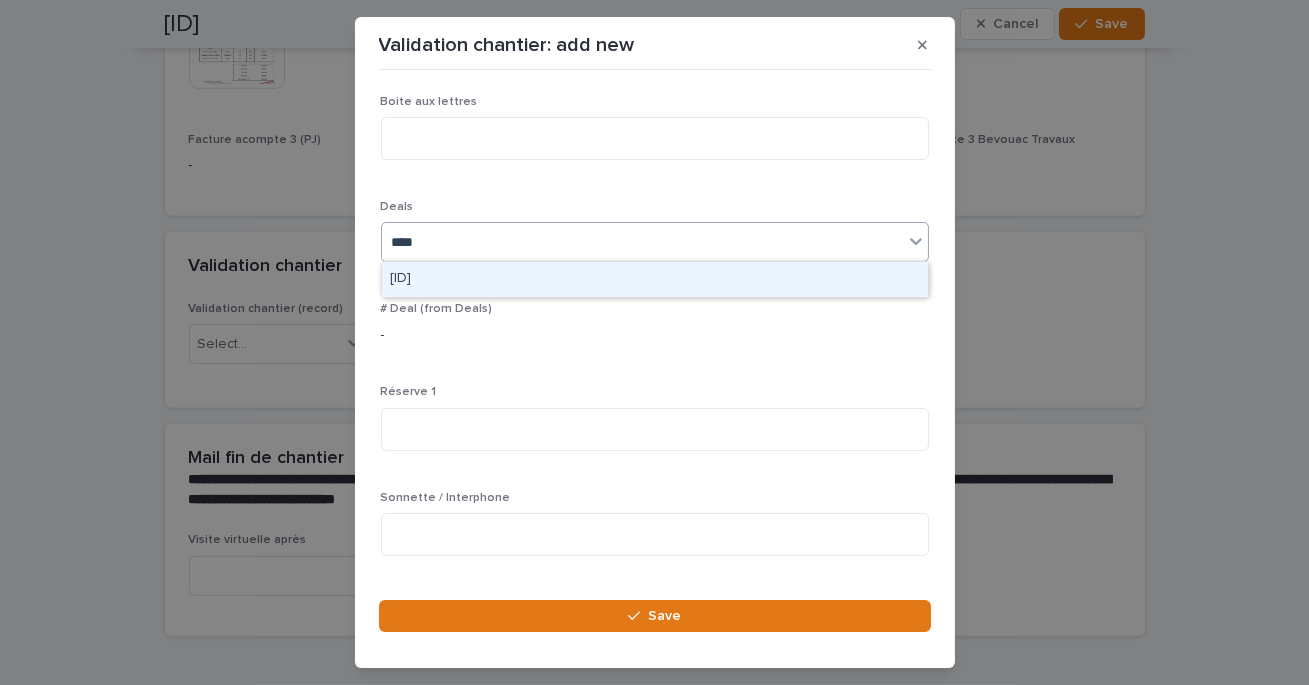 type on "*****" 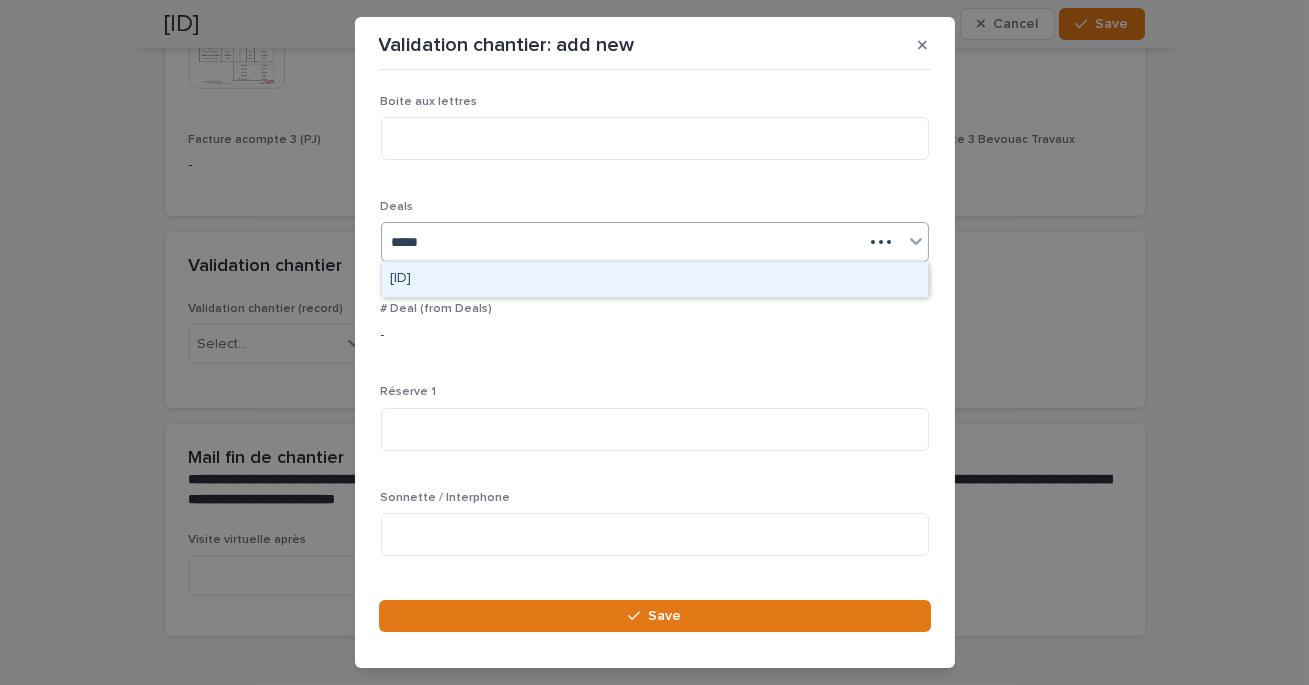 click on "[ID]" at bounding box center (655, 279) 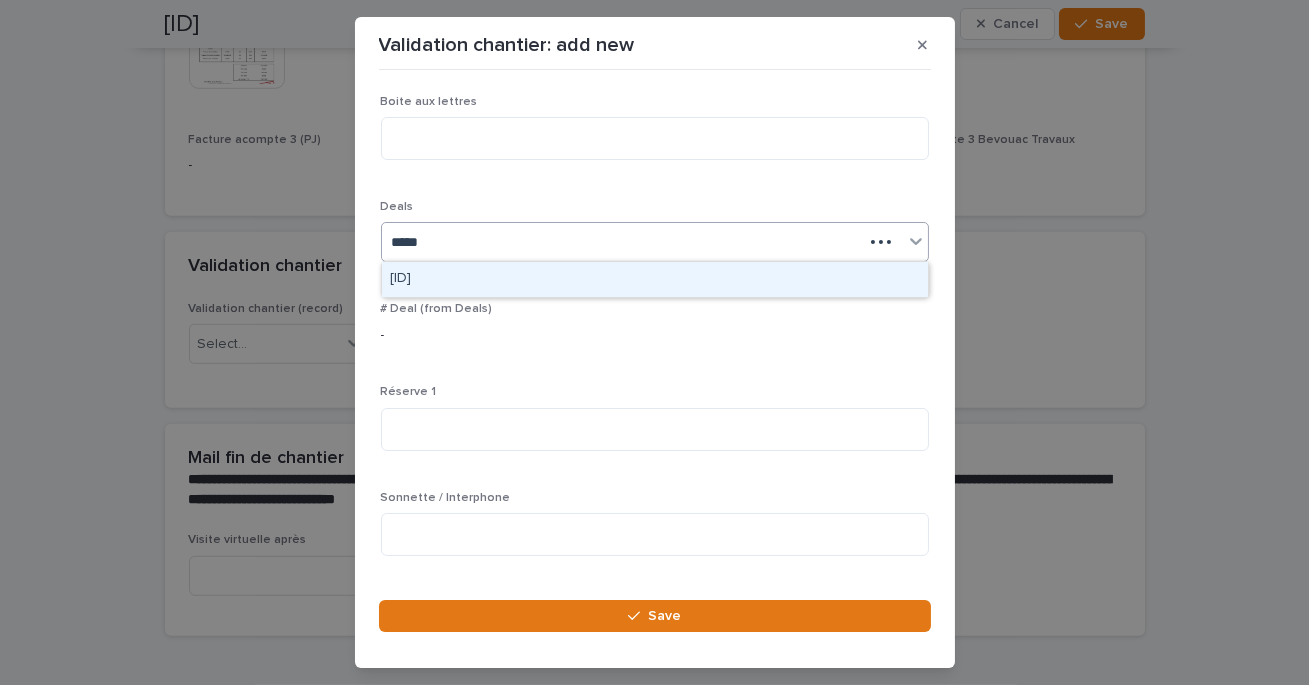 type 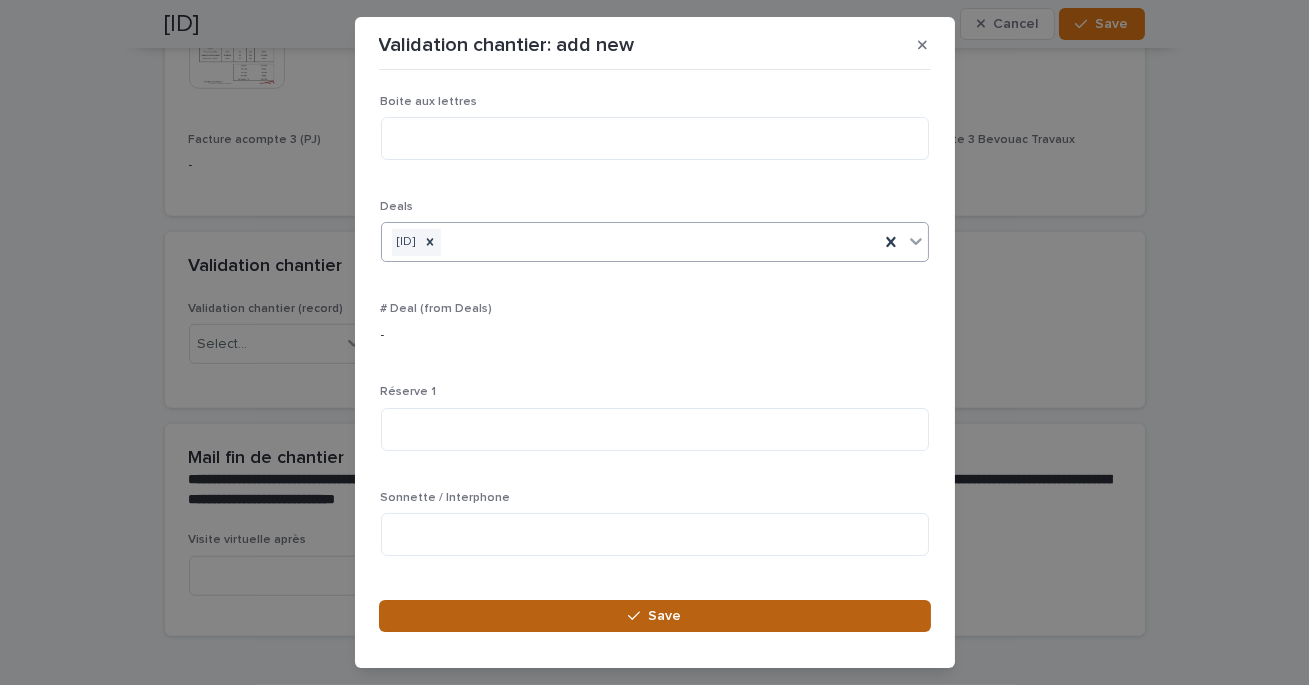 click on "Save" at bounding box center (655, 616) 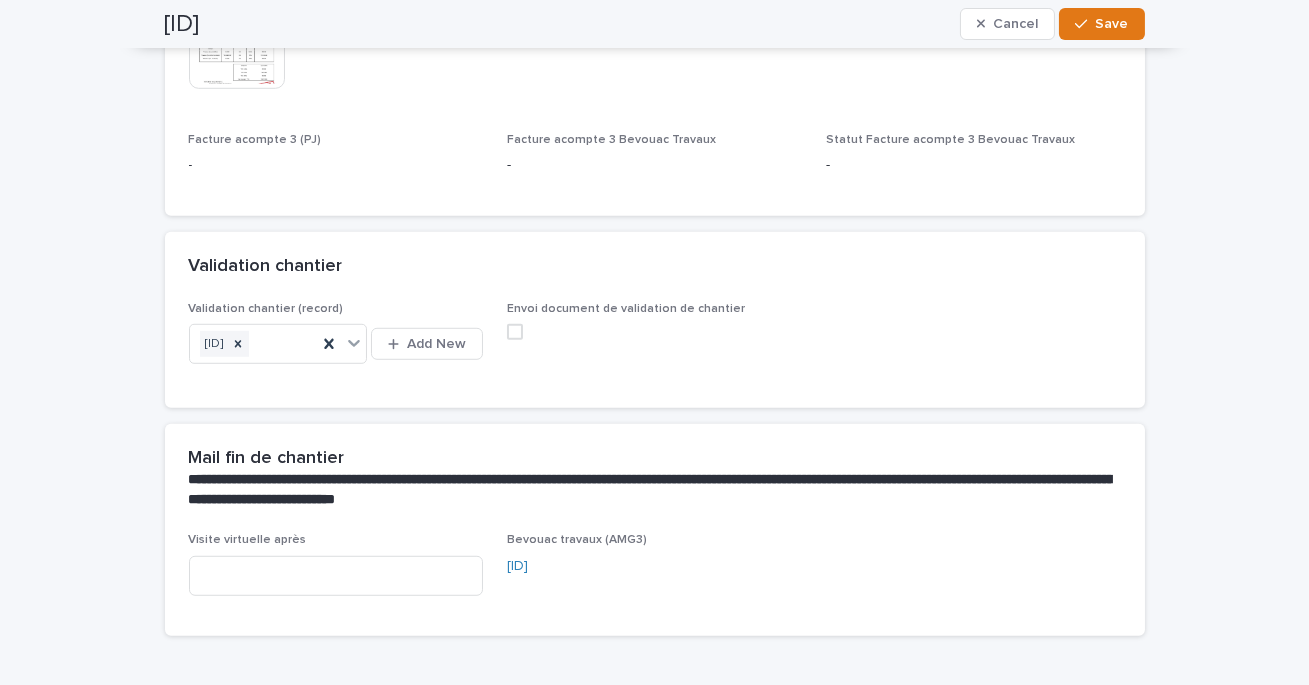 click on "[LAST]-[CITY]-[NUMBER]-[NUMBER]-[YEAR] Cancel Save" at bounding box center [655, 24] 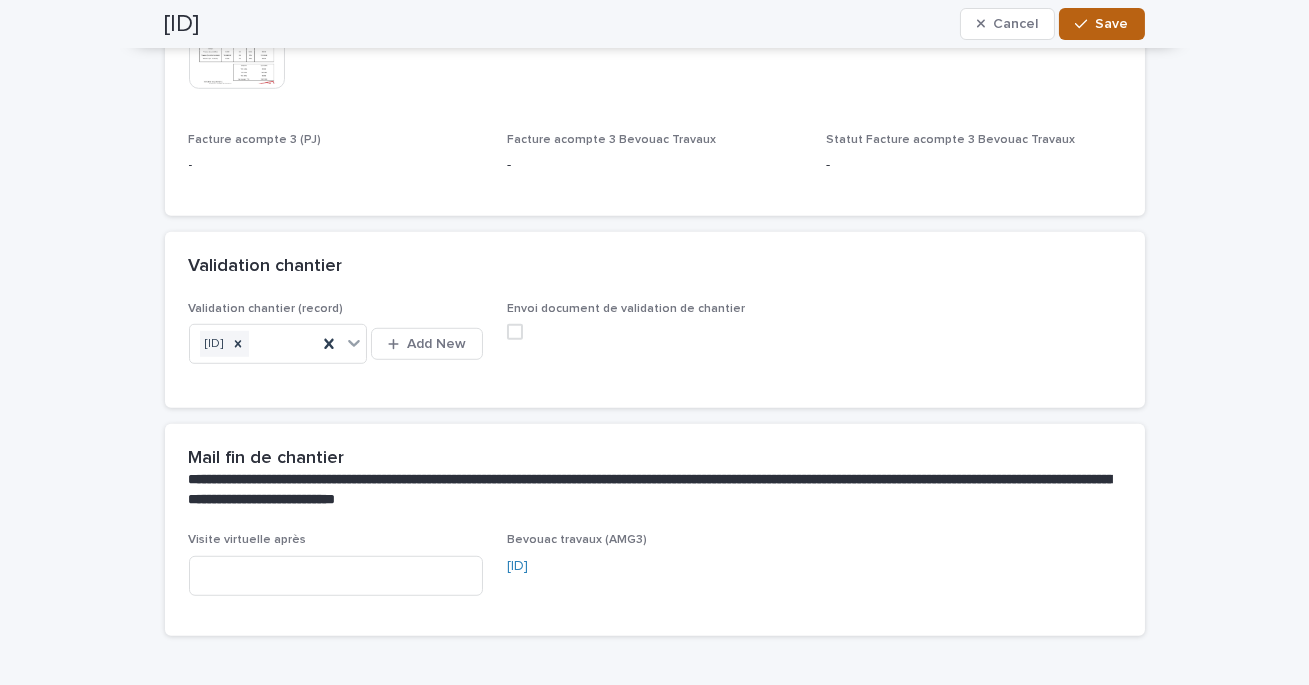 click on "Save" at bounding box center [1112, 24] 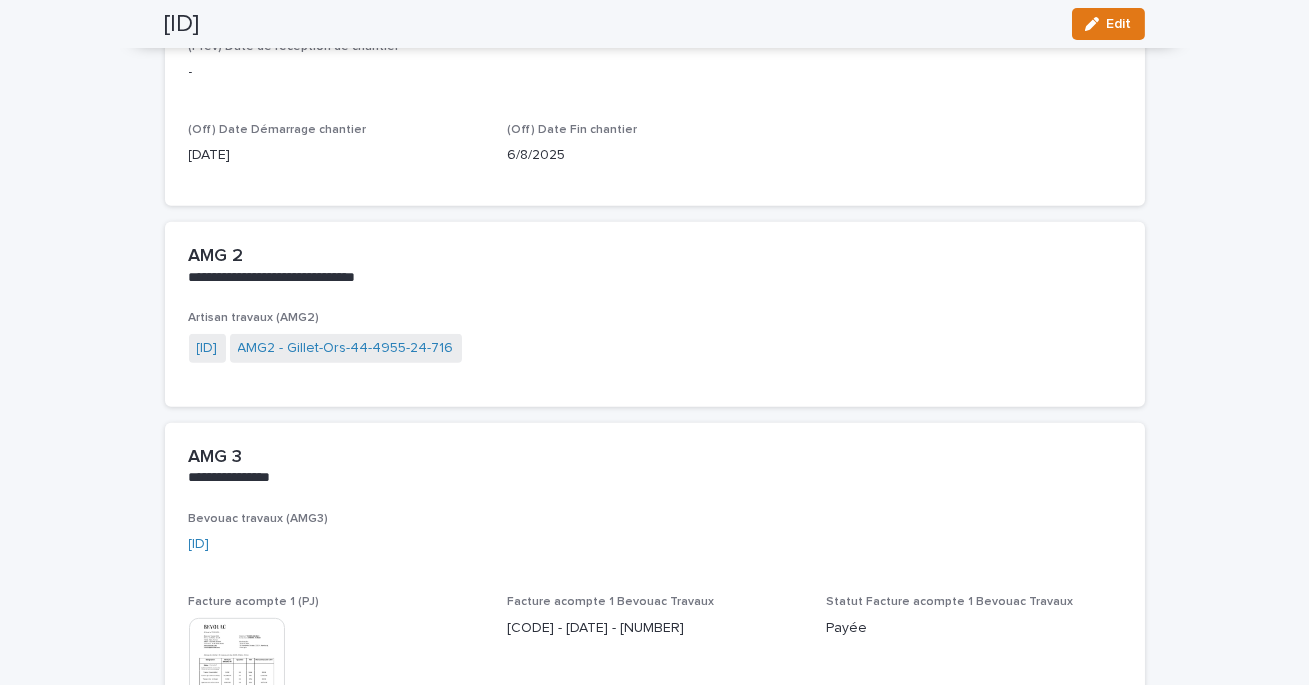 scroll, scrollTop: 2564, scrollLeft: 0, axis: vertical 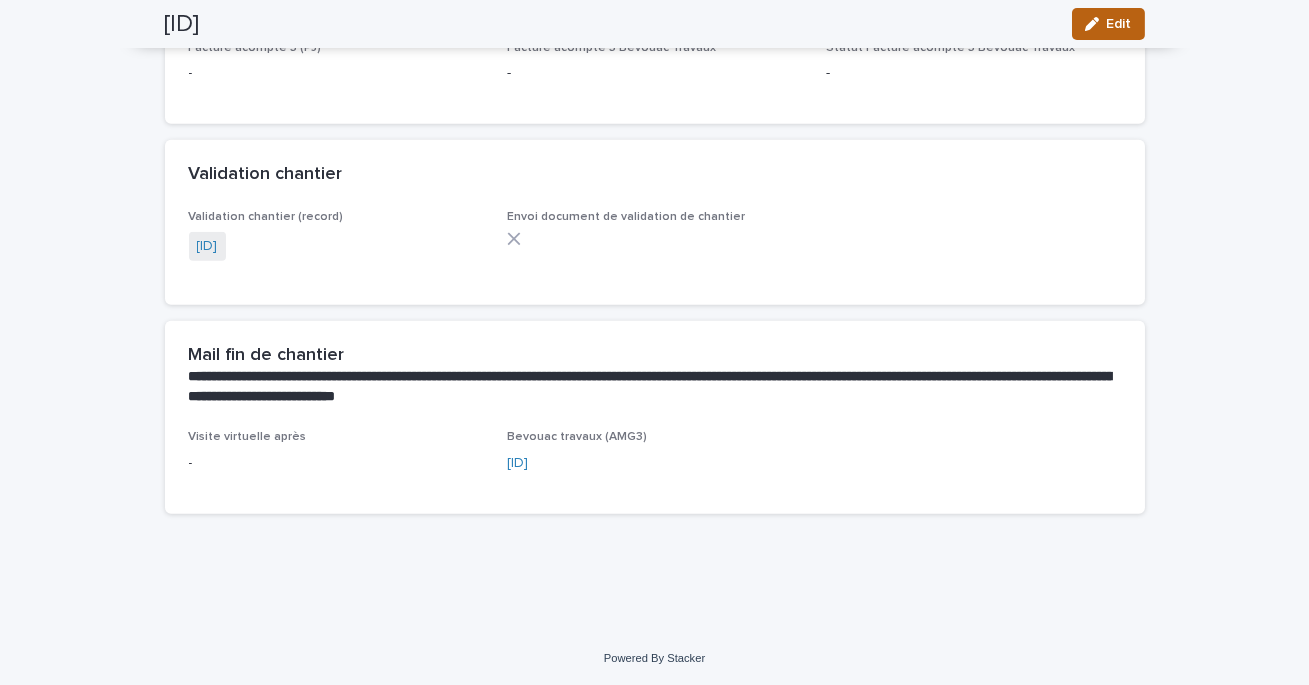 click at bounding box center (1096, 24) 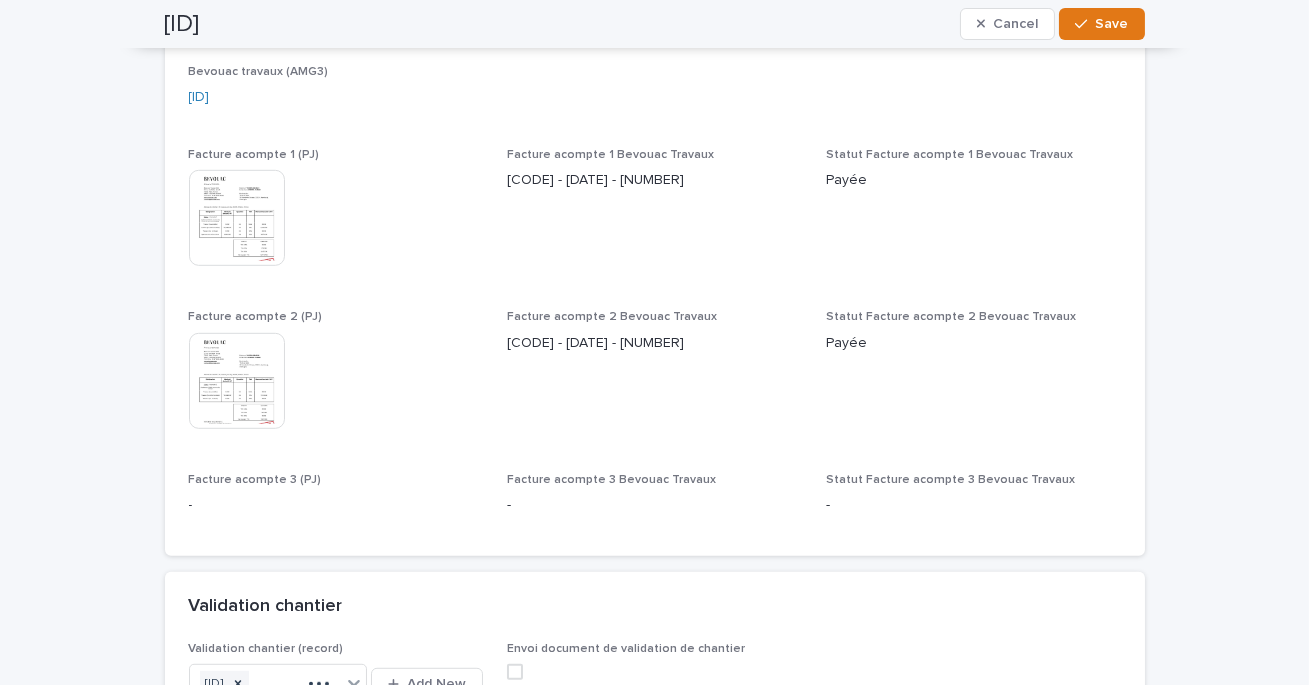 scroll, scrollTop: 2824, scrollLeft: 0, axis: vertical 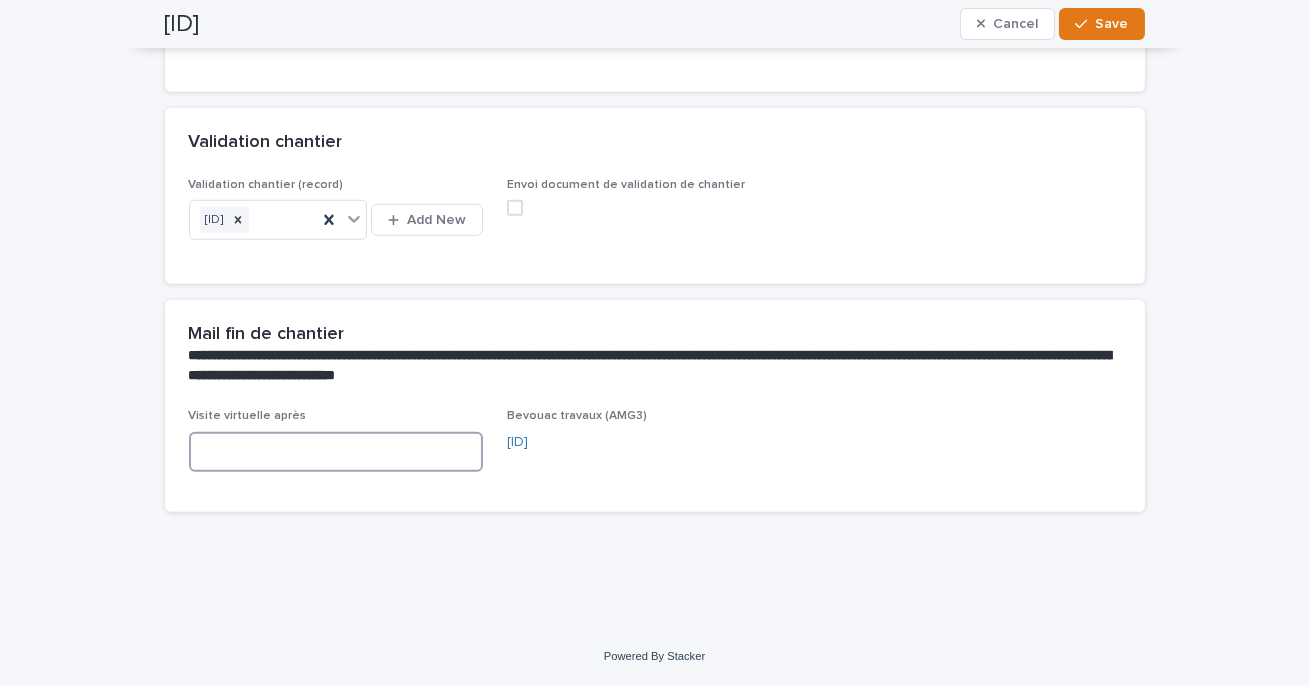 click at bounding box center (336, 452) 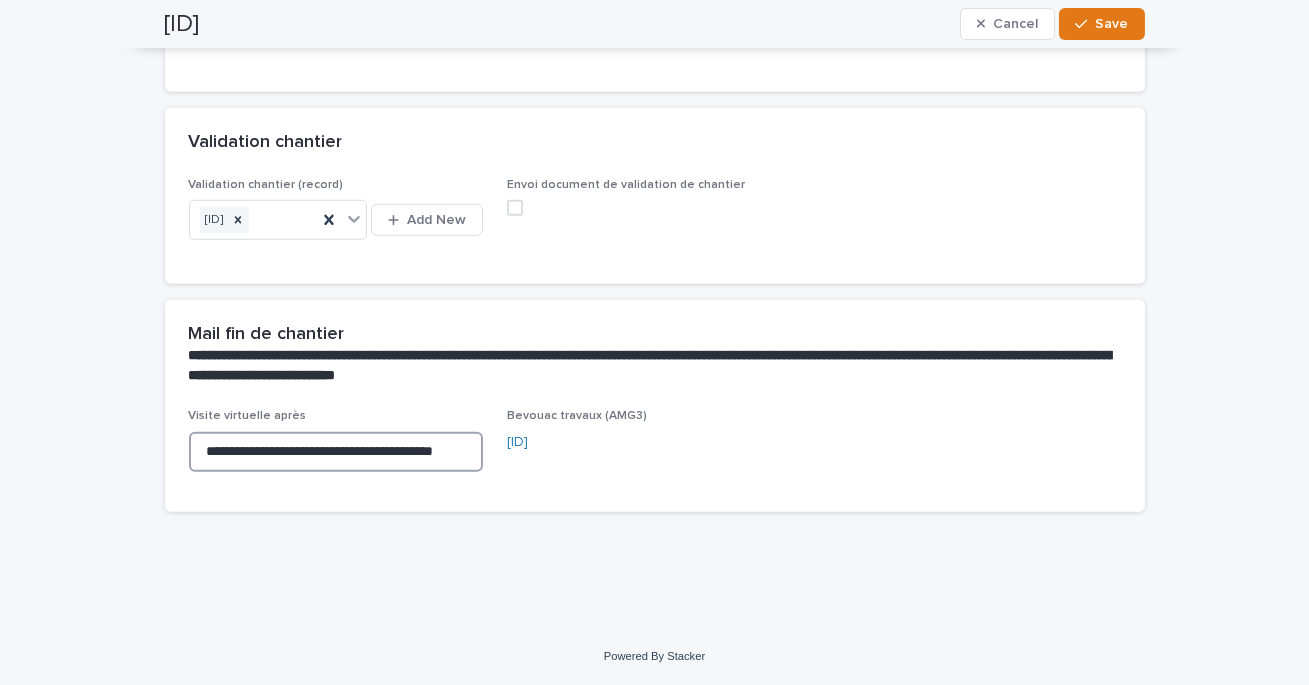 scroll, scrollTop: 0, scrollLeft: 53, axis: horizontal 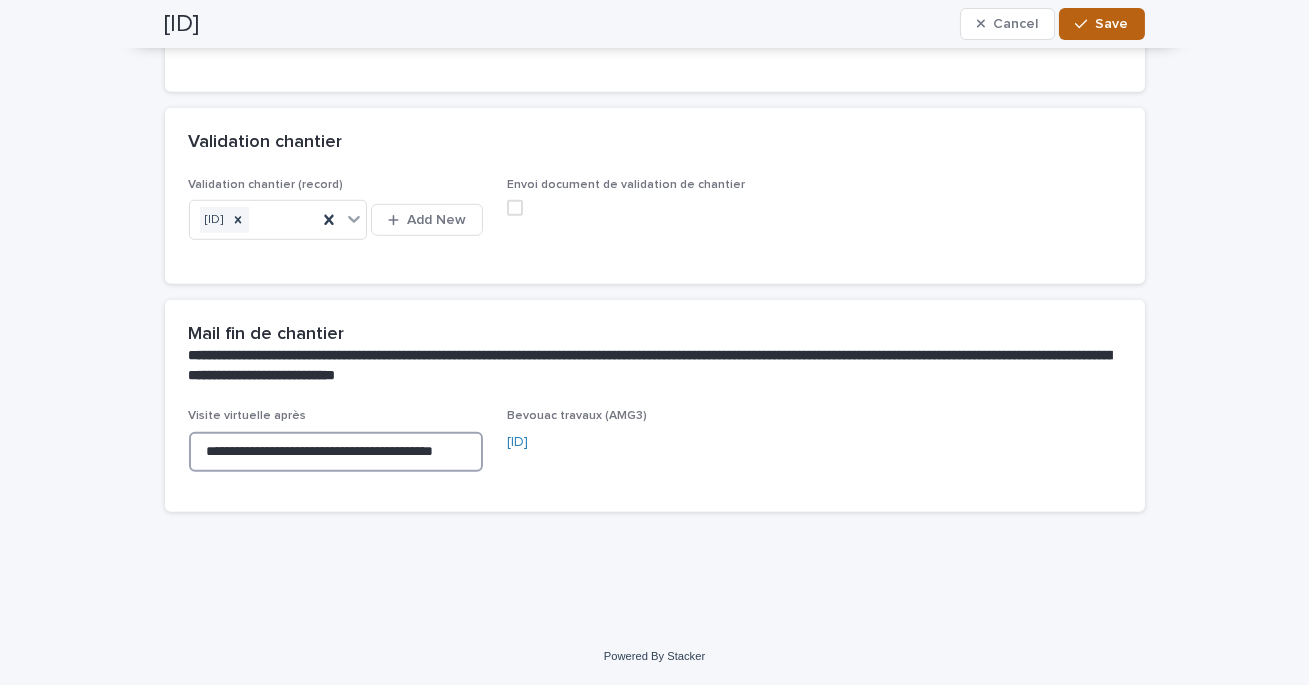 type on "**********" 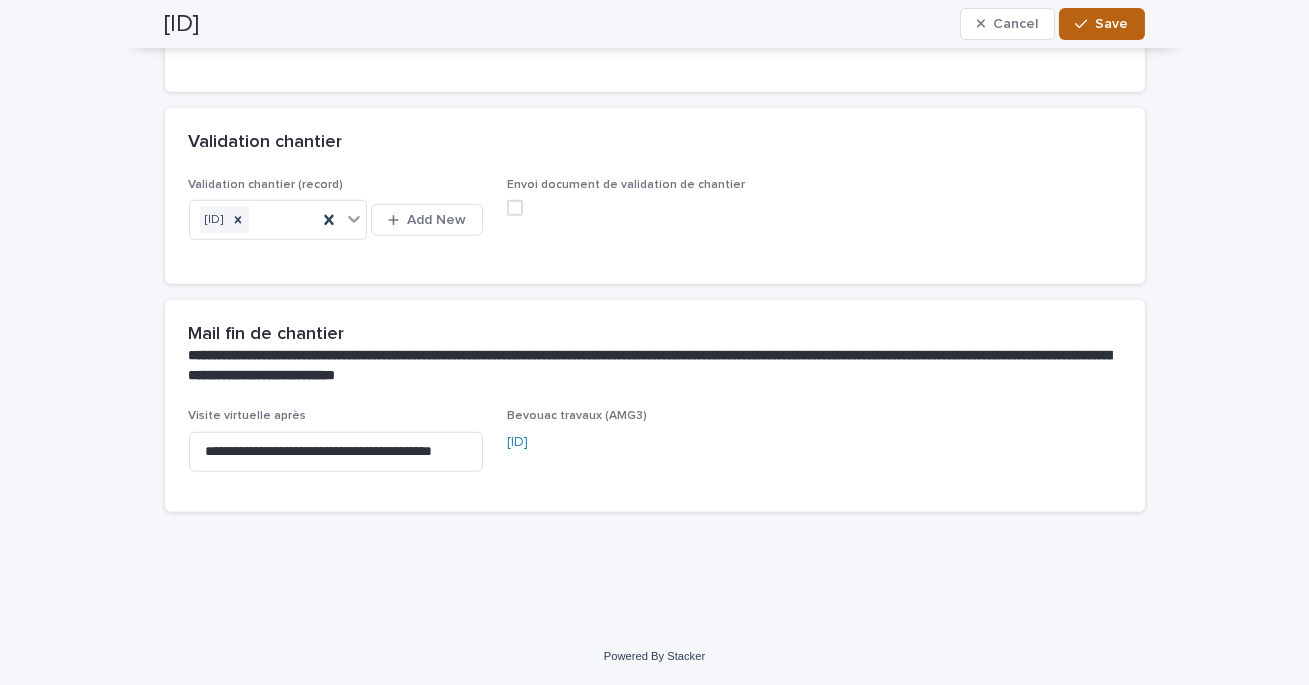 click on "Save" at bounding box center (1101, 24) 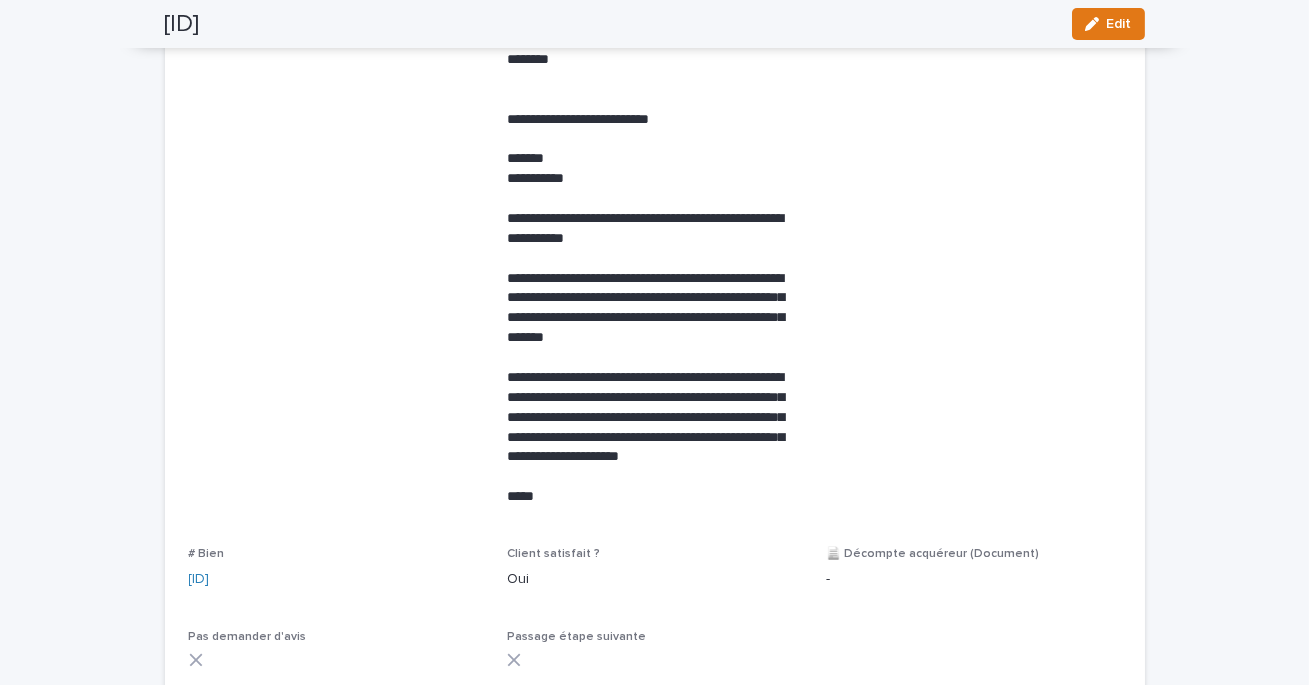 scroll, scrollTop: 486, scrollLeft: 0, axis: vertical 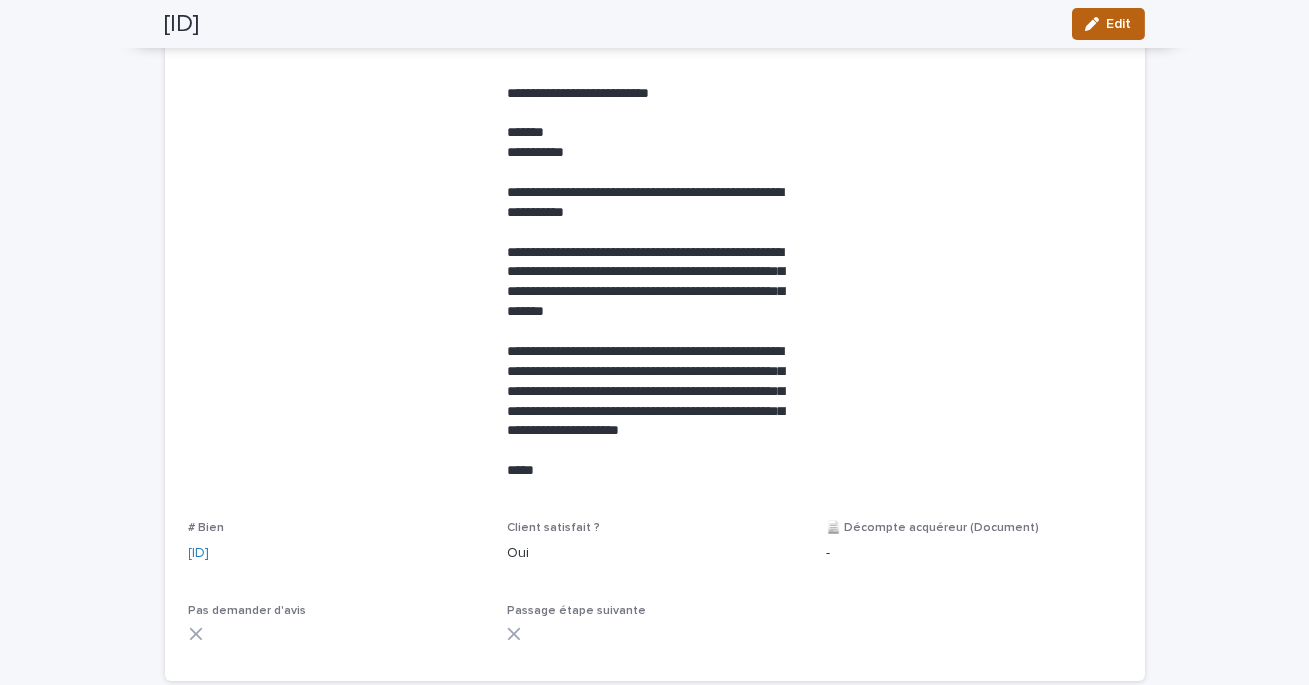 click 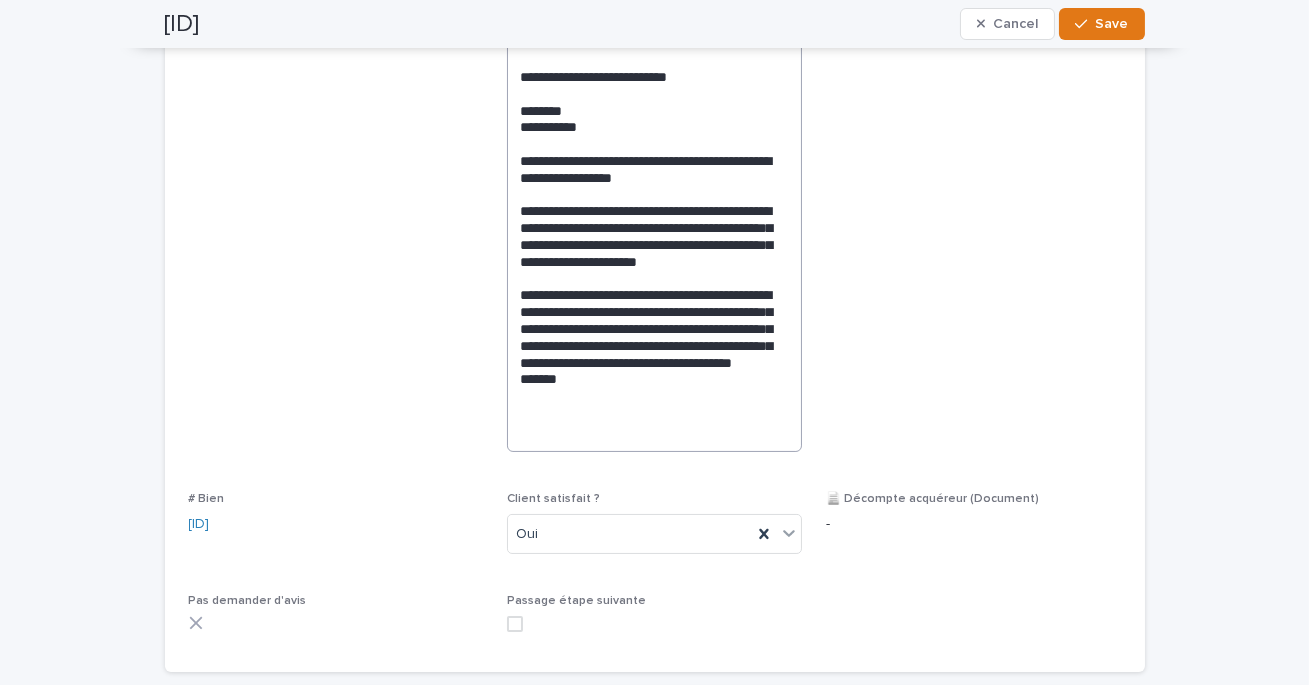 scroll, scrollTop: 671, scrollLeft: 0, axis: vertical 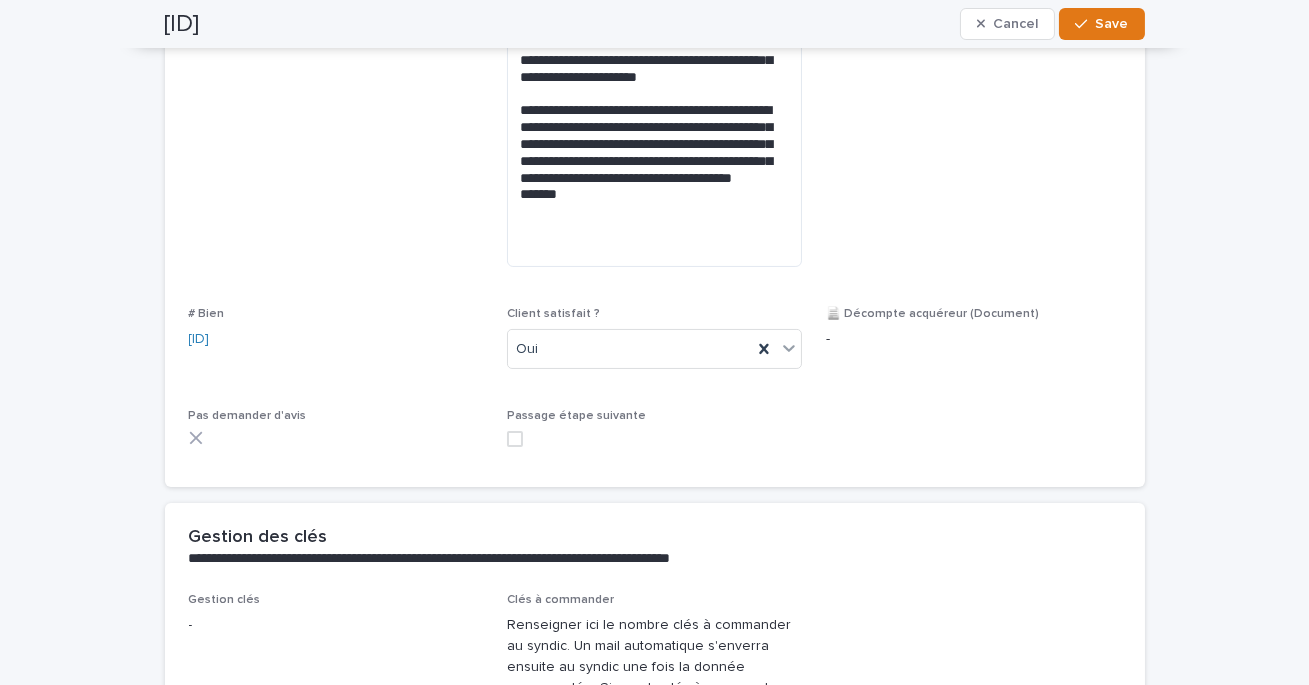 click at bounding box center [515, 439] 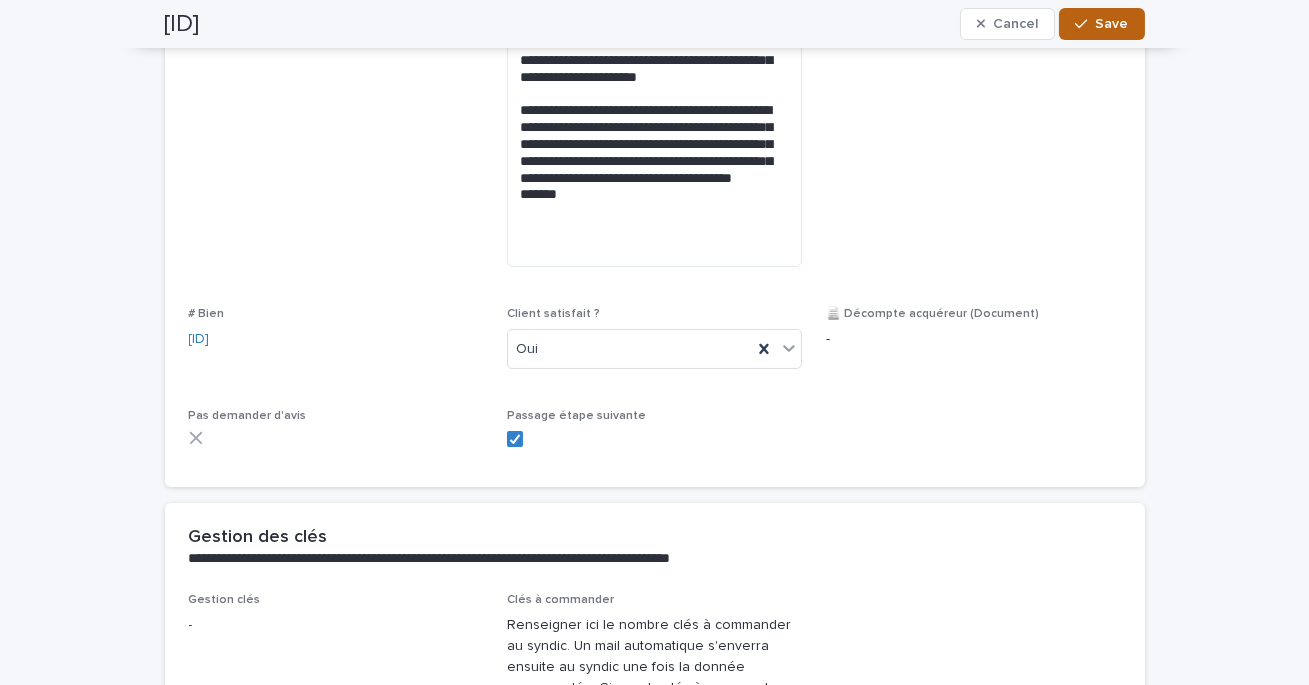click on "Save" at bounding box center (1112, 24) 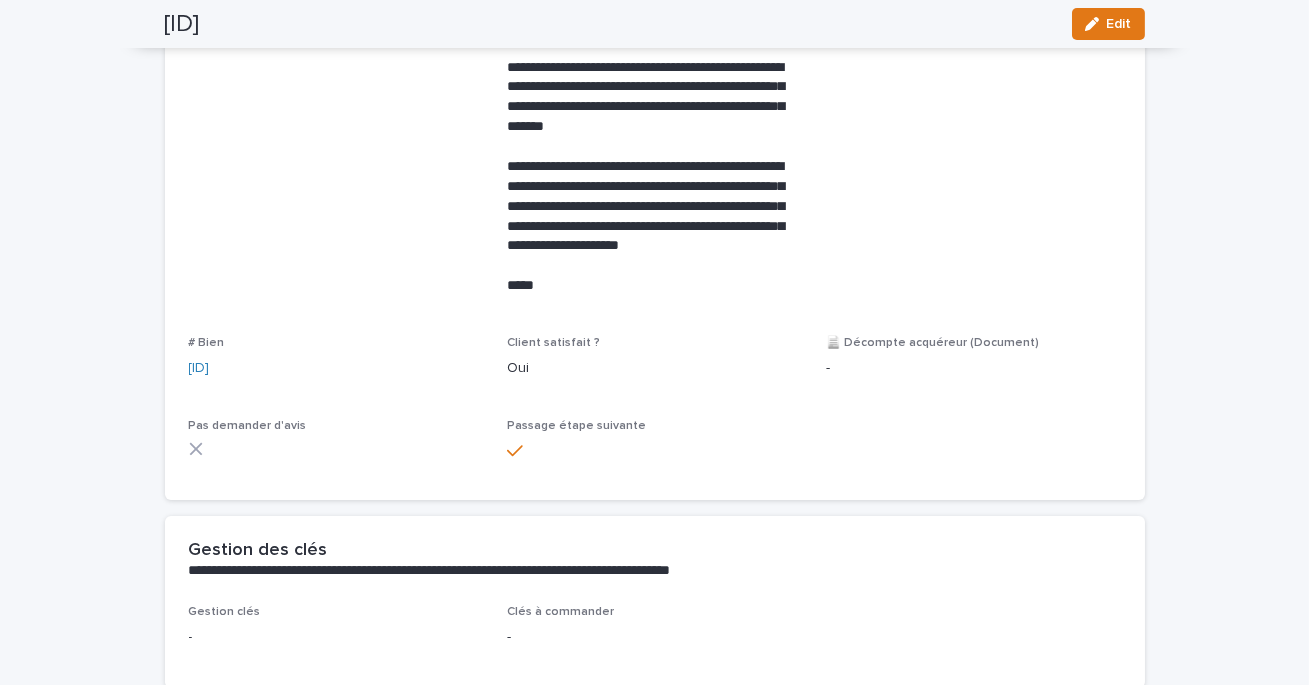 scroll, scrollTop: 0, scrollLeft: 0, axis: both 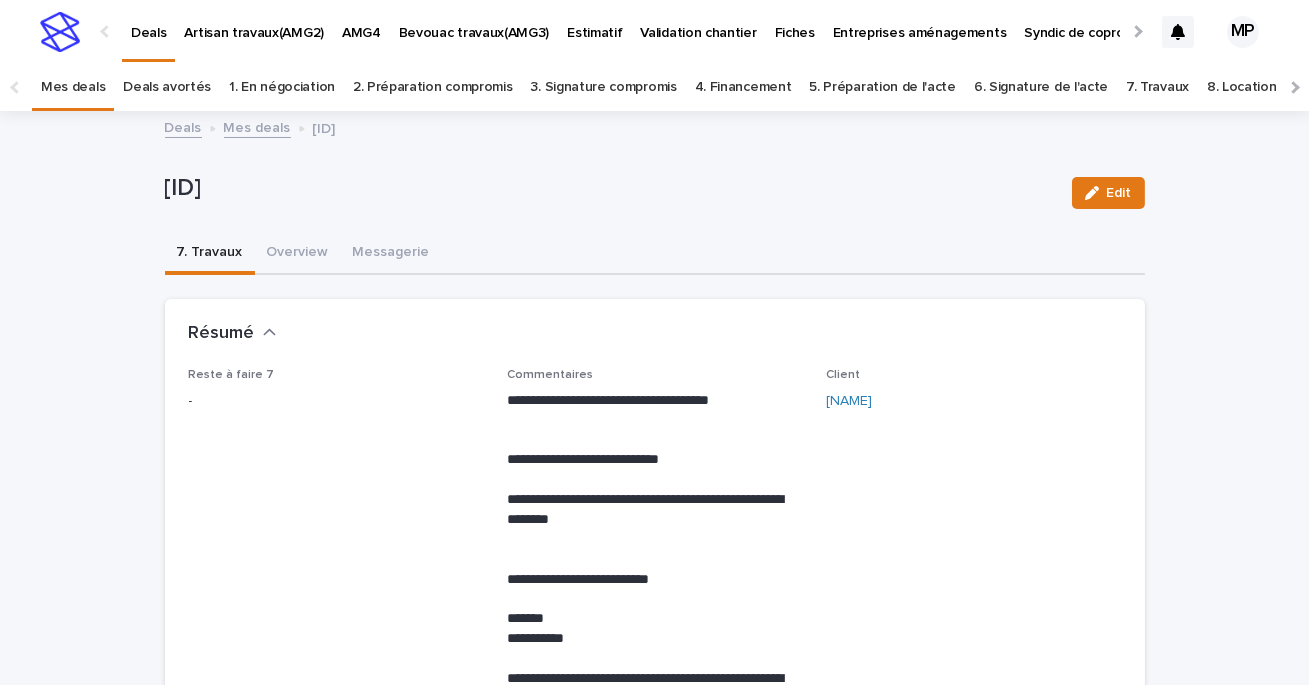 click on "Deals" at bounding box center (183, 126) 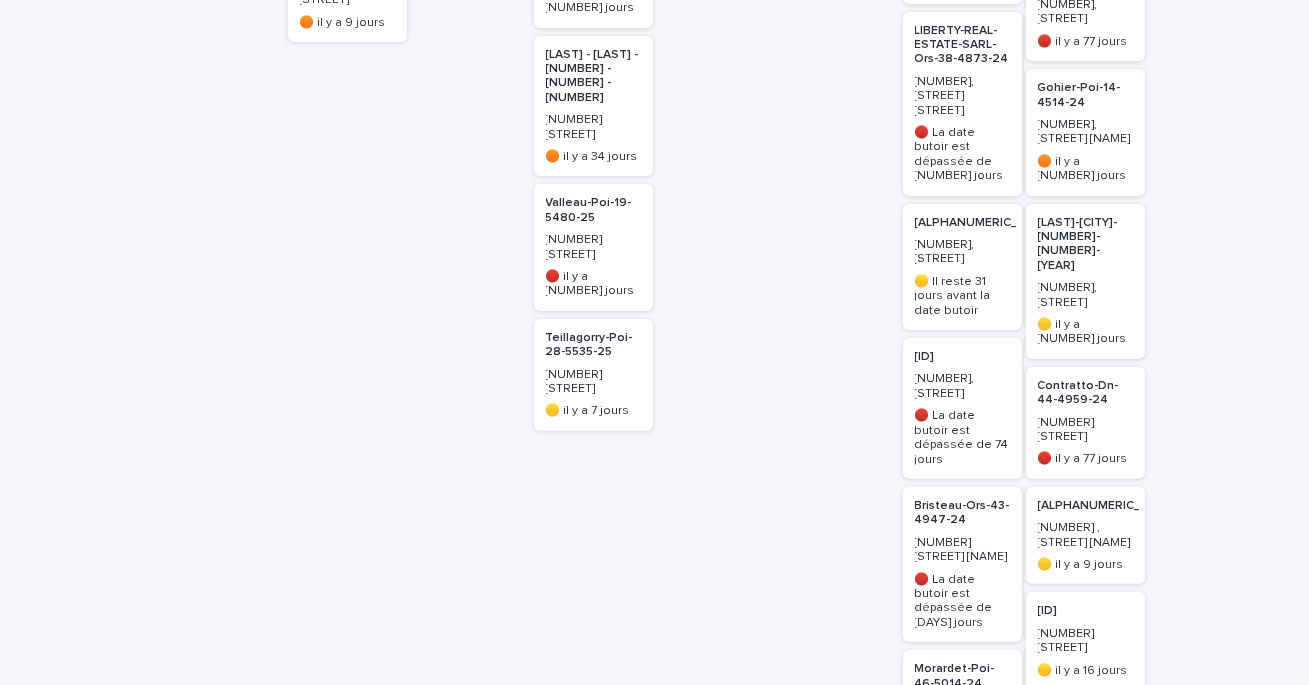 scroll, scrollTop: 1385, scrollLeft: 0, axis: vertical 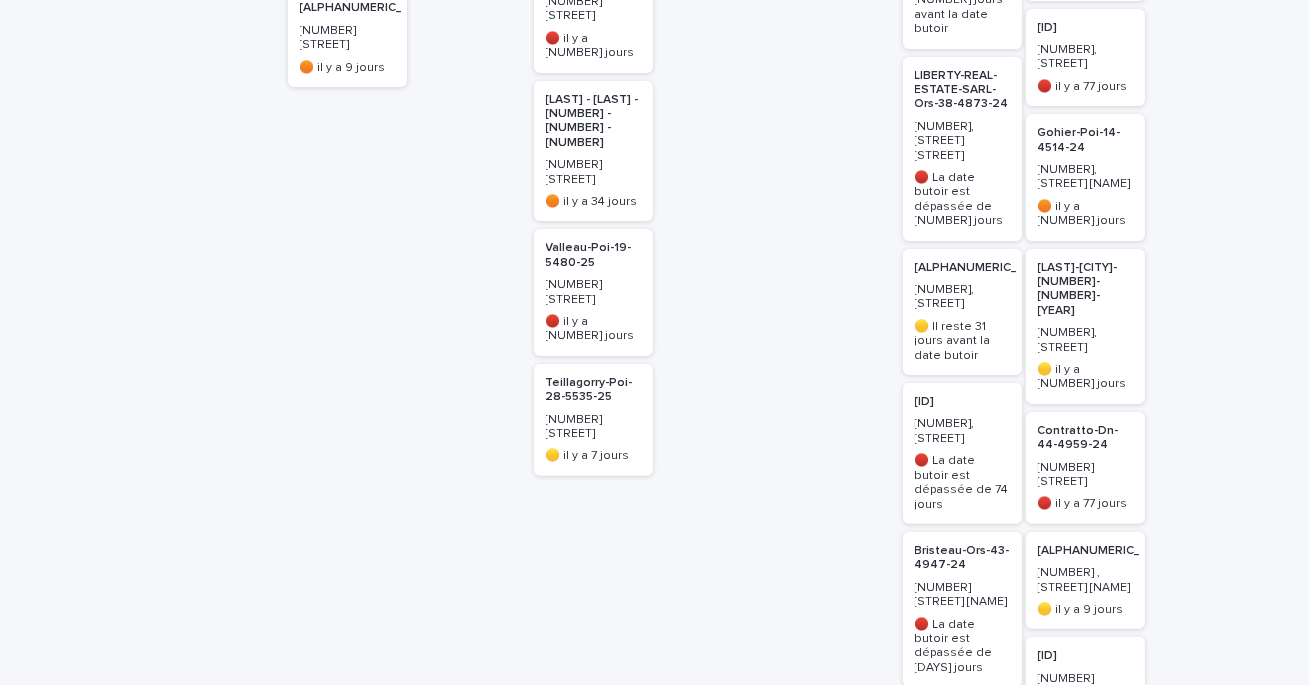 click on "[ALPHANUMERIC_ID]" at bounding box center [975, 268] 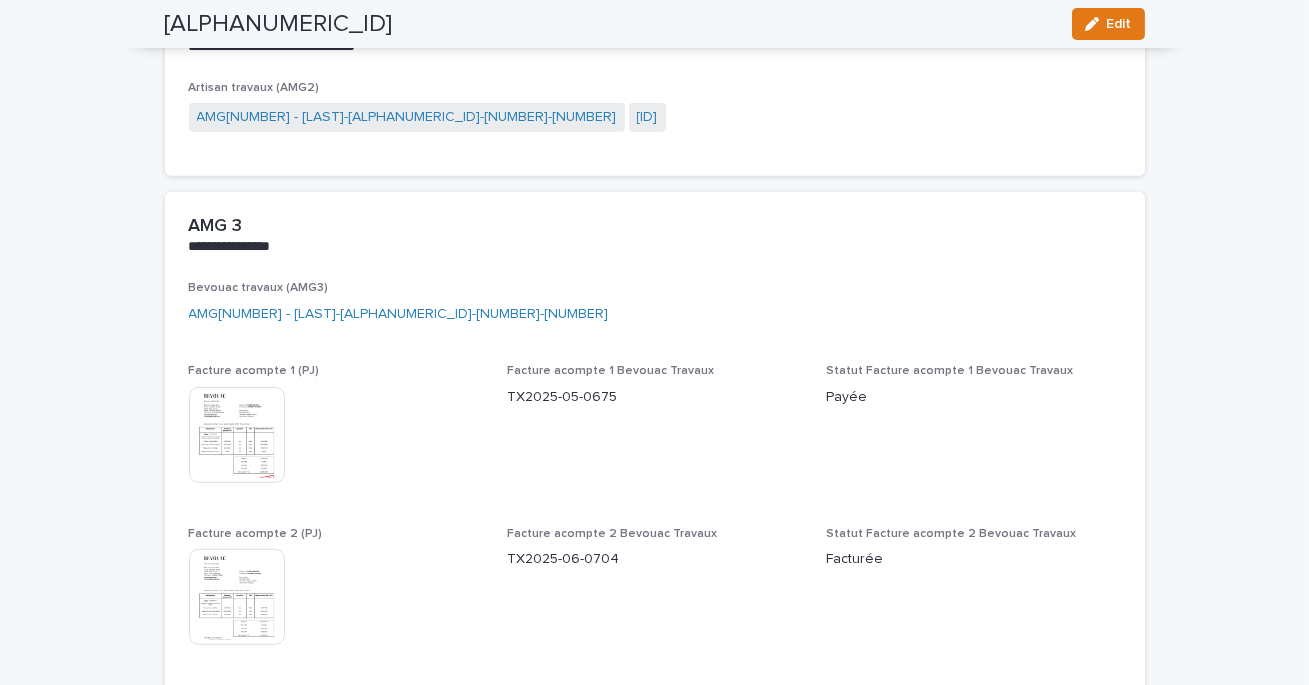 scroll, scrollTop: 1845, scrollLeft: 0, axis: vertical 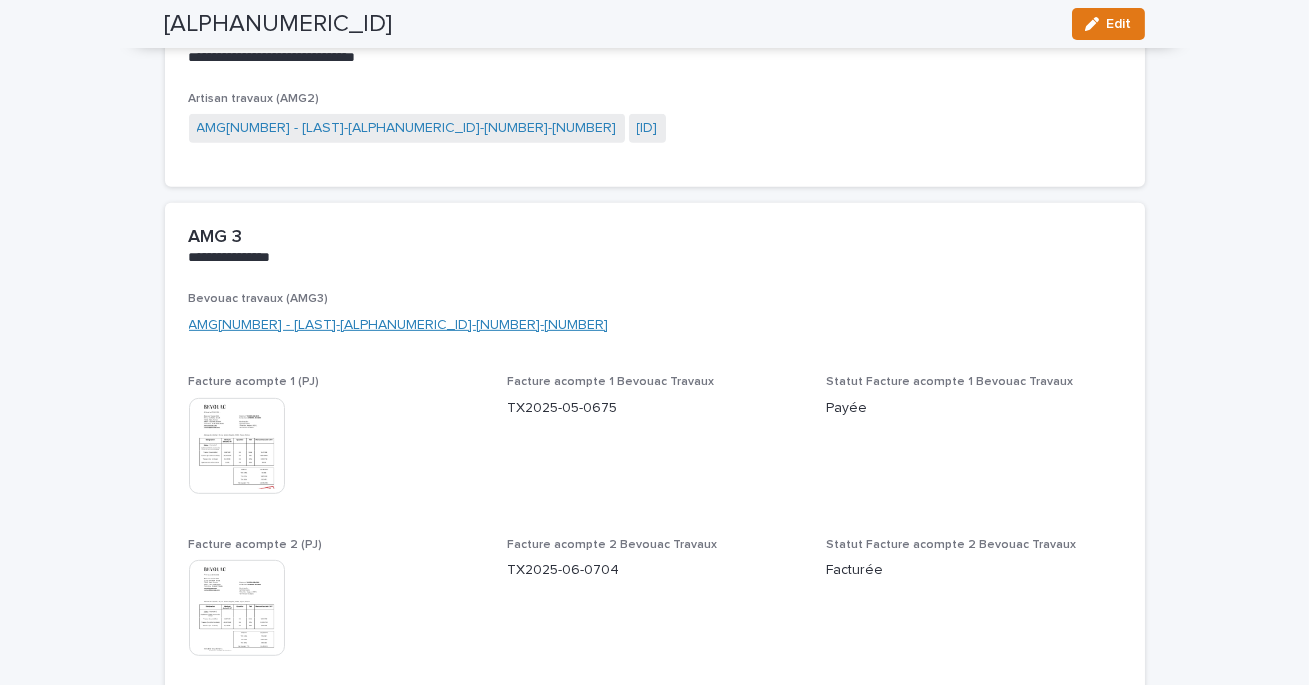 click on "AMG[NUMBER] - [LAST]-[ALPHANUMERIC_ID]-[NUMBER]-[NUMBER]" at bounding box center [399, 325] 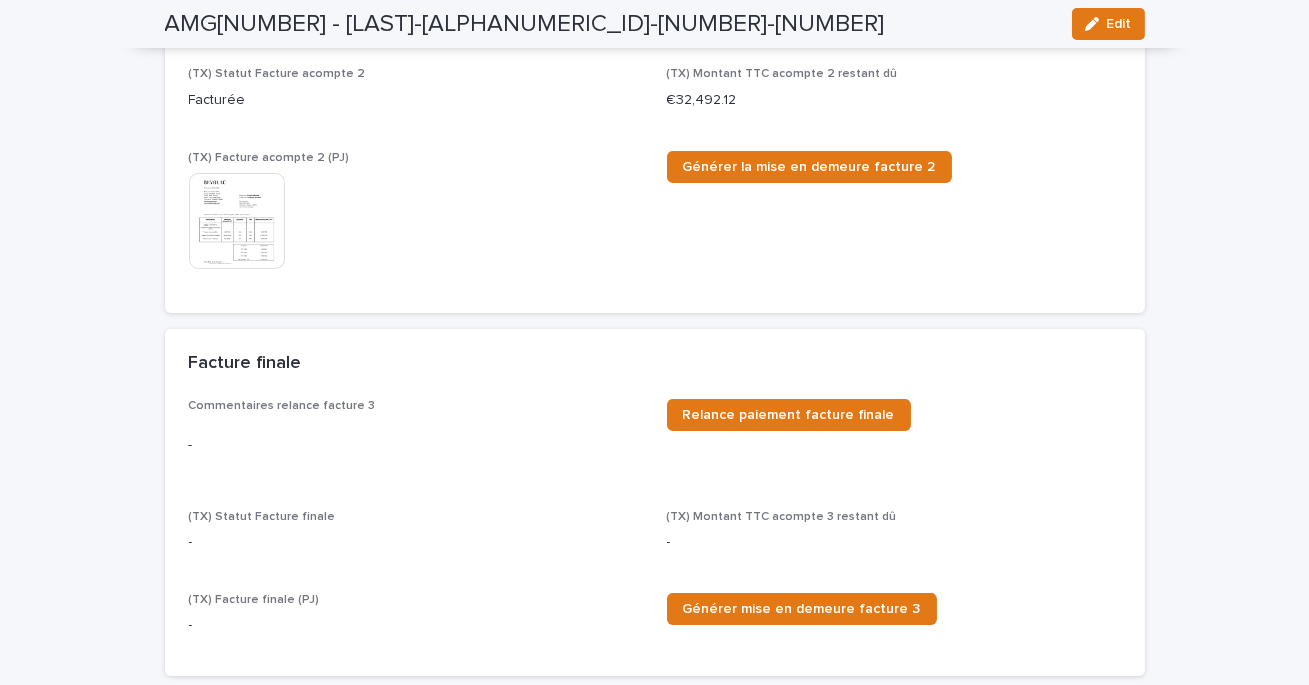 scroll, scrollTop: 612, scrollLeft: 0, axis: vertical 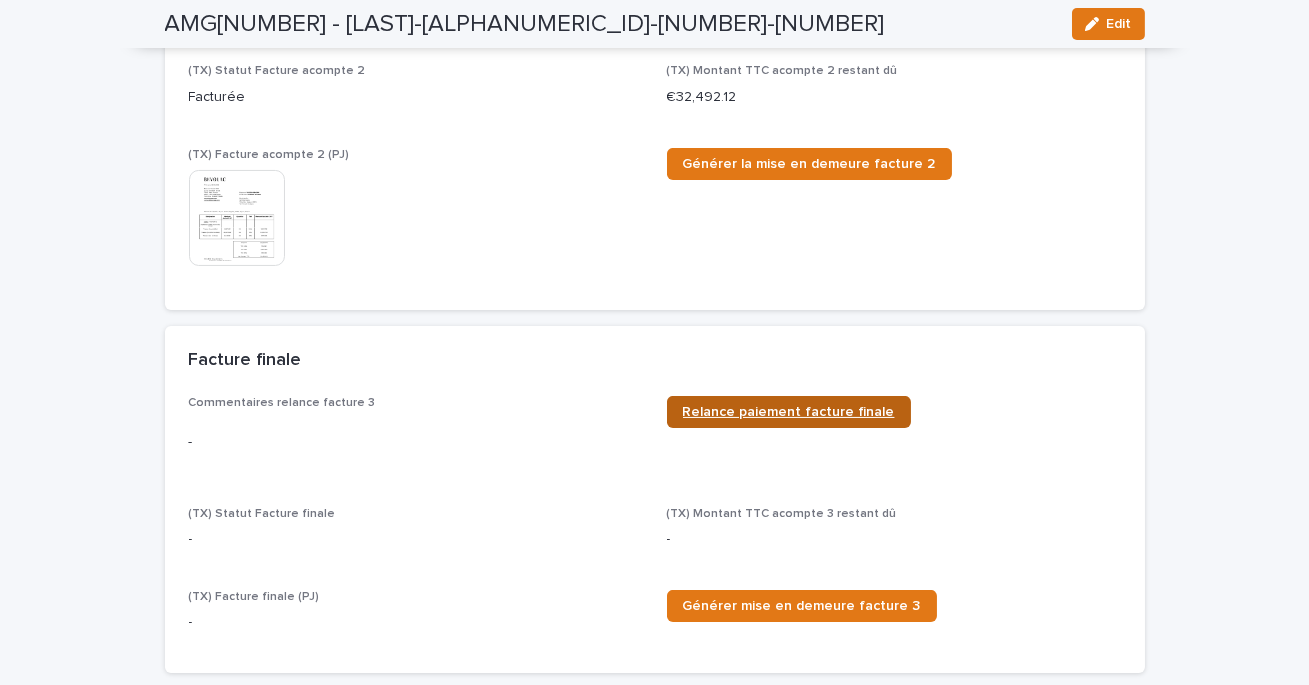 click on "Relance paiement facture finale" at bounding box center [789, 412] 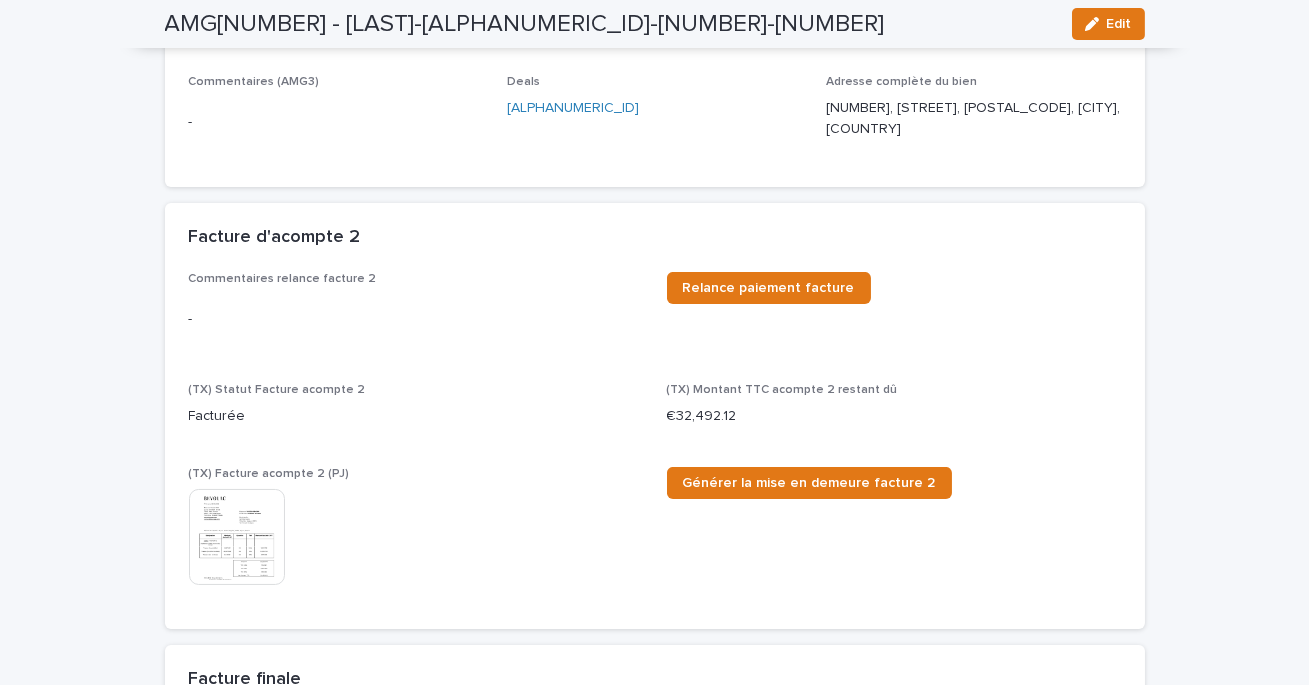 scroll, scrollTop: 143, scrollLeft: 0, axis: vertical 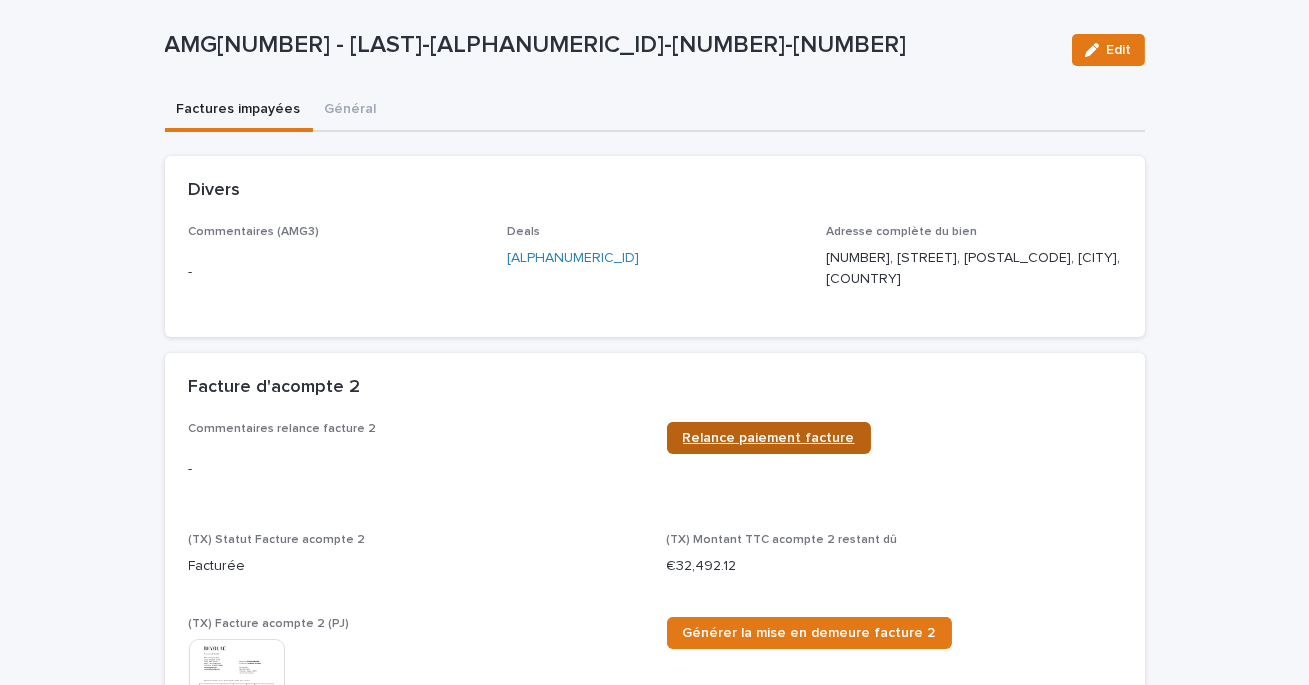 click on "Relance paiement facture" at bounding box center [769, 438] 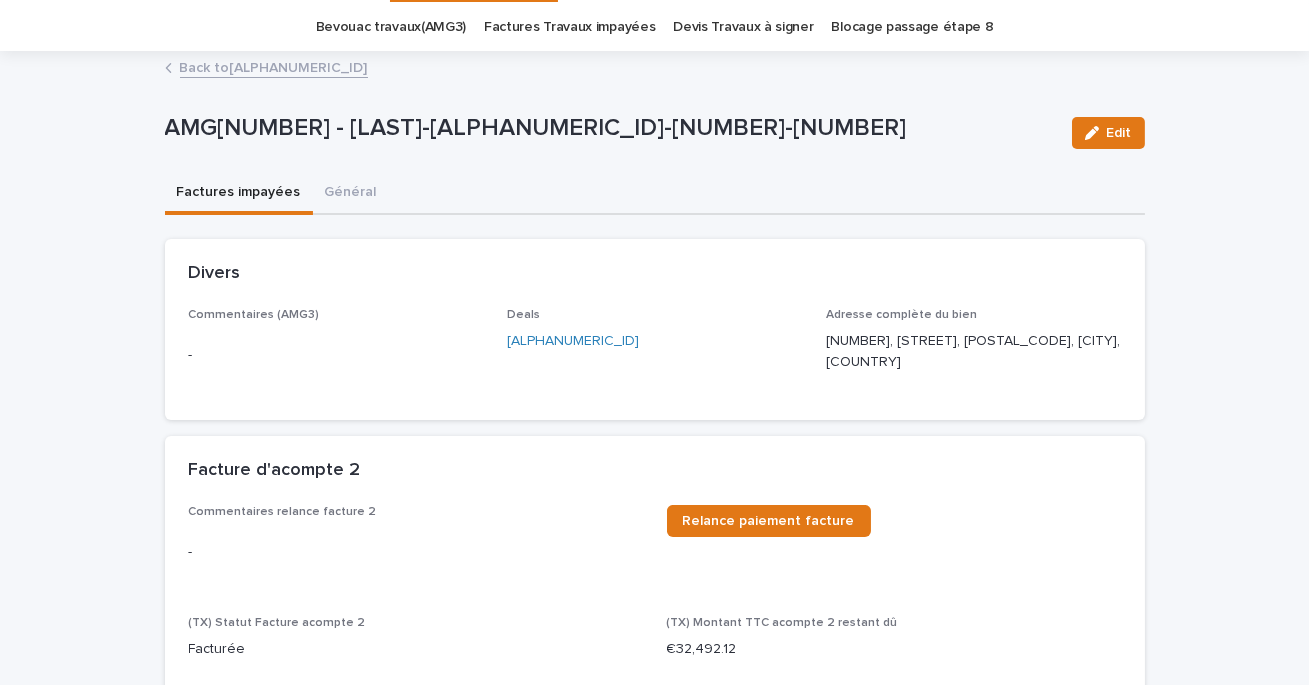 scroll, scrollTop: 0, scrollLeft: 0, axis: both 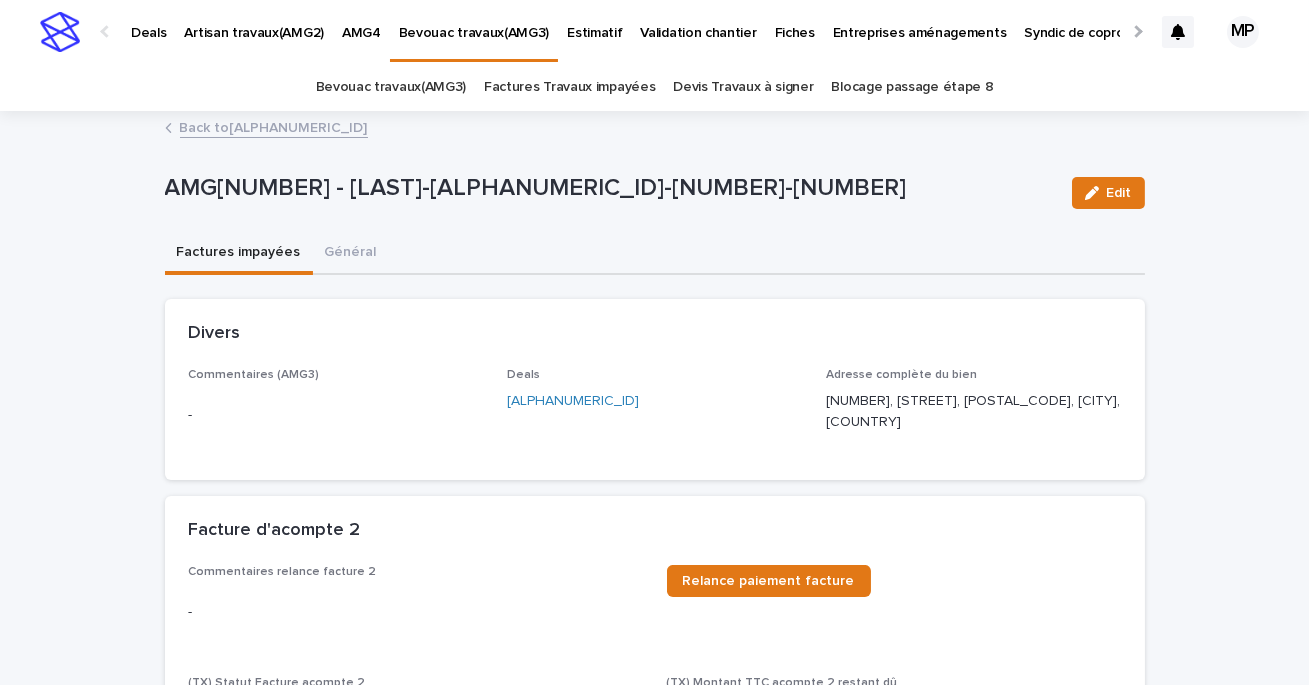 click on "Back to  [ID]" at bounding box center [274, 126] 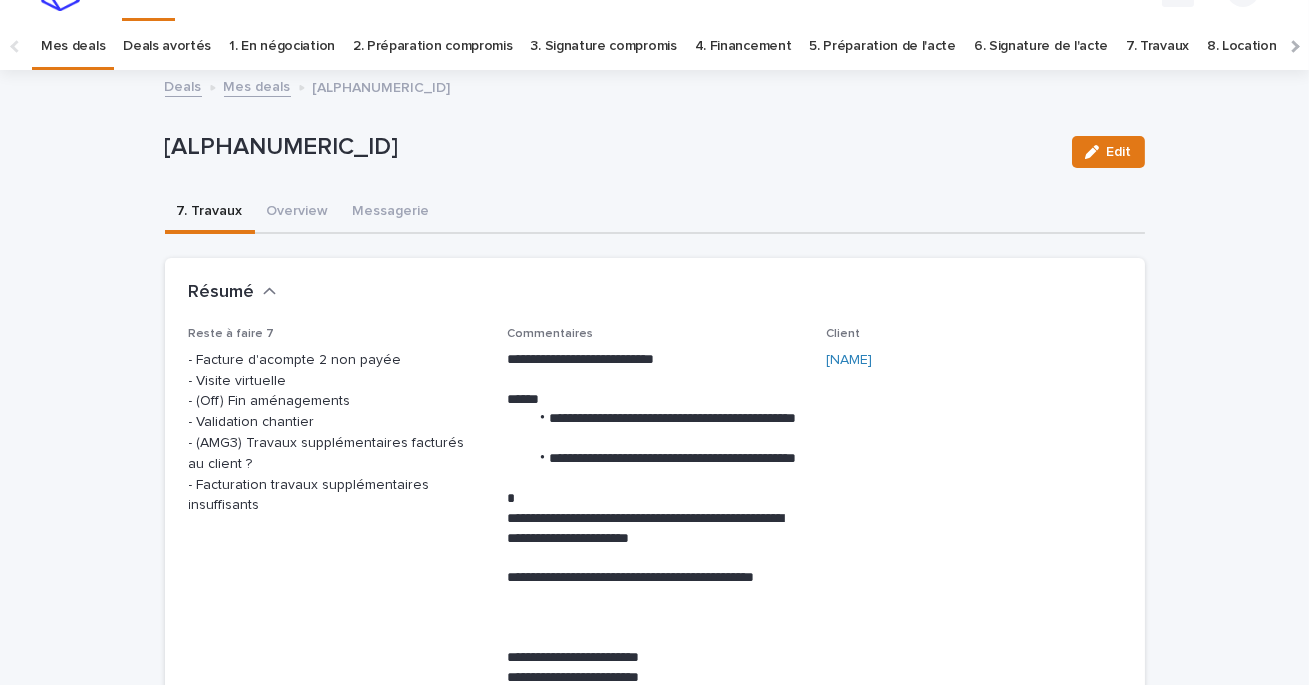 scroll, scrollTop: 64, scrollLeft: 0, axis: vertical 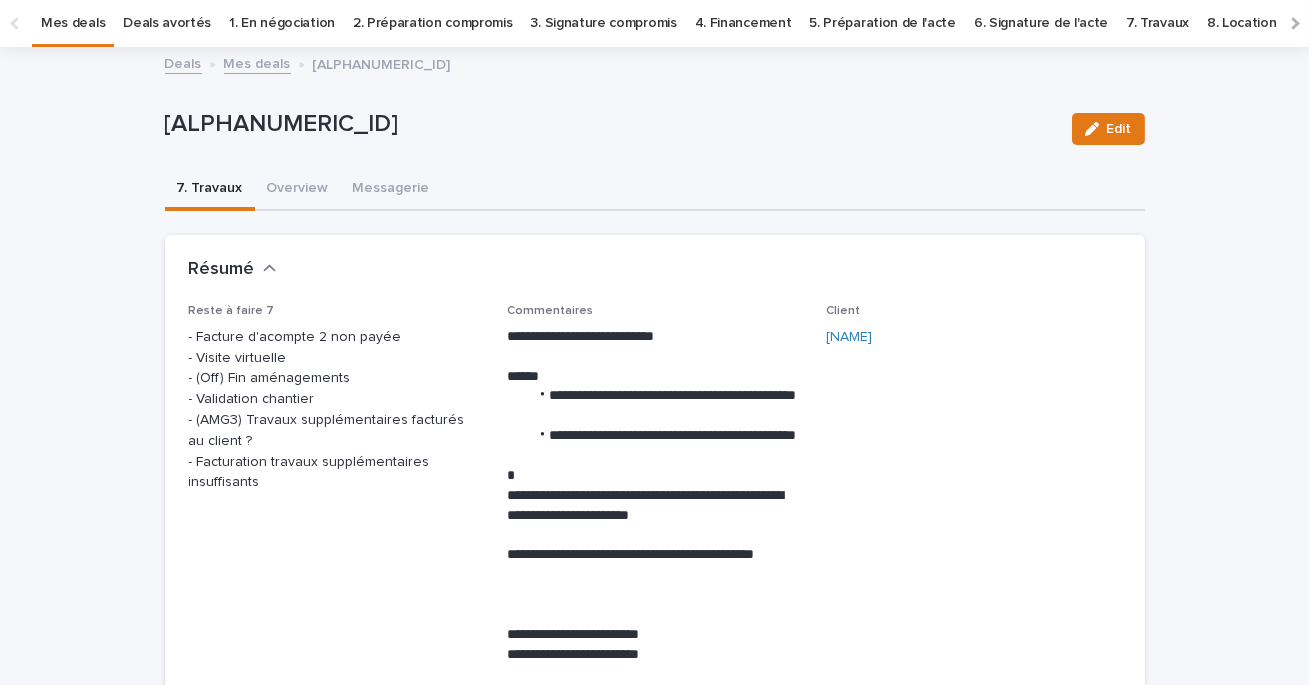 click on "Deals" at bounding box center [183, 62] 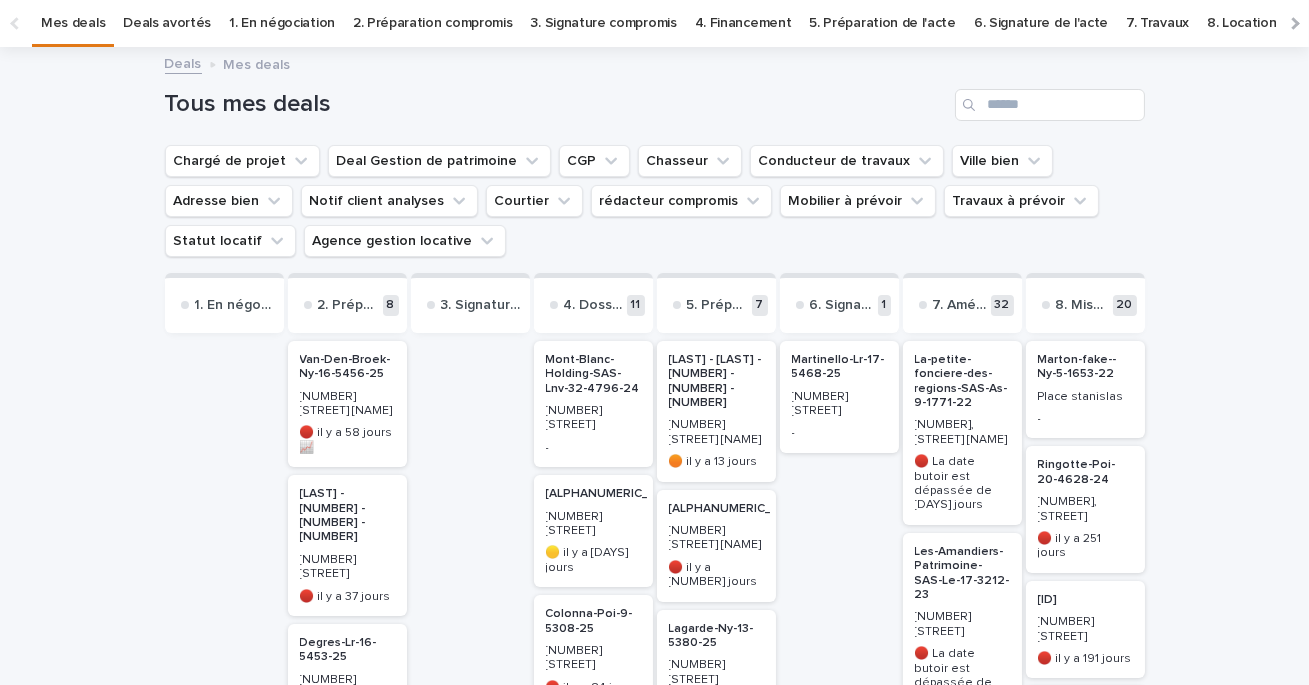 scroll, scrollTop: 0, scrollLeft: 0, axis: both 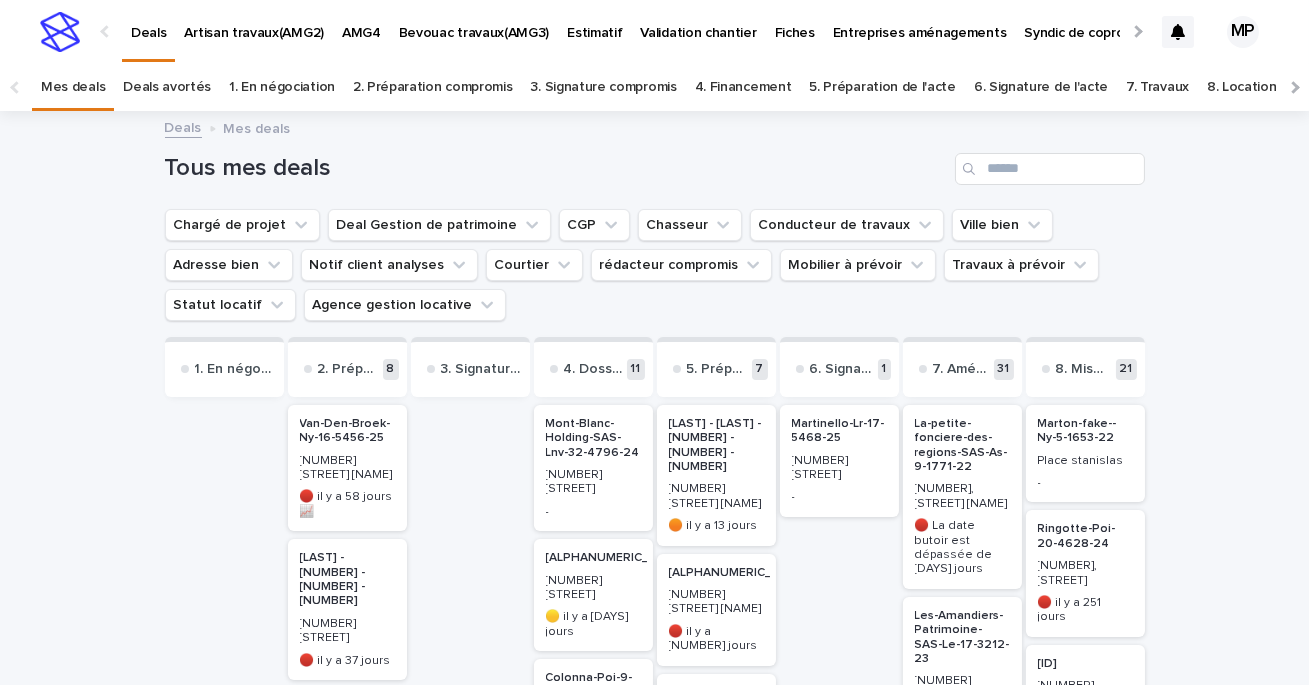 click on "Deals" at bounding box center [183, 126] 